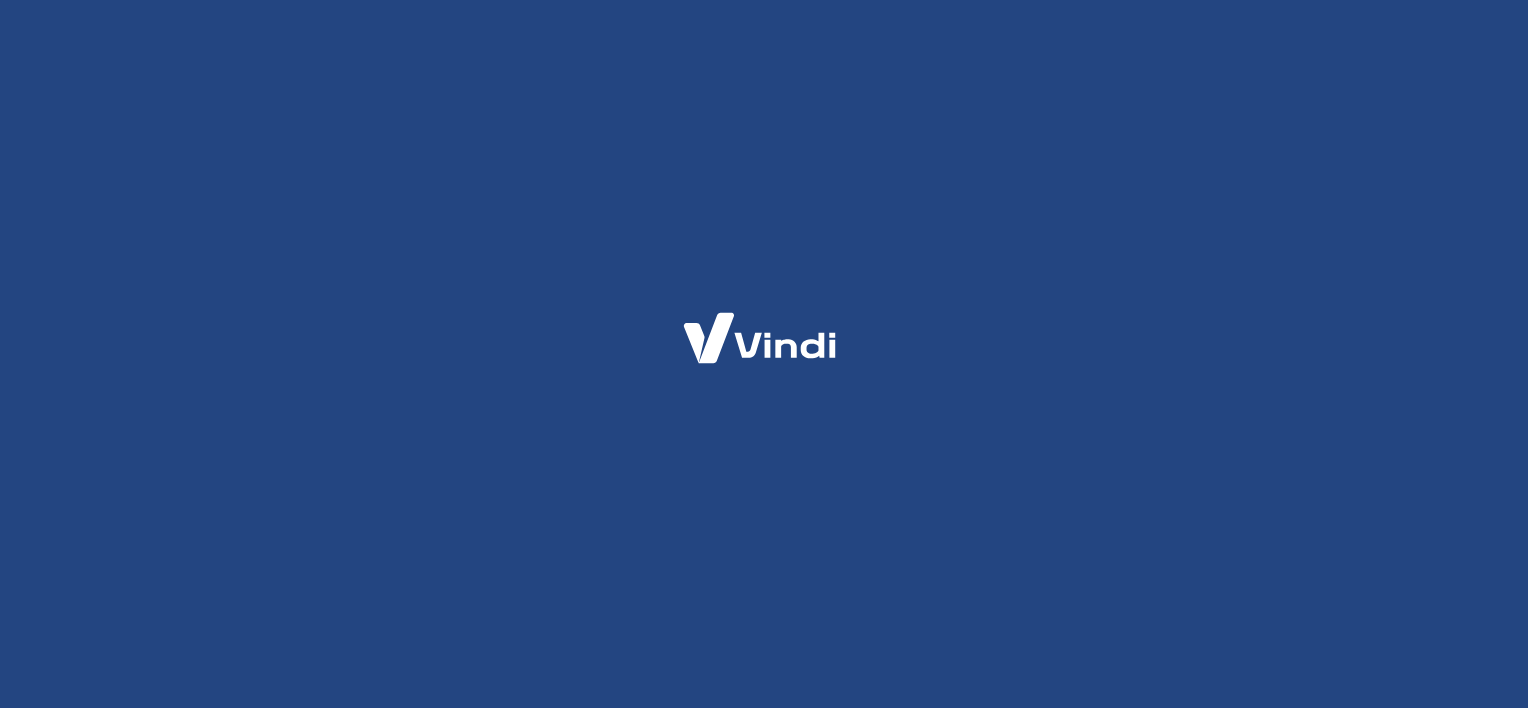 scroll, scrollTop: 0, scrollLeft: 0, axis: both 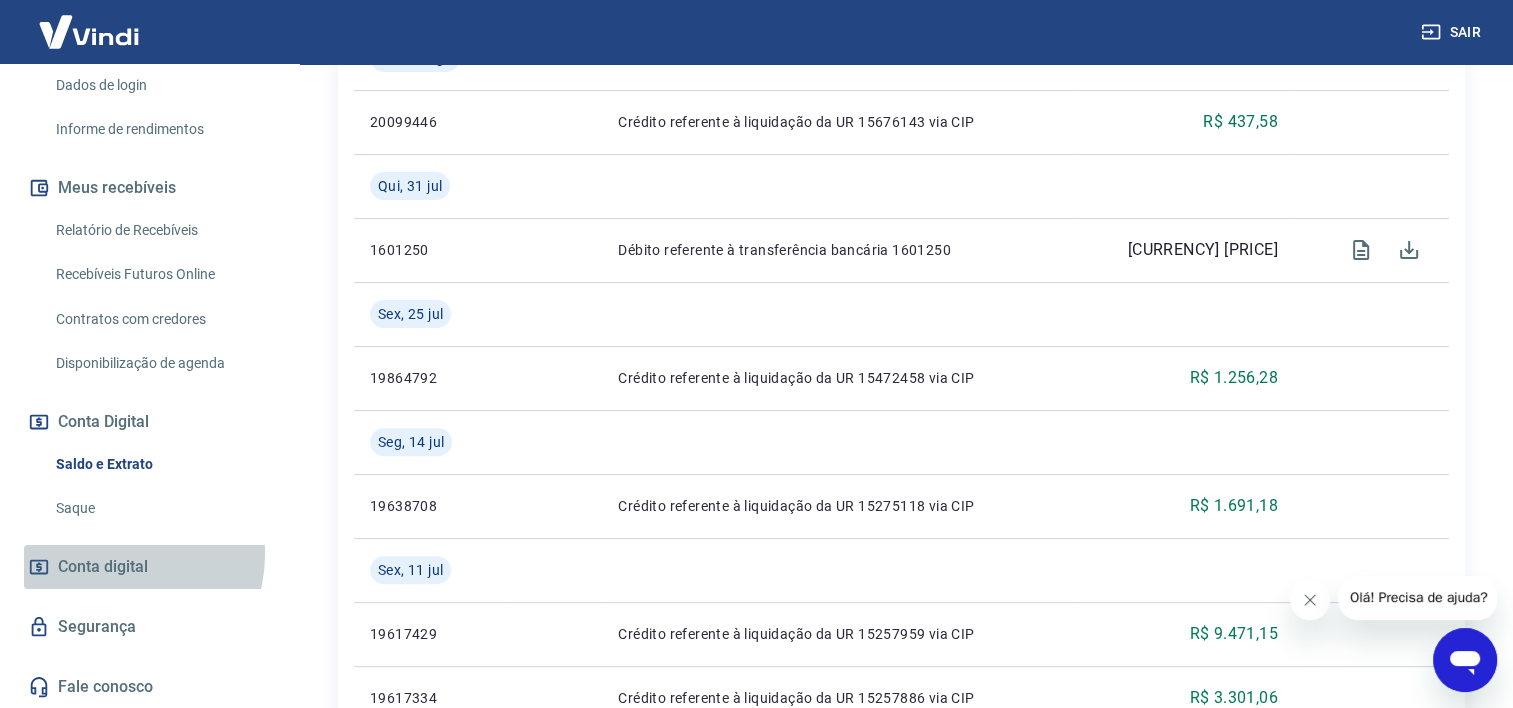 click on "Conta digital" at bounding box center [103, 567] 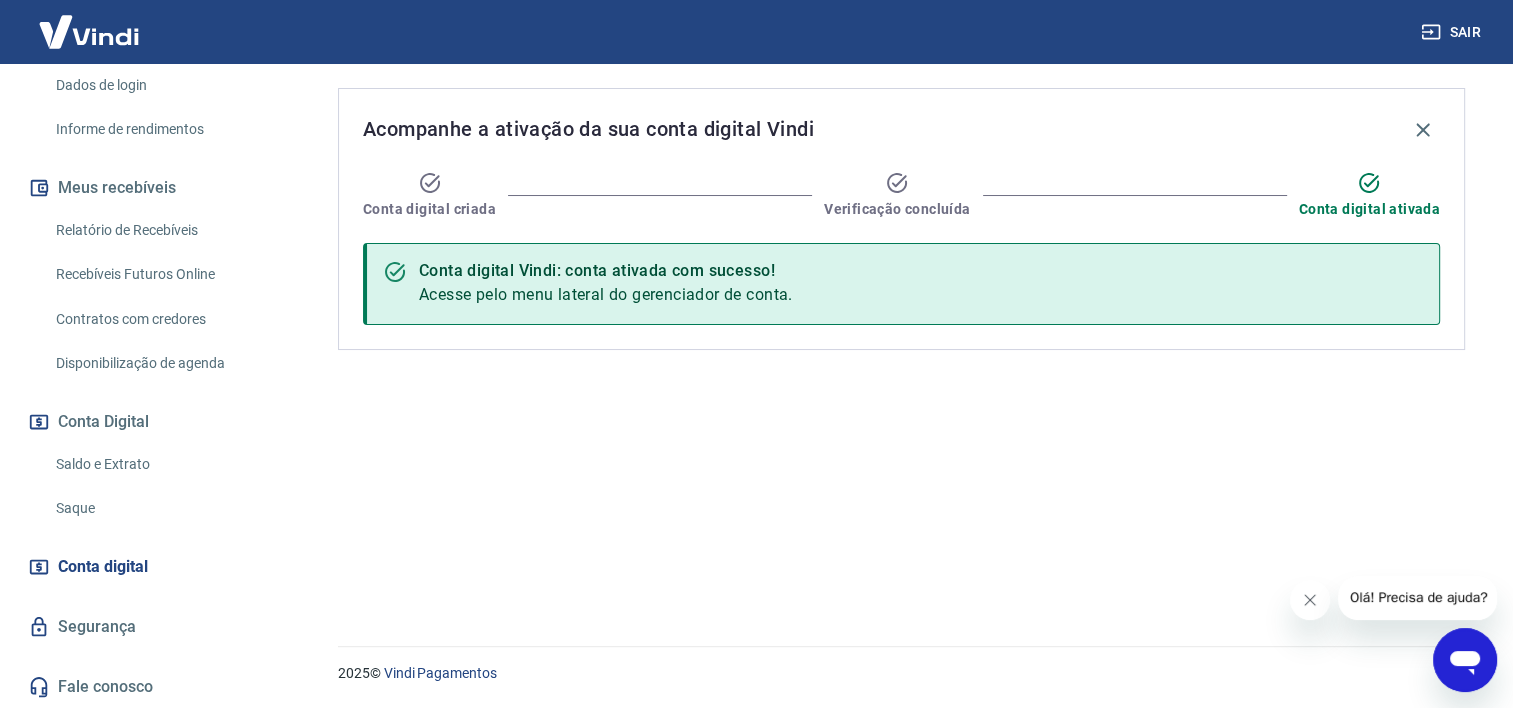 scroll, scrollTop: 0, scrollLeft: 0, axis: both 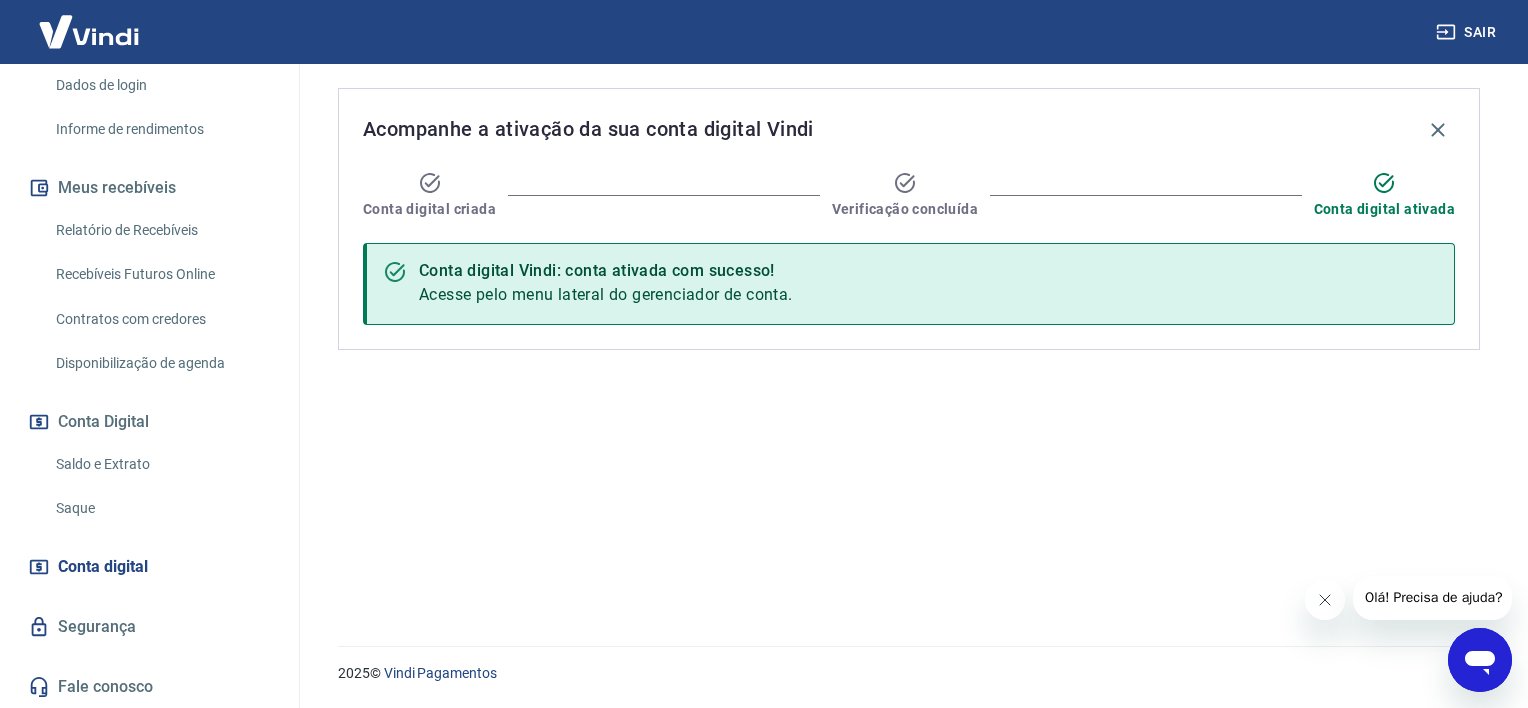 click on "Segurança" at bounding box center (149, 627) 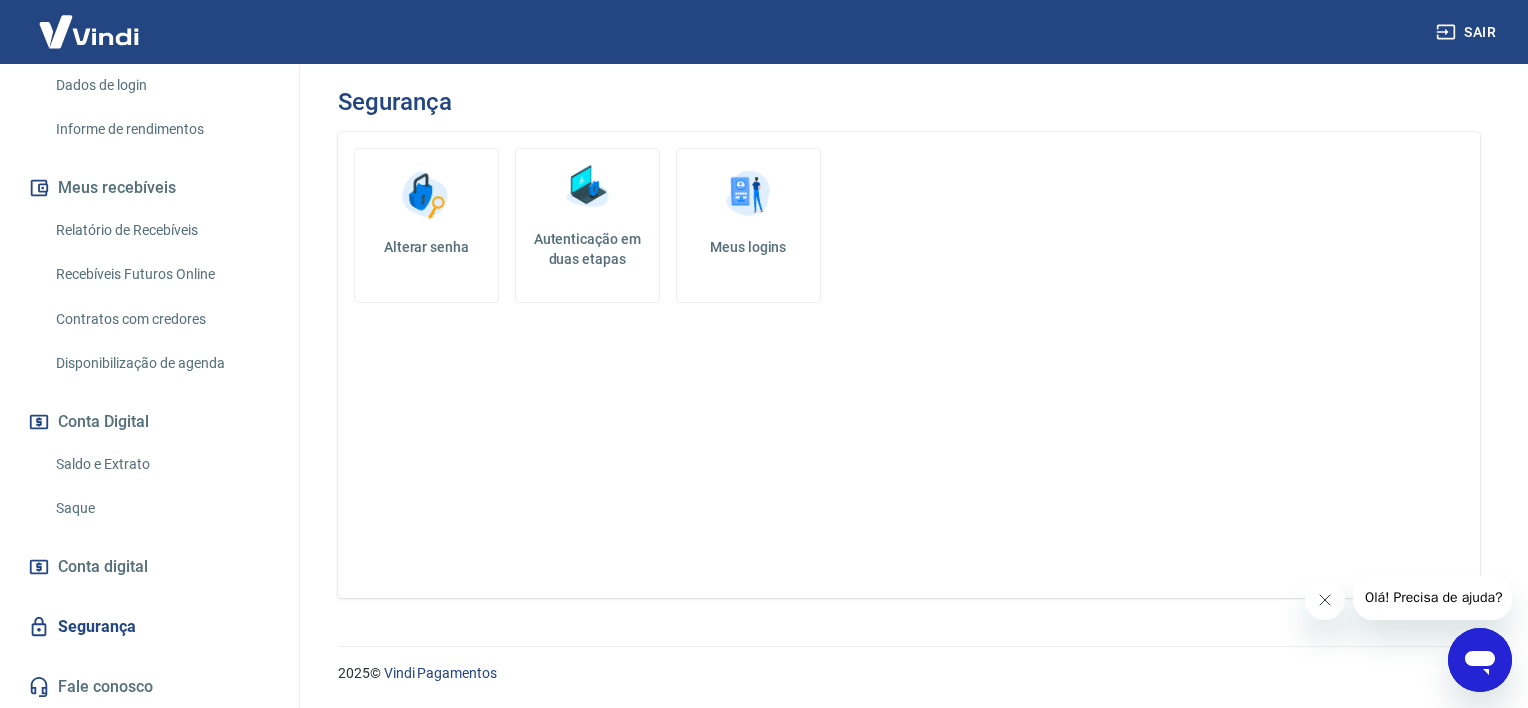 click on "Autenticação em duas etapas" at bounding box center [587, 249] 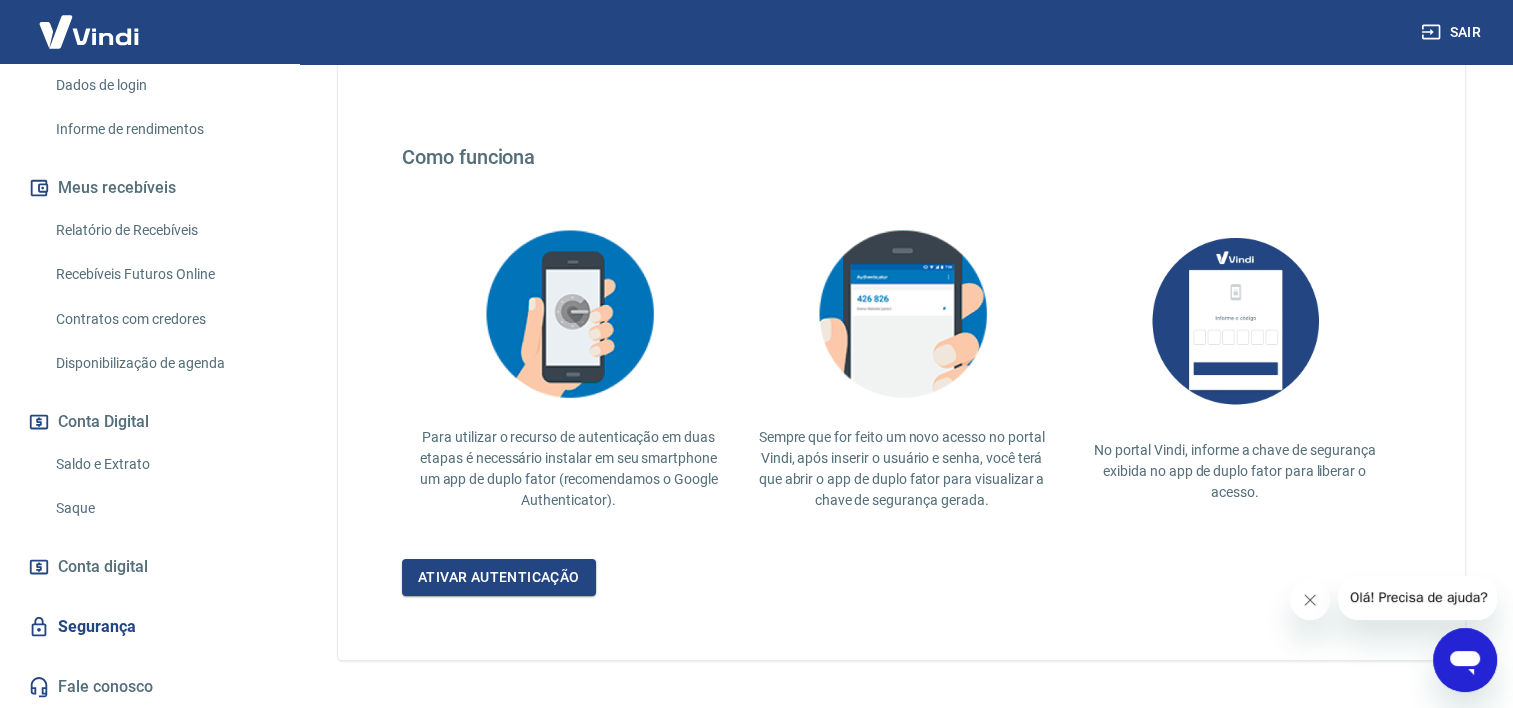scroll, scrollTop: 376, scrollLeft: 0, axis: vertical 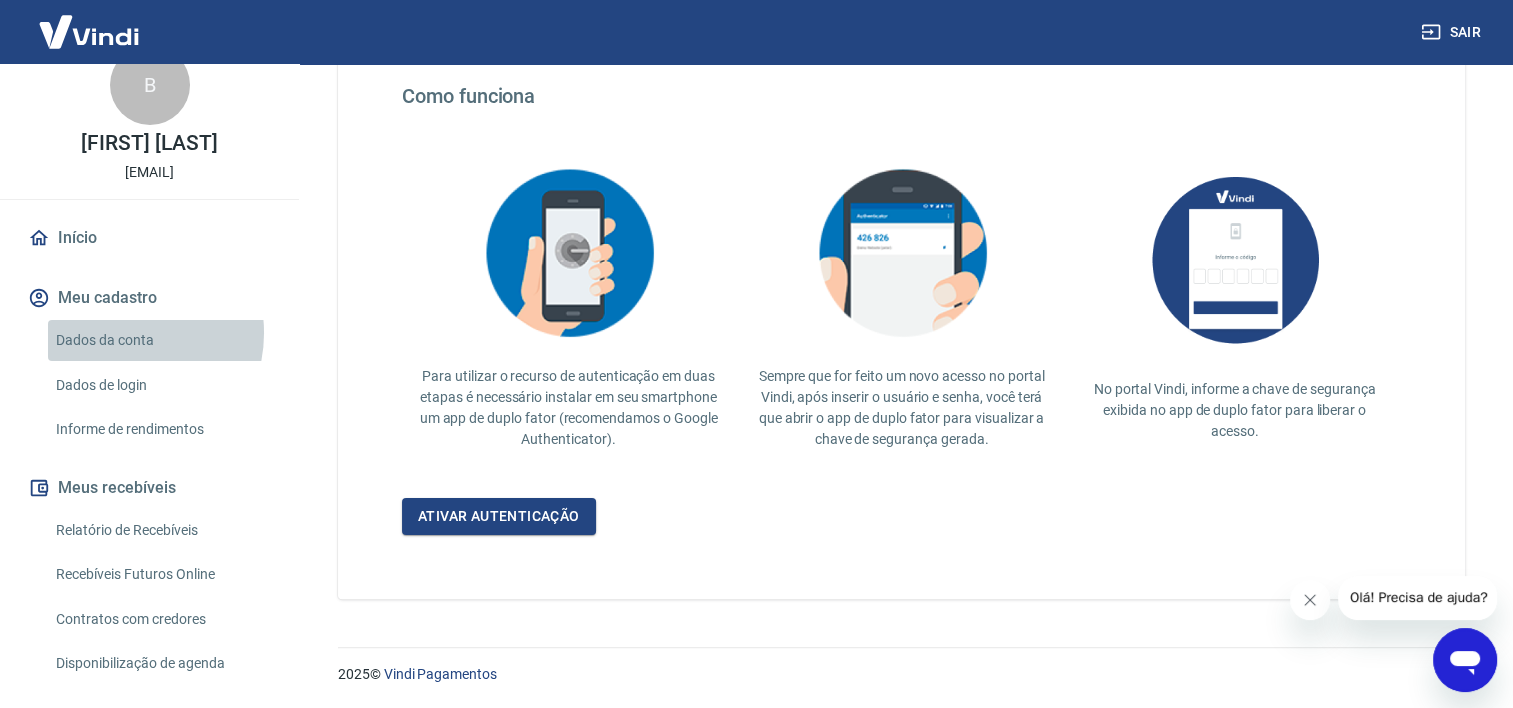 click on "Dados da conta" at bounding box center [161, 340] 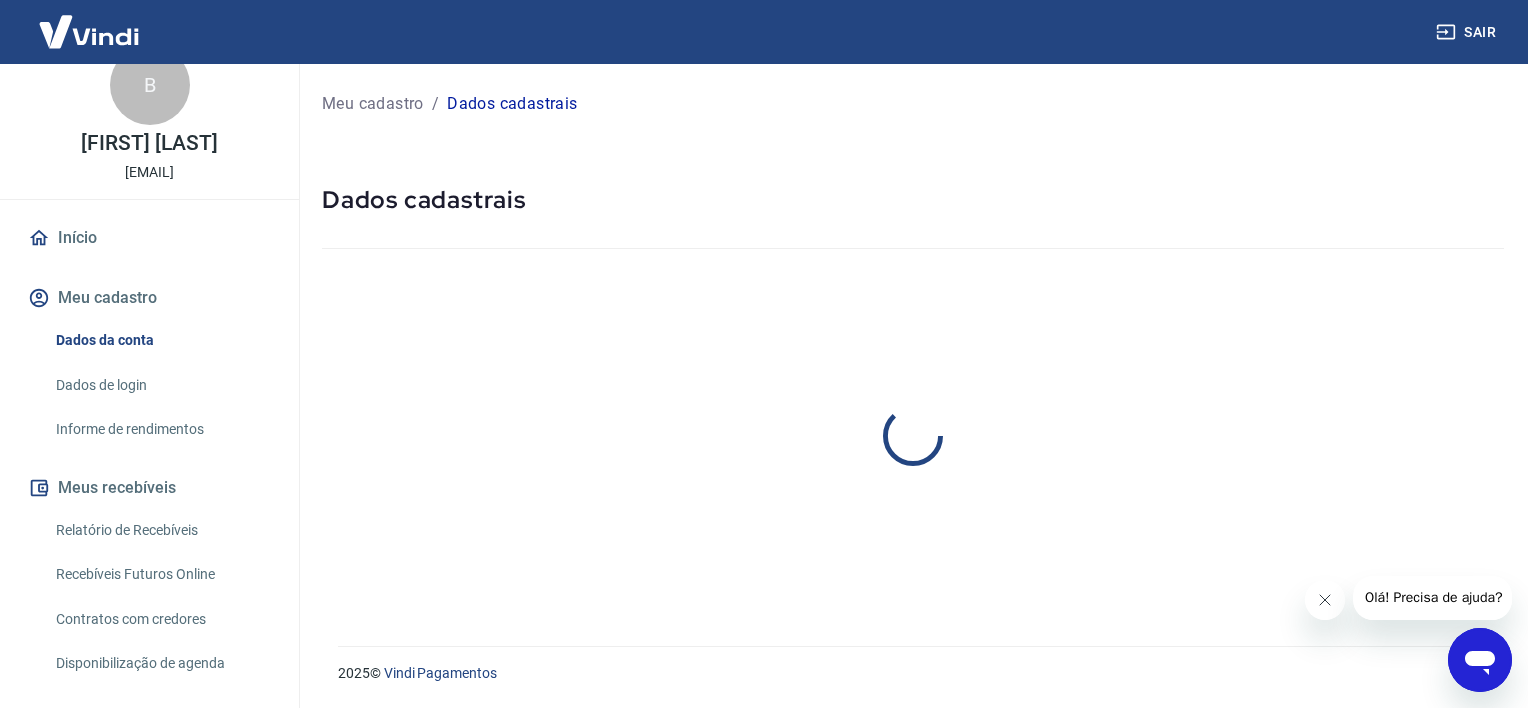 select on "MG" 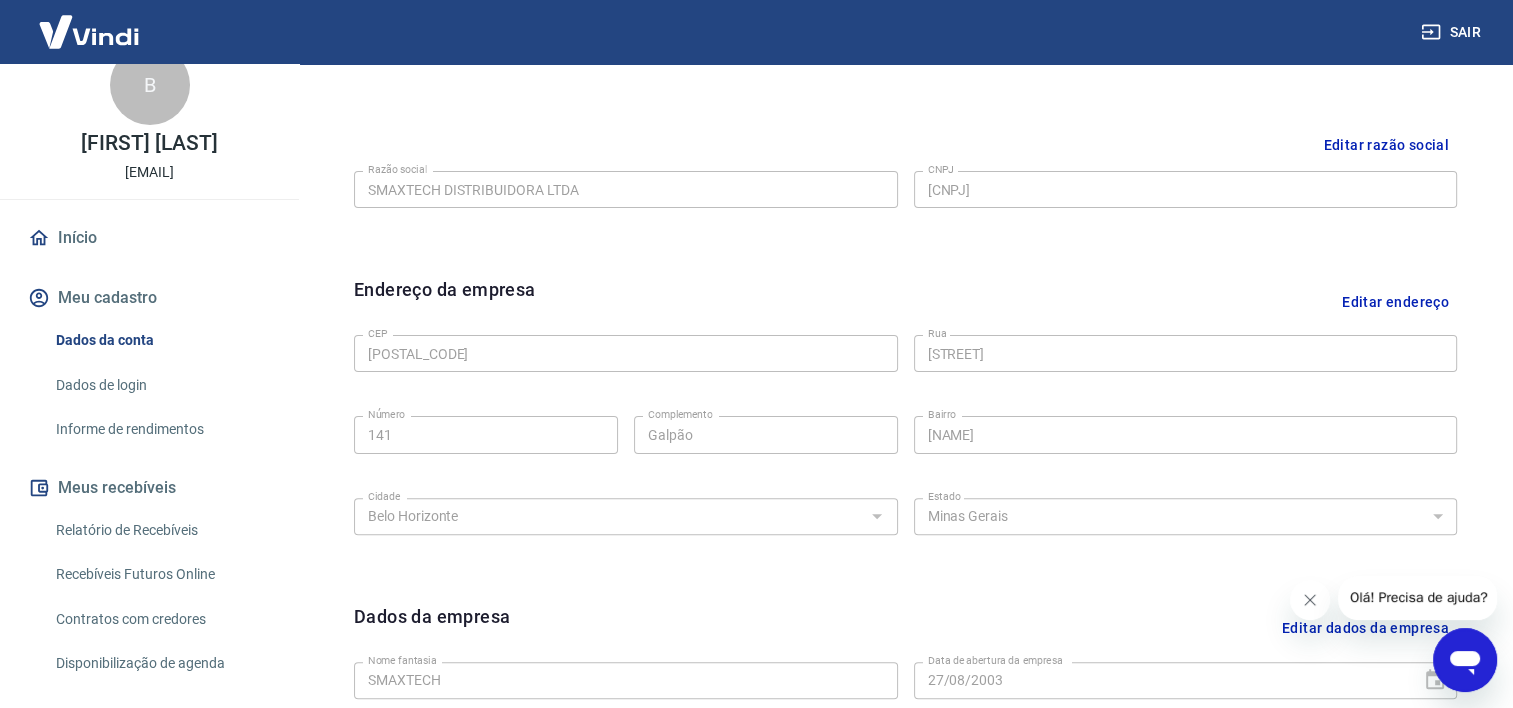 scroll, scrollTop: 233, scrollLeft: 0, axis: vertical 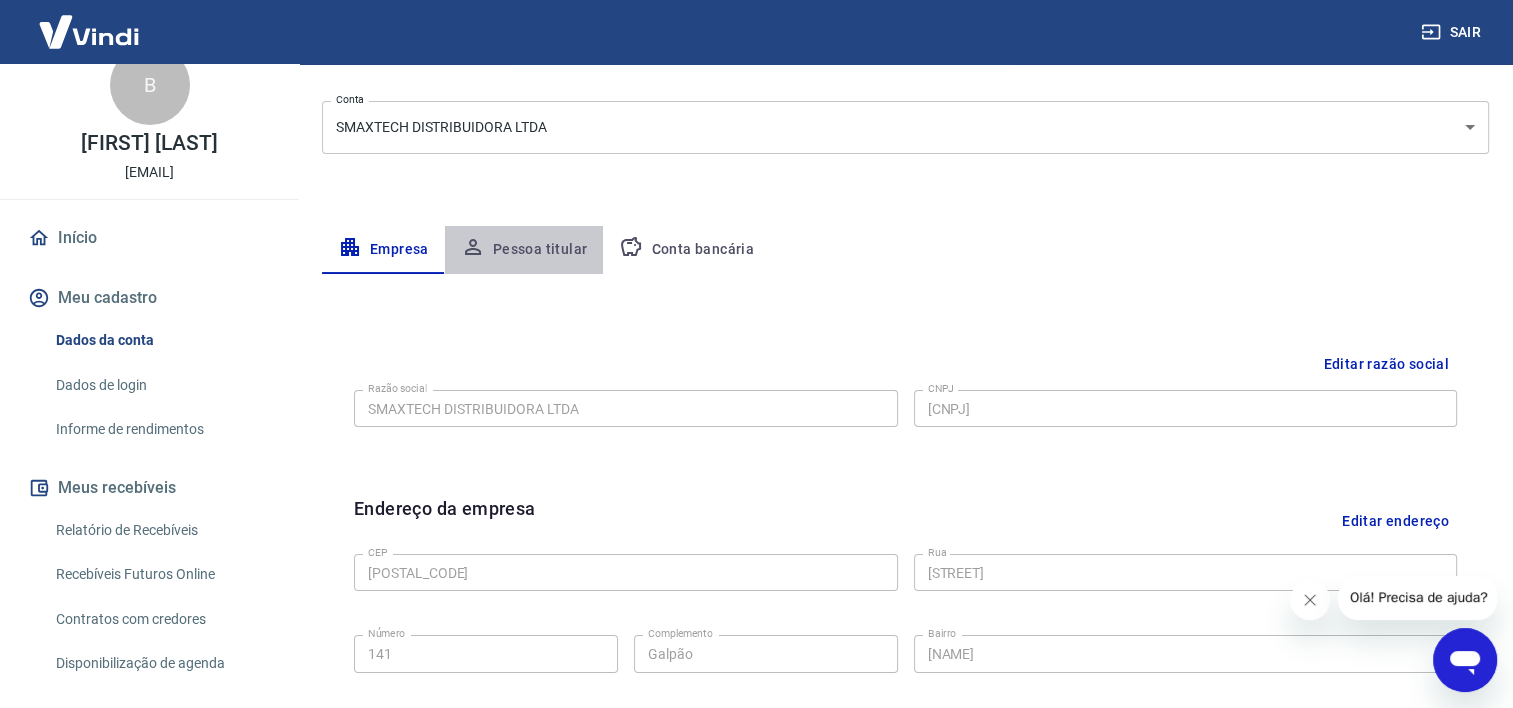 click on "Pessoa titular" at bounding box center (524, 250) 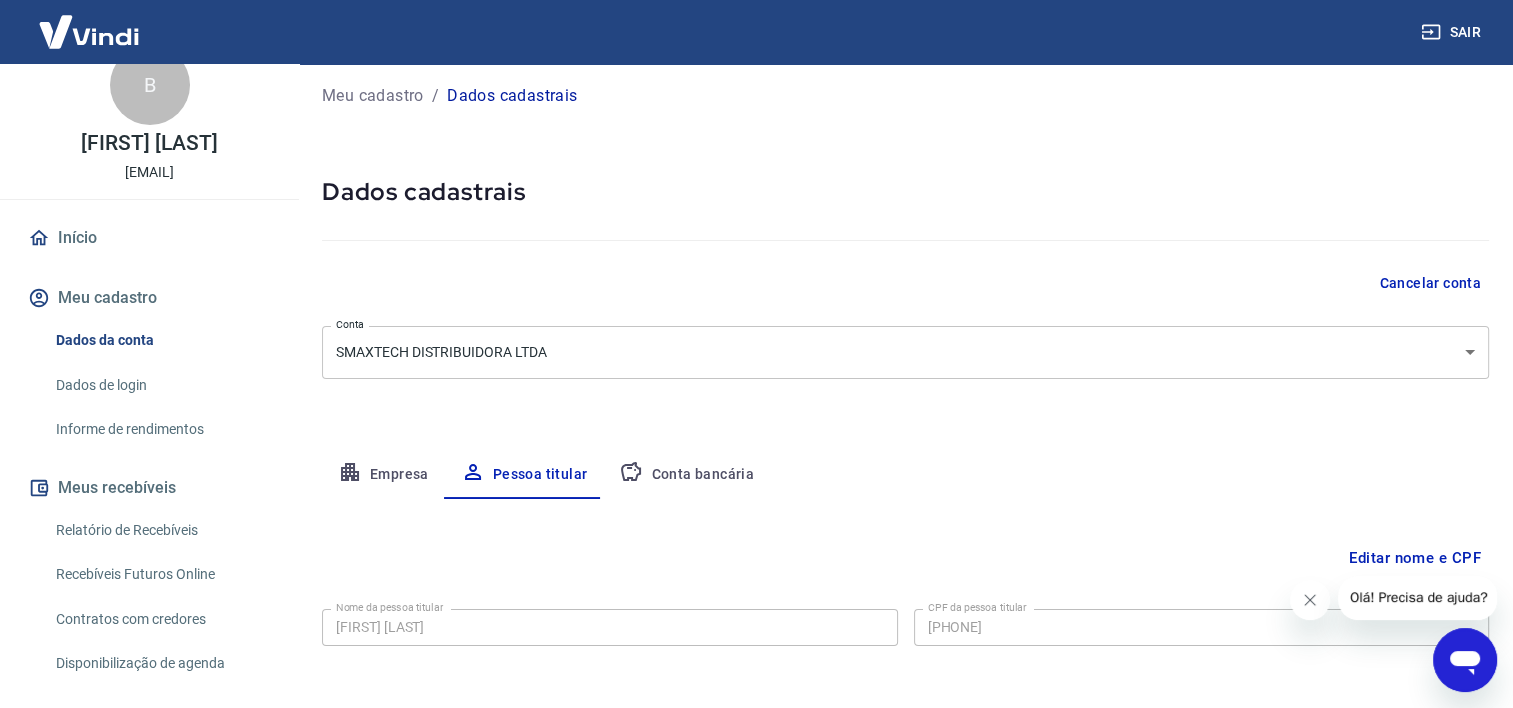 scroll, scrollTop: 91, scrollLeft: 0, axis: vertical 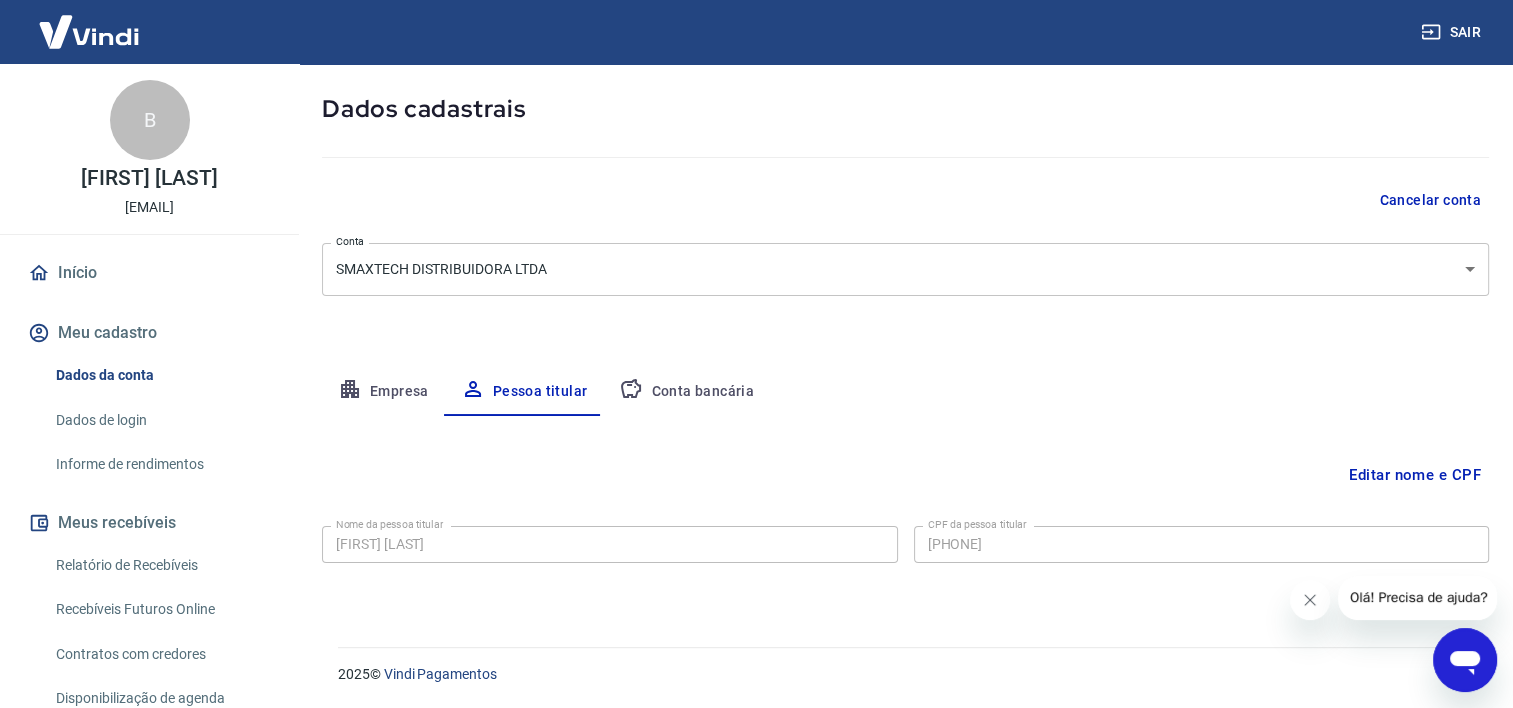 click on "Editar nome e CPF" at bounding box center [1415, 475] 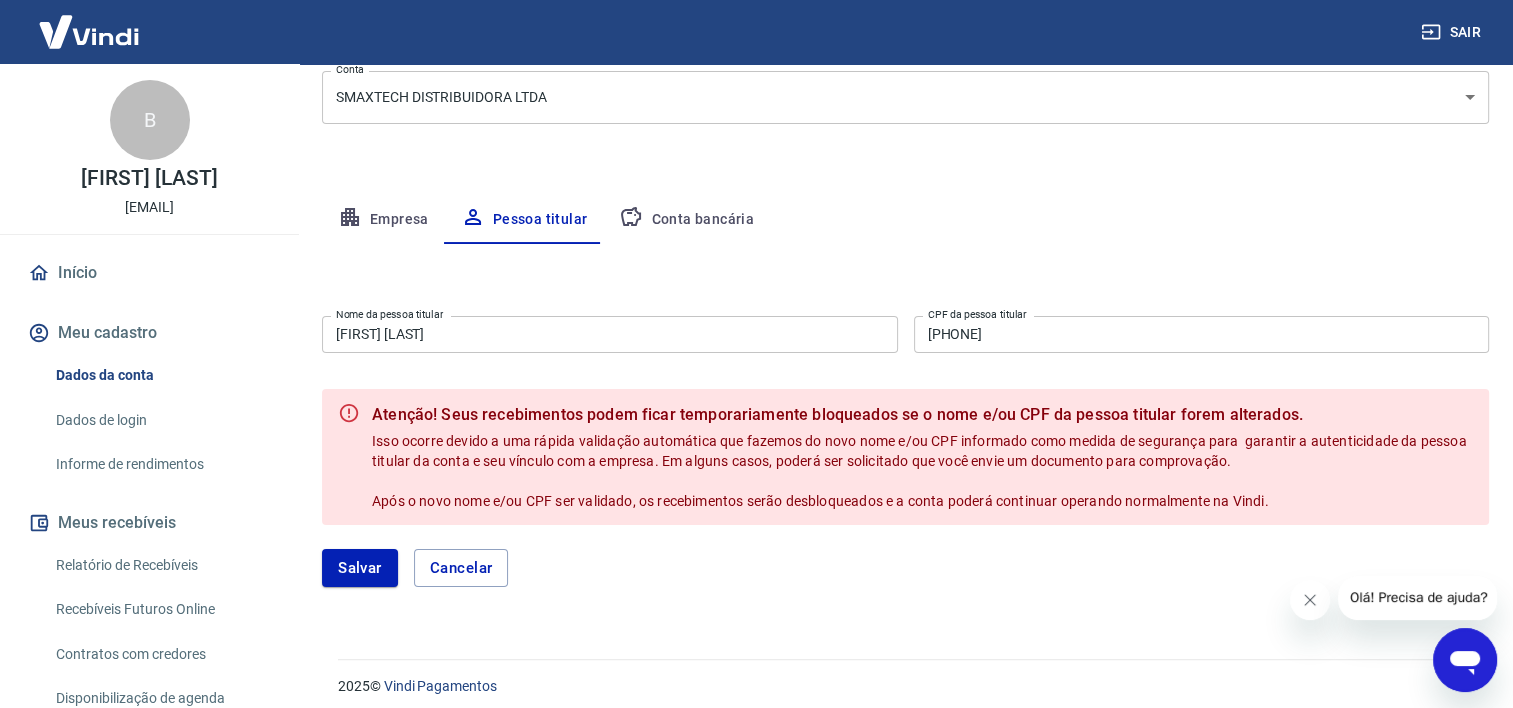 scroll, scrollTop: 275, scrollLeft: 0, axis: vertical 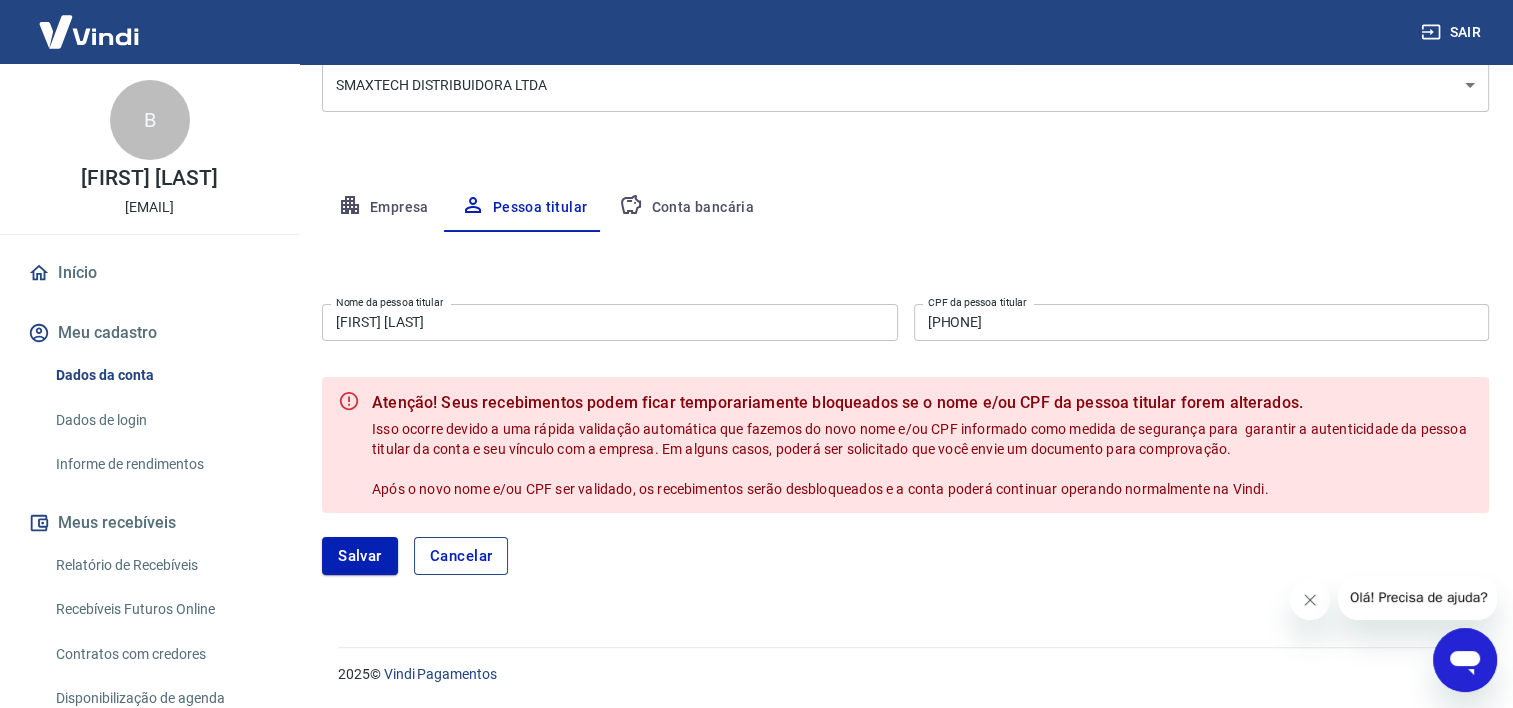 click on "Cancelar" at bounding box center [461, 556] 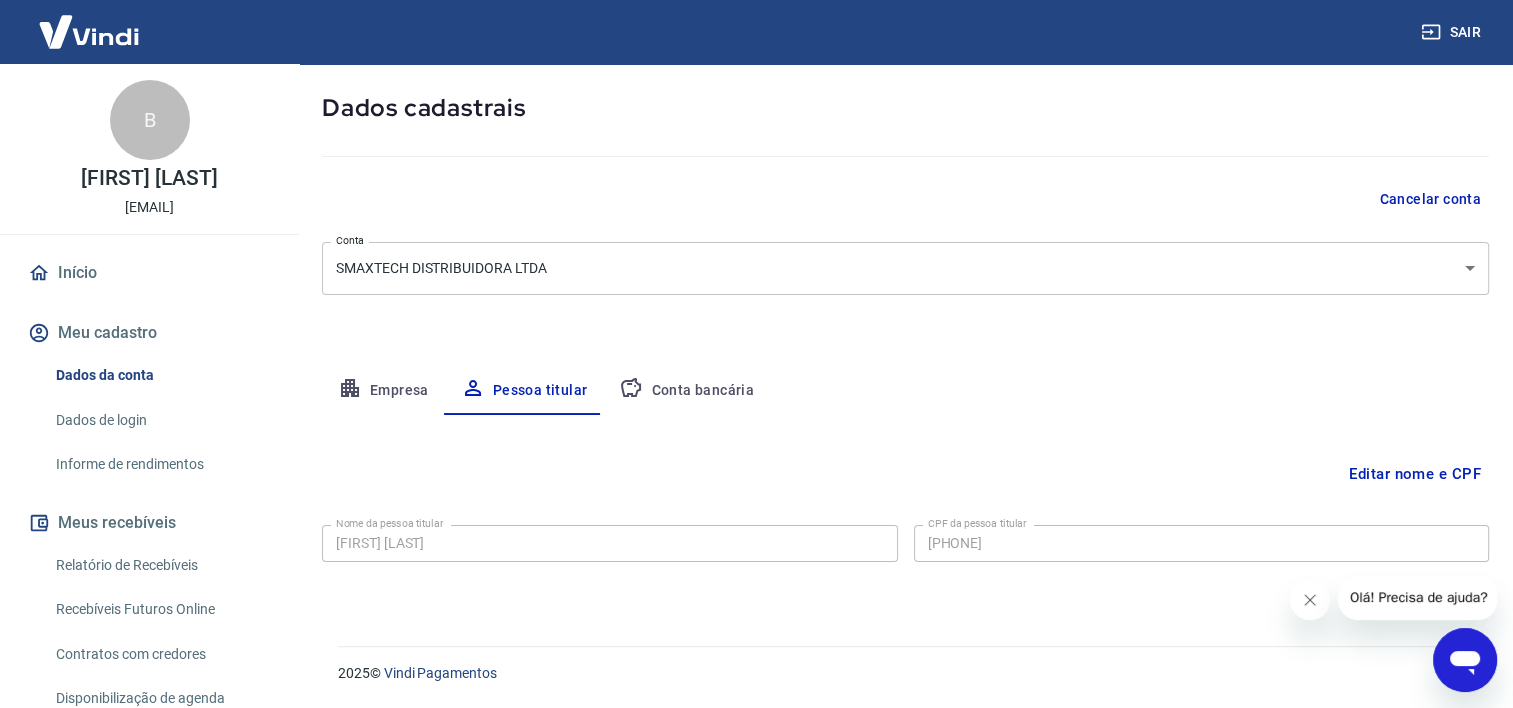 scroll, scrollTop: 91, scrollLeft: 0, axis: vertical 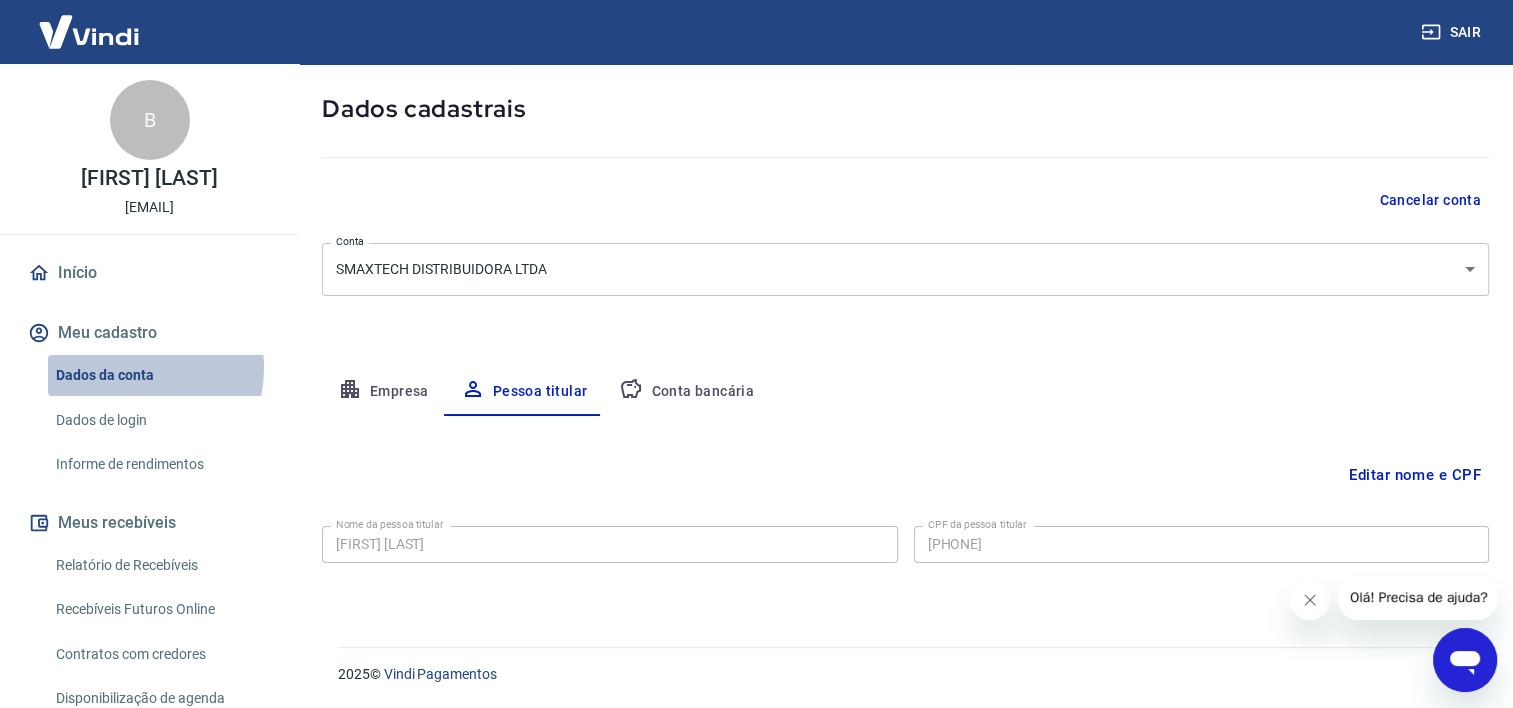 click on "Dados da conta" at bounding box center (161, 375) 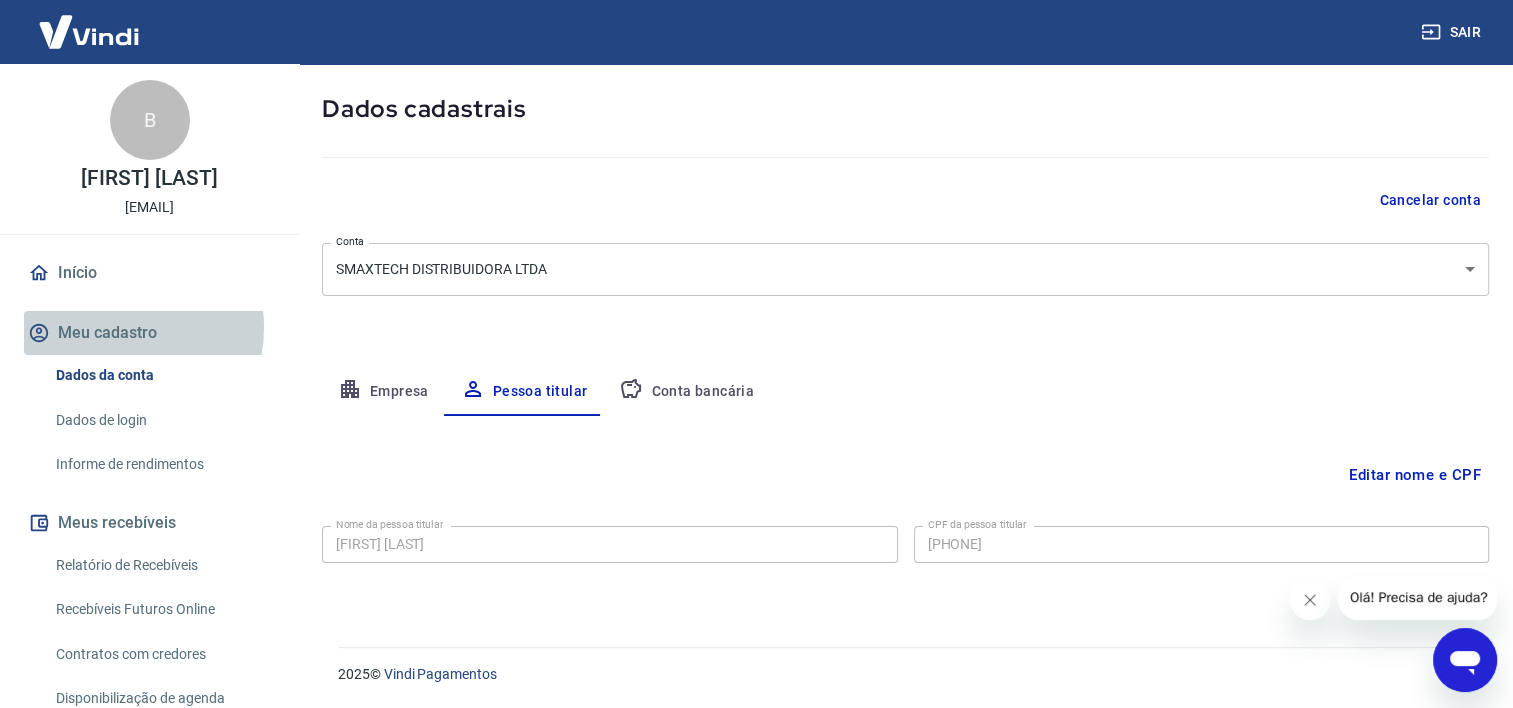 click on "Meu cadastro" at bounding box center [149, 333] 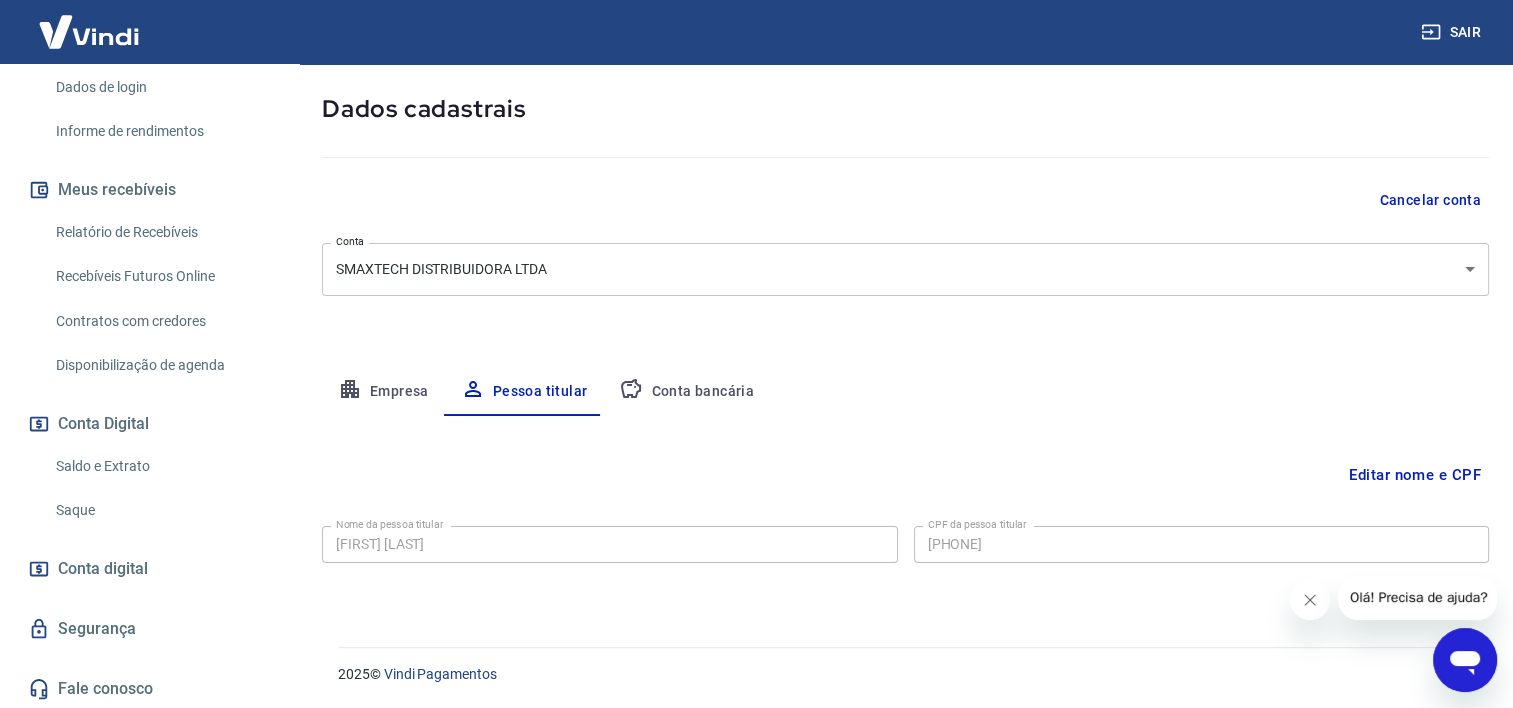 scroll, scrollTop: 335, scrollLeft: 0, axis: vertical 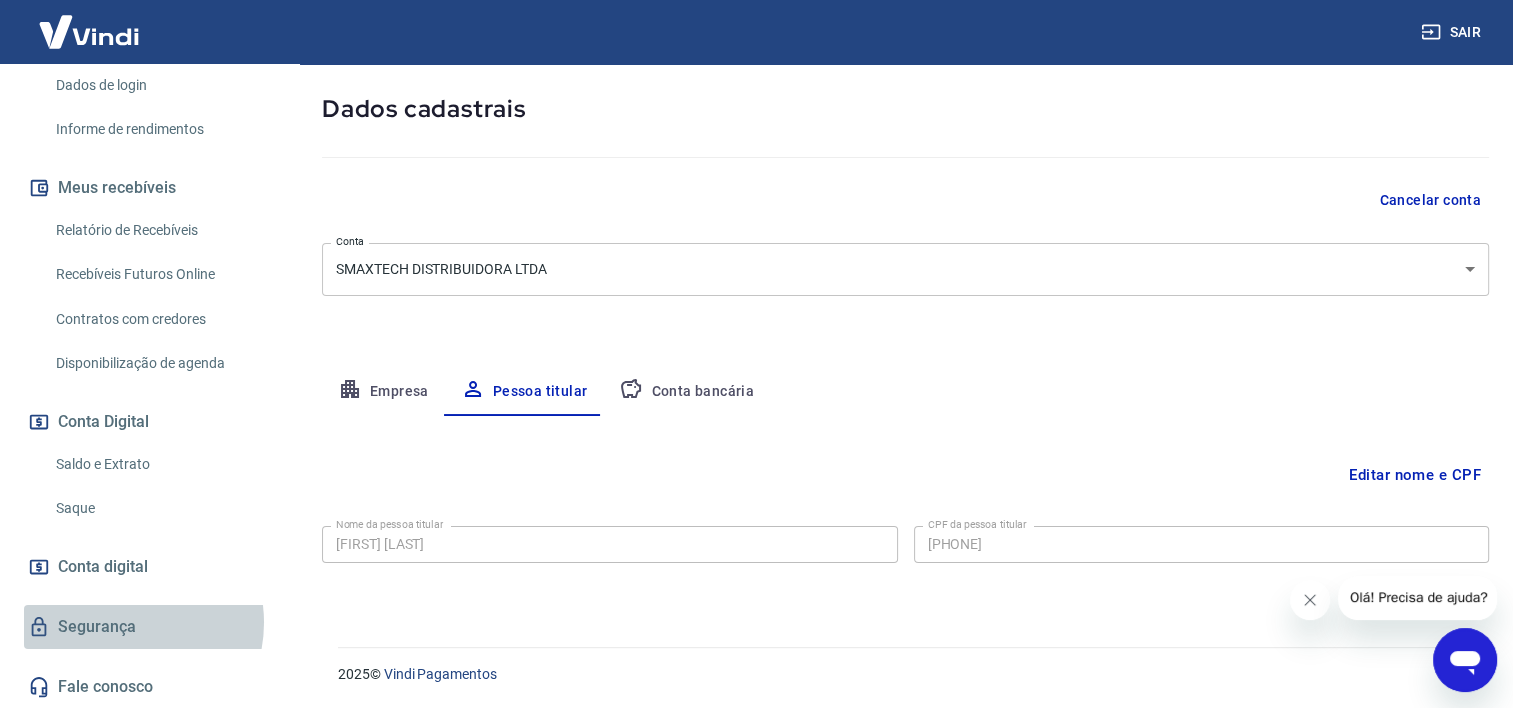 click on "Segurança" at bounding box center (149, 627) 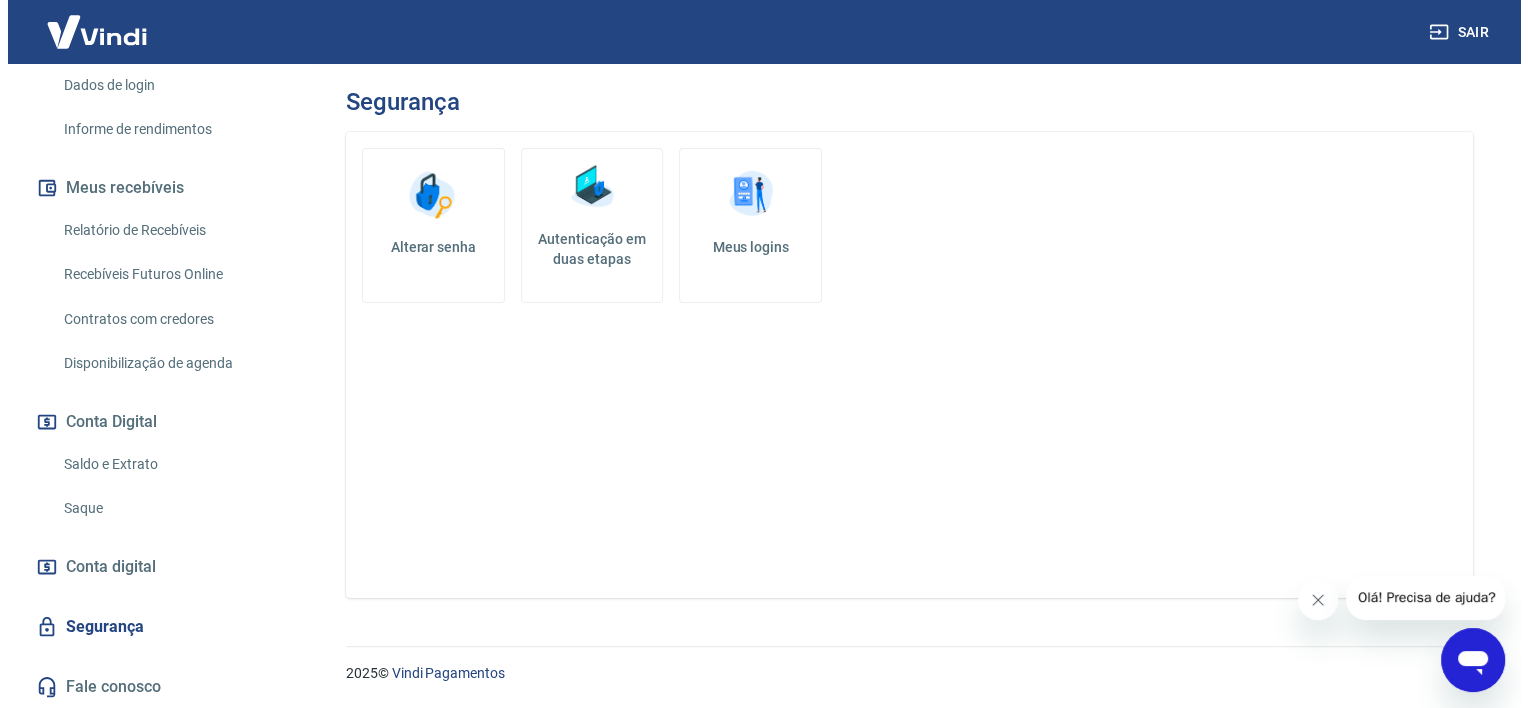 scroll, scrollTop: 0, scrollLeft: 0, axis: both 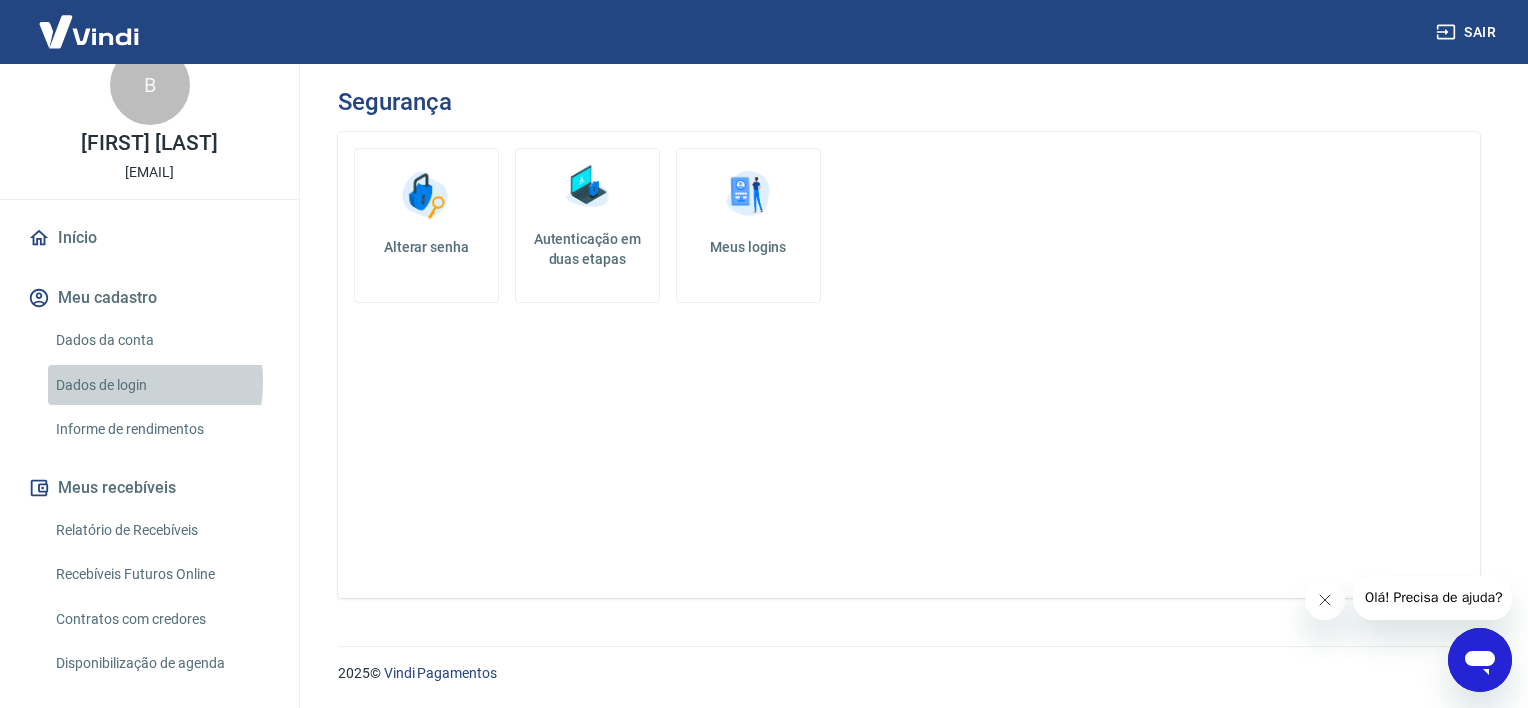 click on "Dados de login" at bounding box center [161, 385] 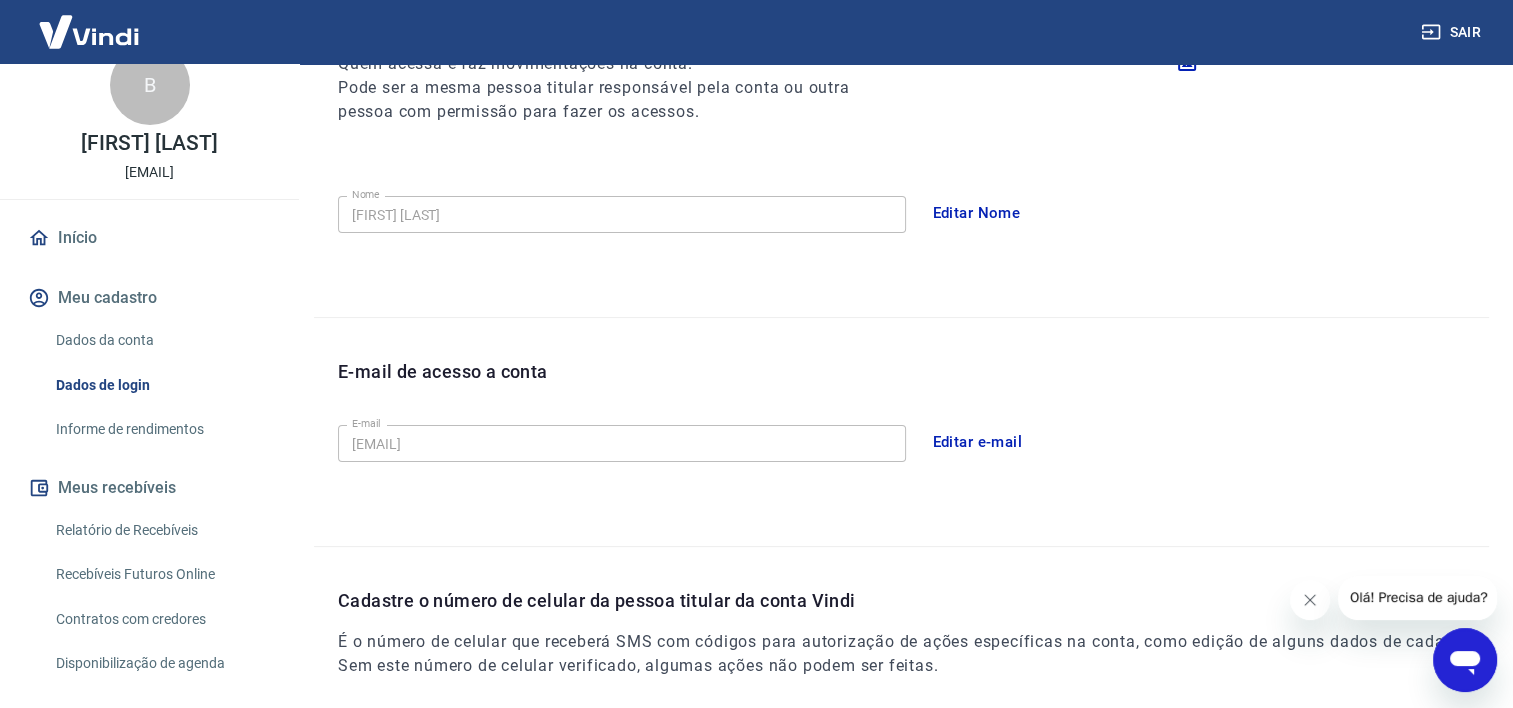 scroll, scrollTop: 172, scrollLeft: 0, axis: vertical 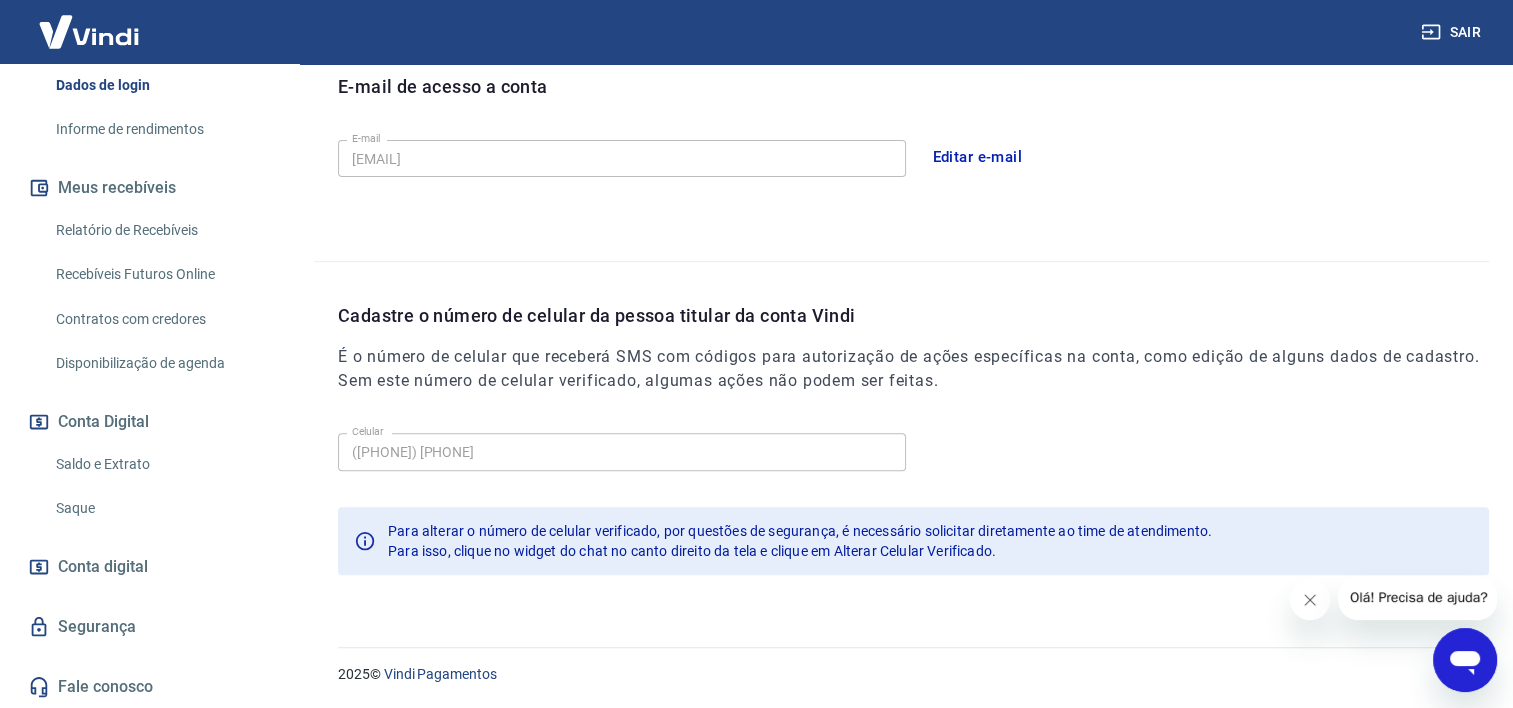 click 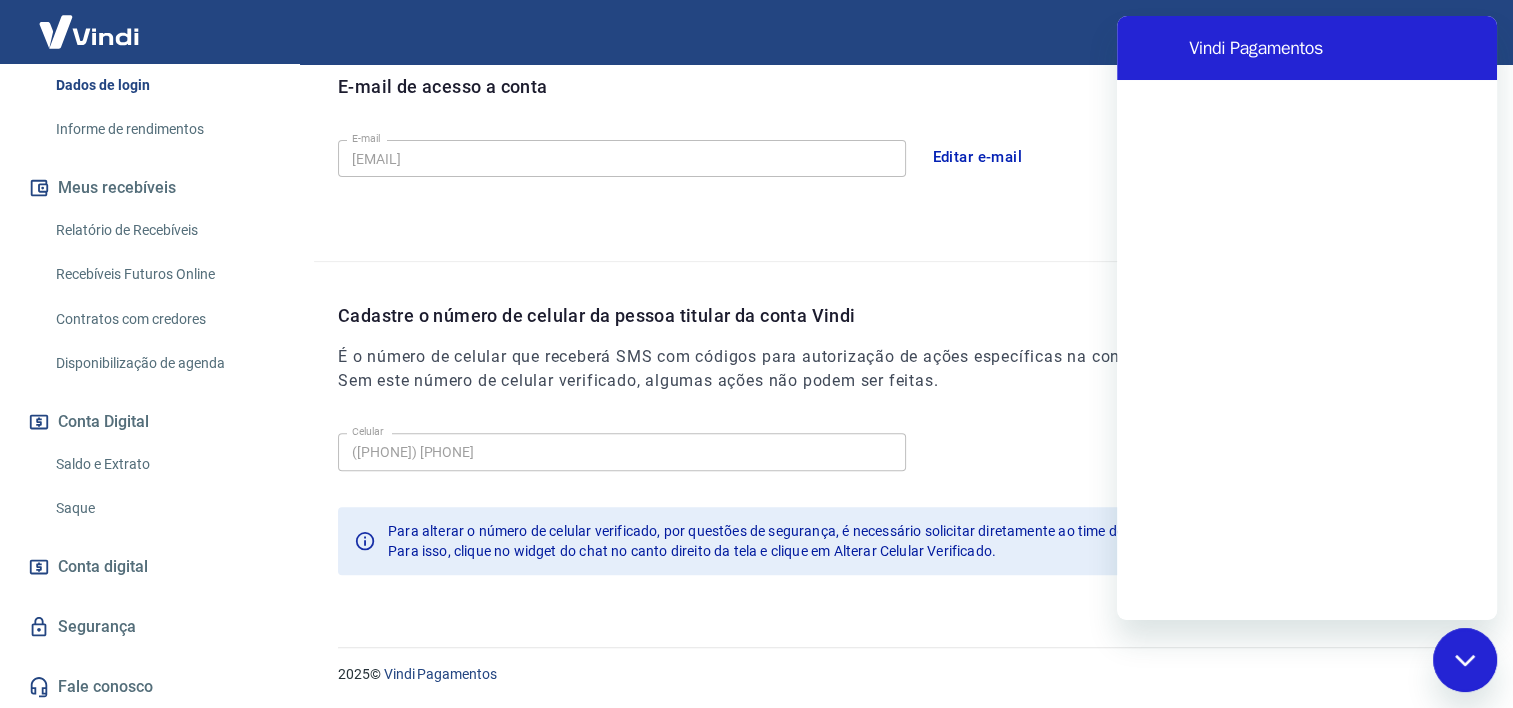scroll, scrollTop: 0, scrollLeft: 0, axis: both 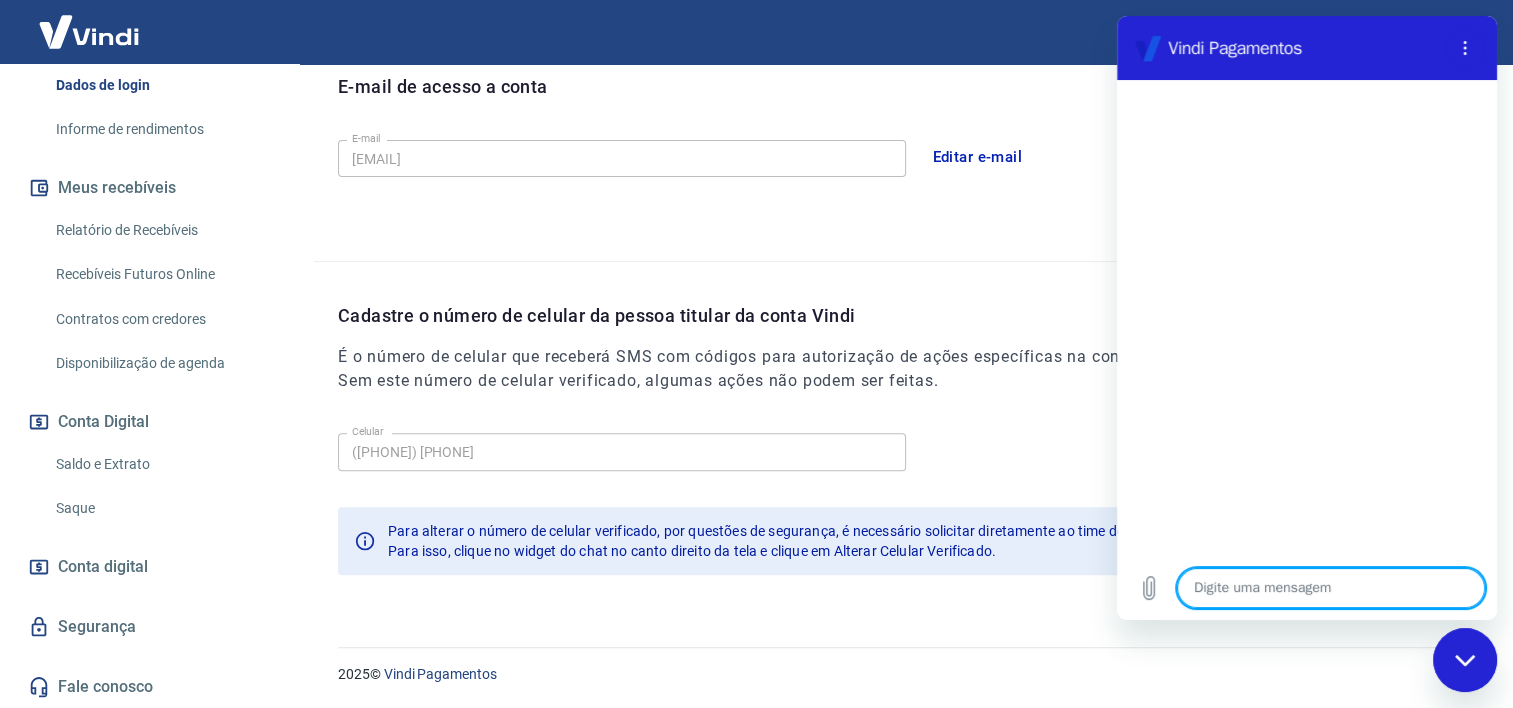 click at bounding box center (1331, 588) 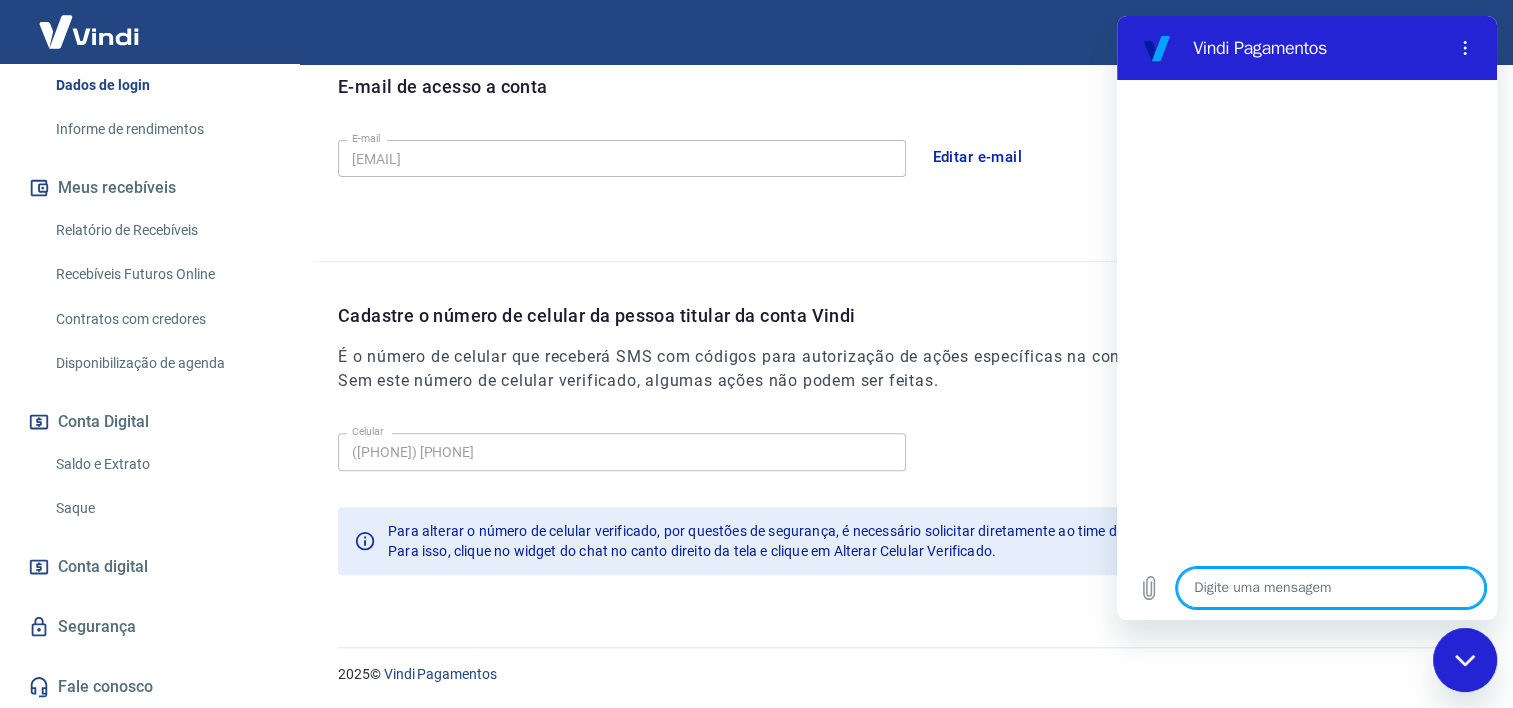 type on "b" 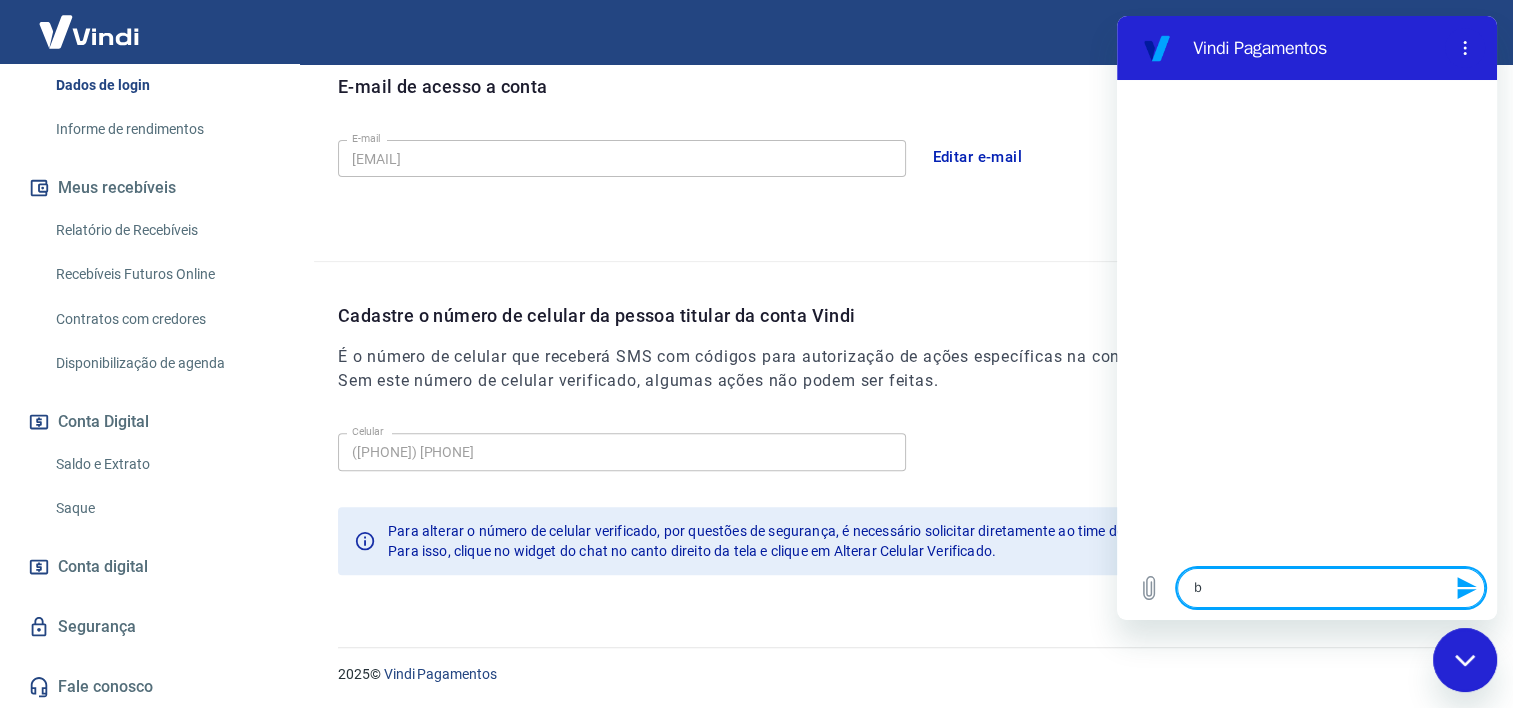 type on "bo" 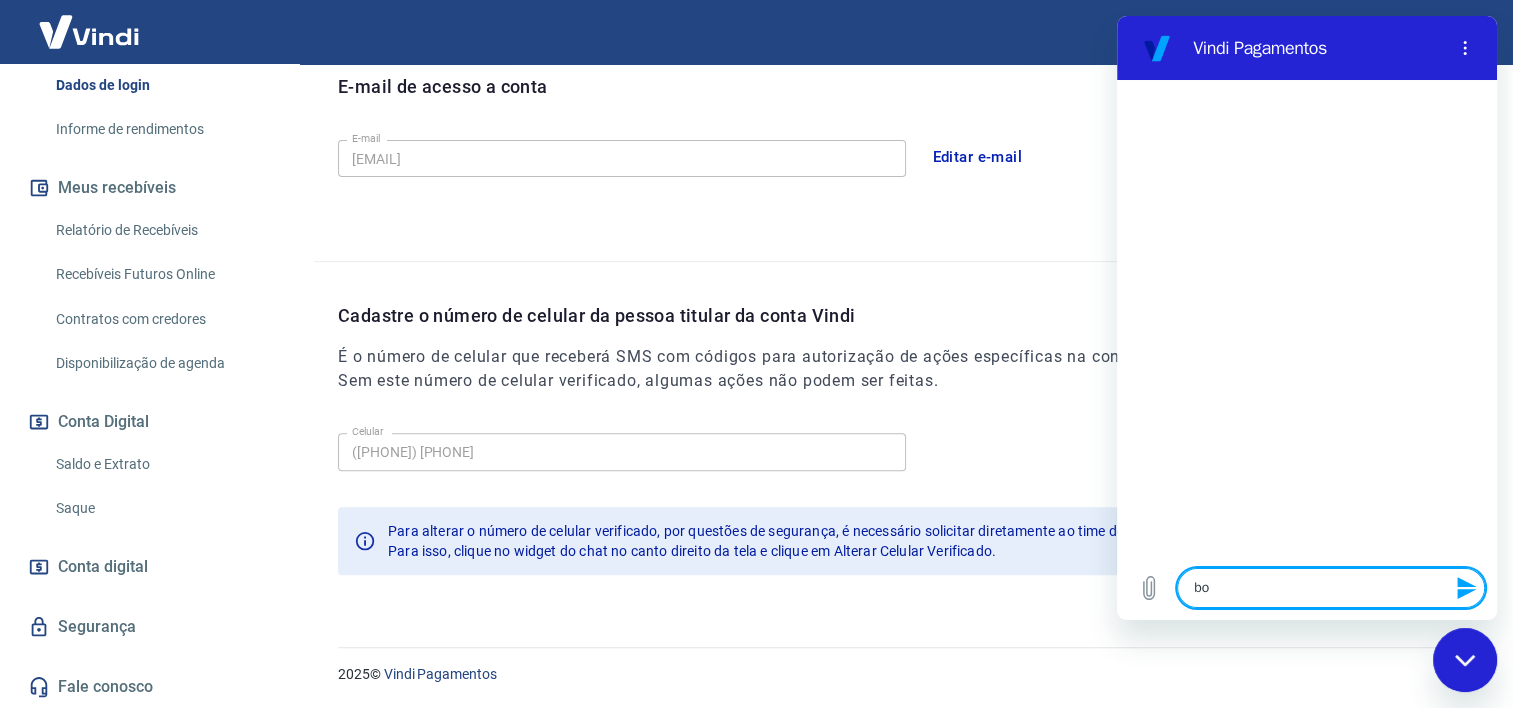 type on "boa" 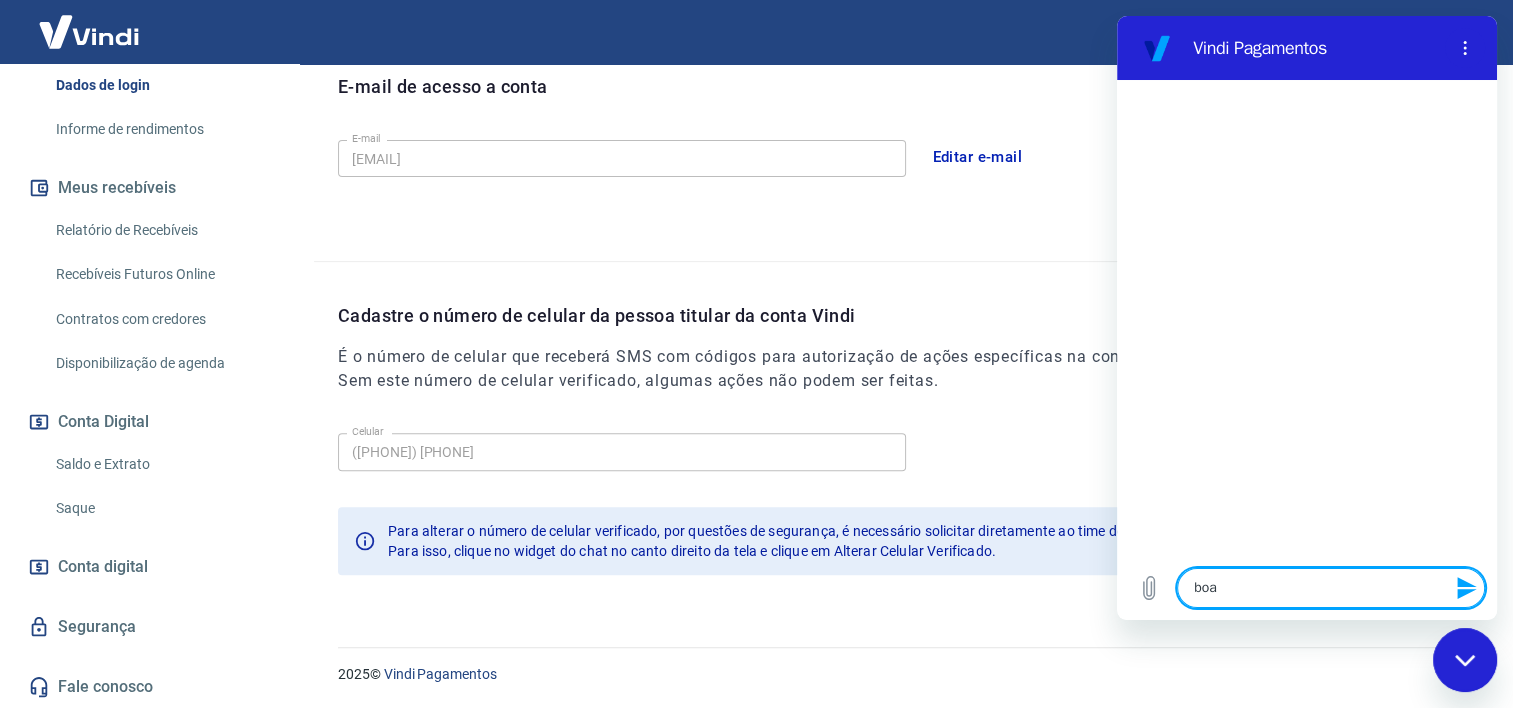 type on "boa" 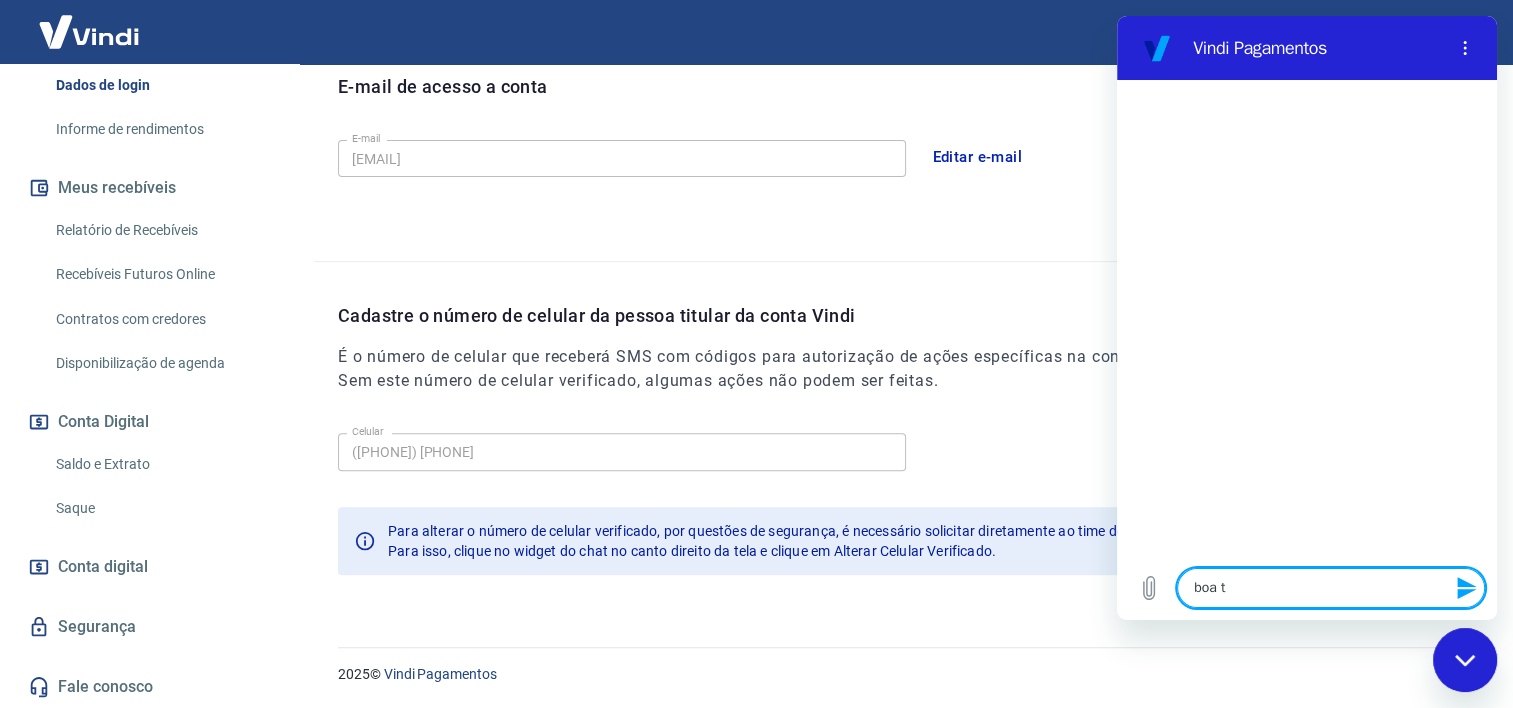 type on "boa te" 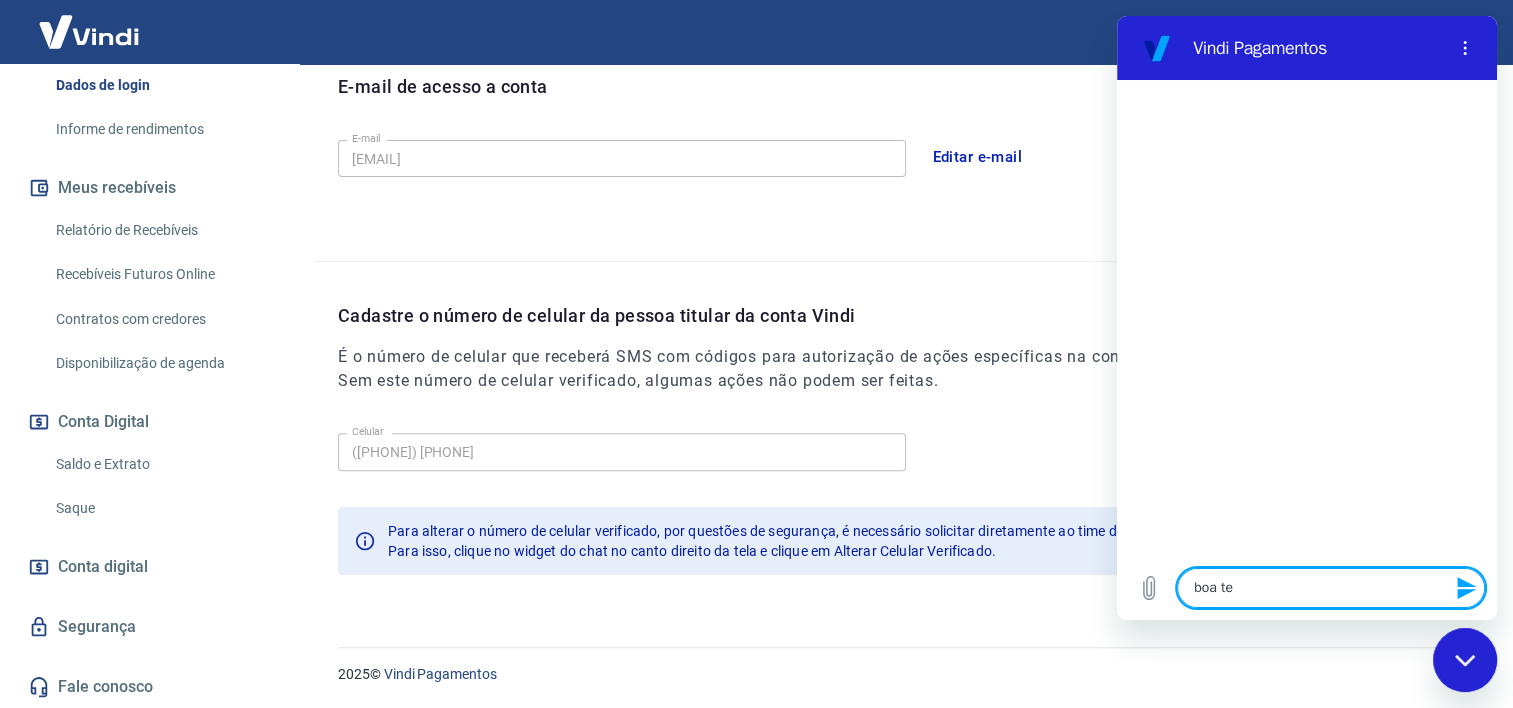 type on "boa t" 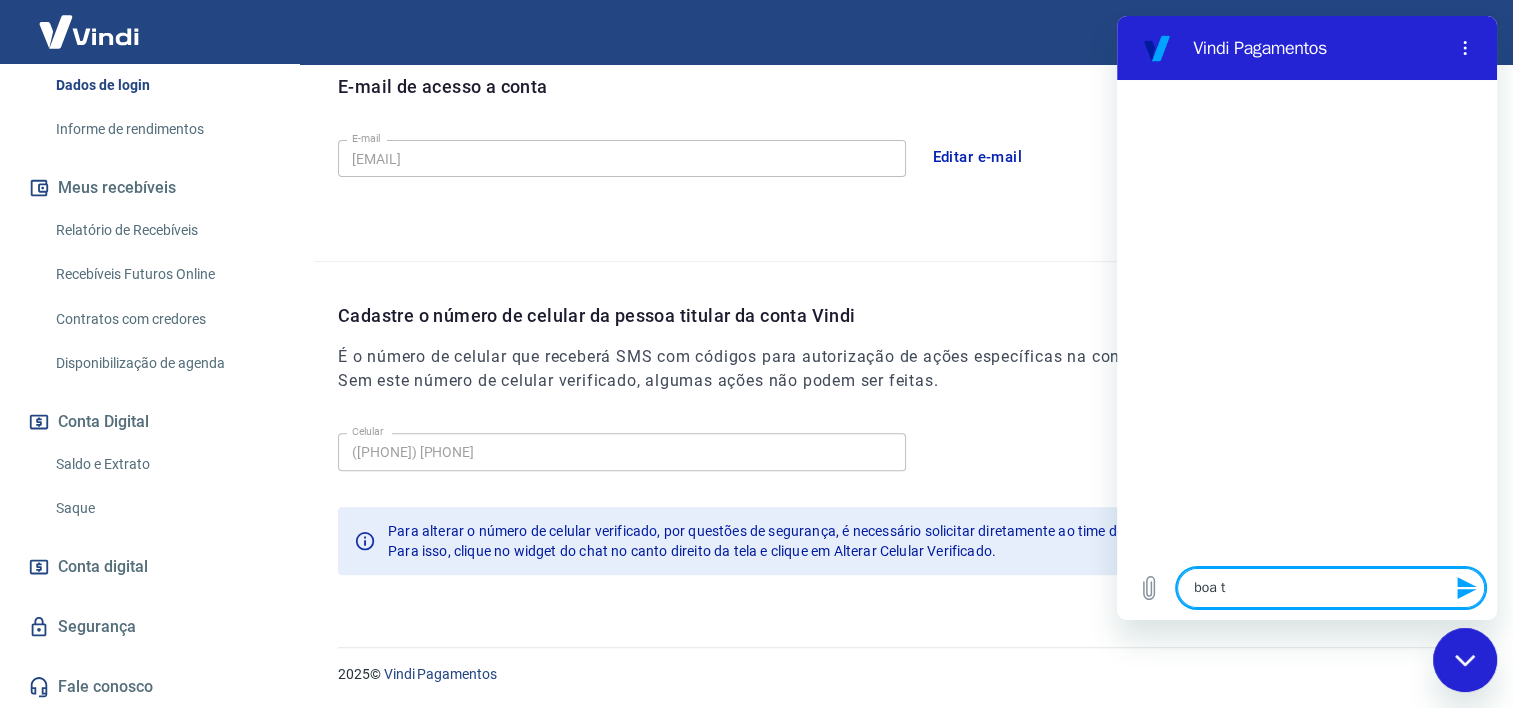 type on "boa ta" 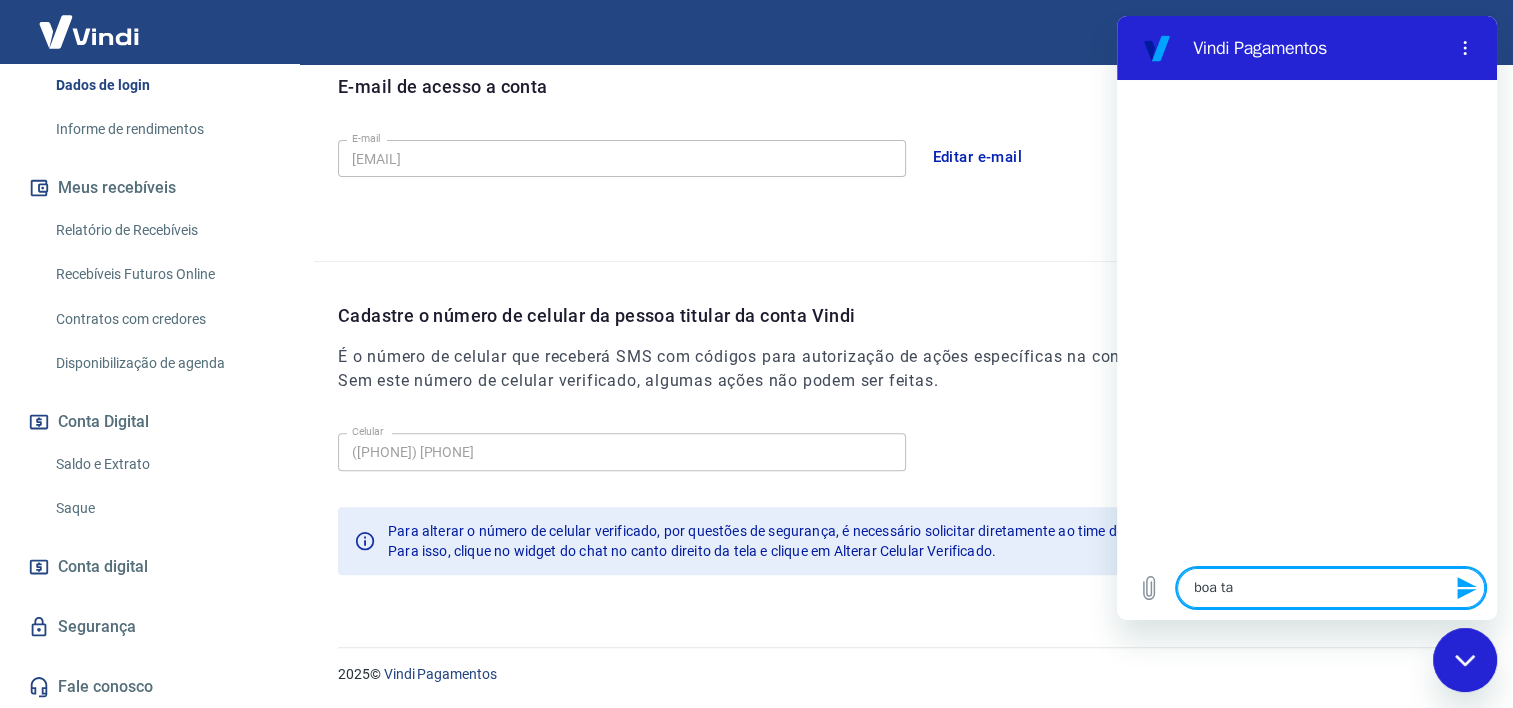 type on "boa tar" 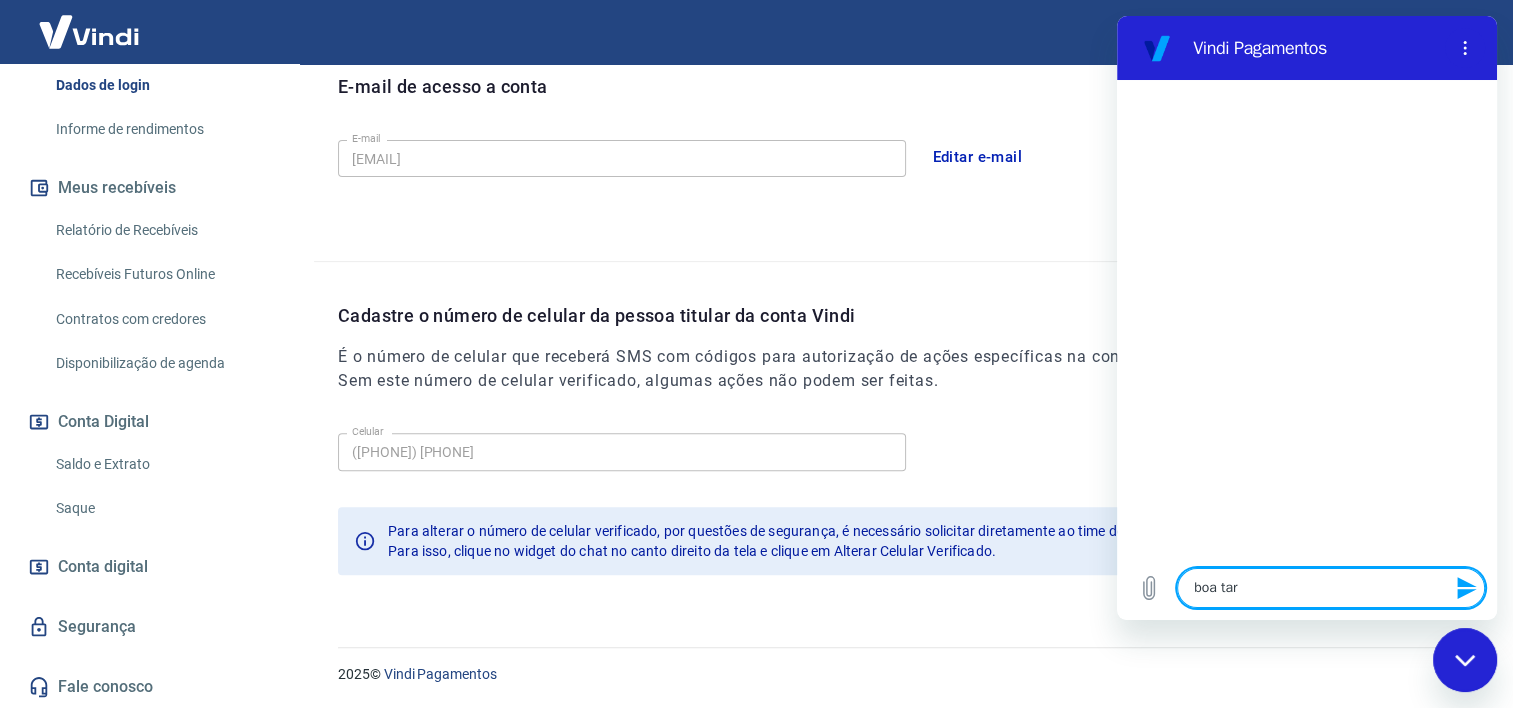 type on "boa tard" 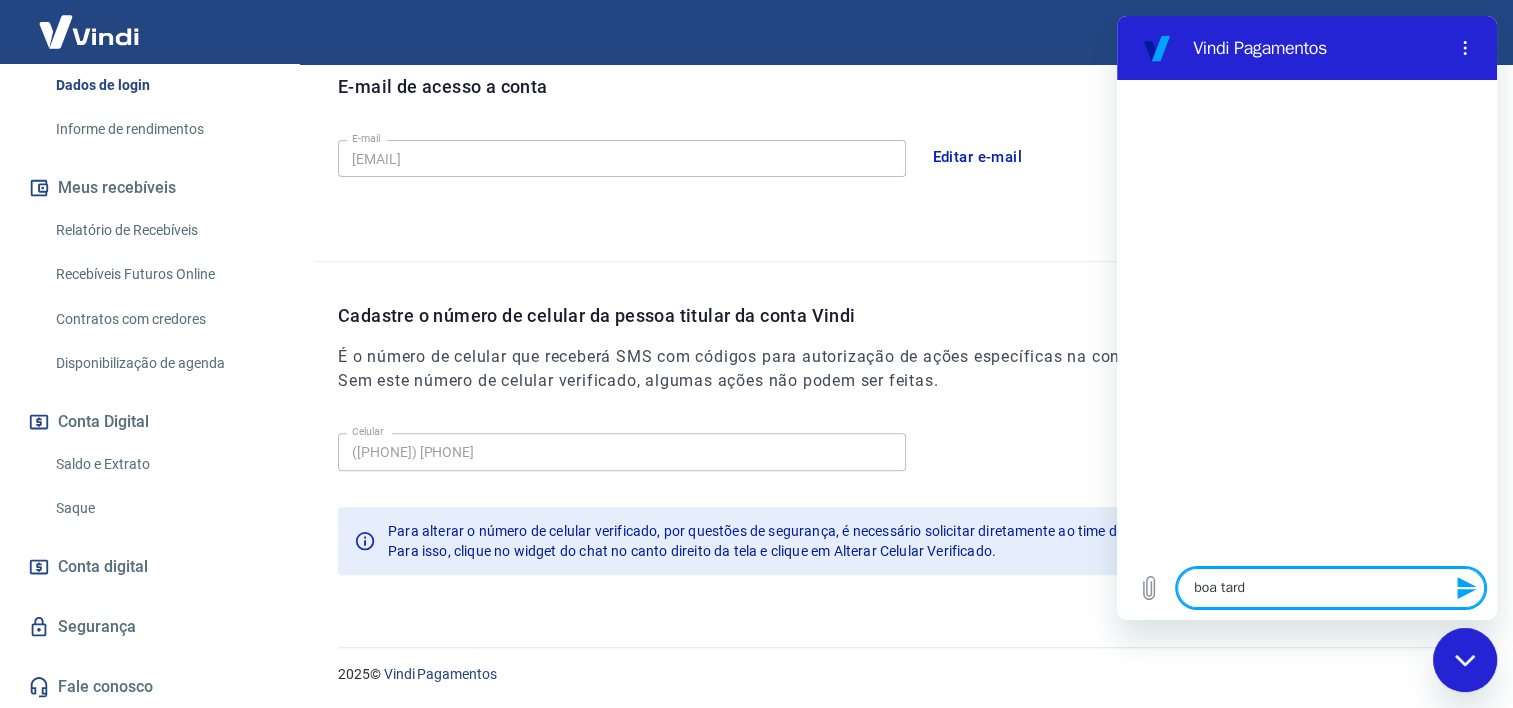type on "boa tarde" 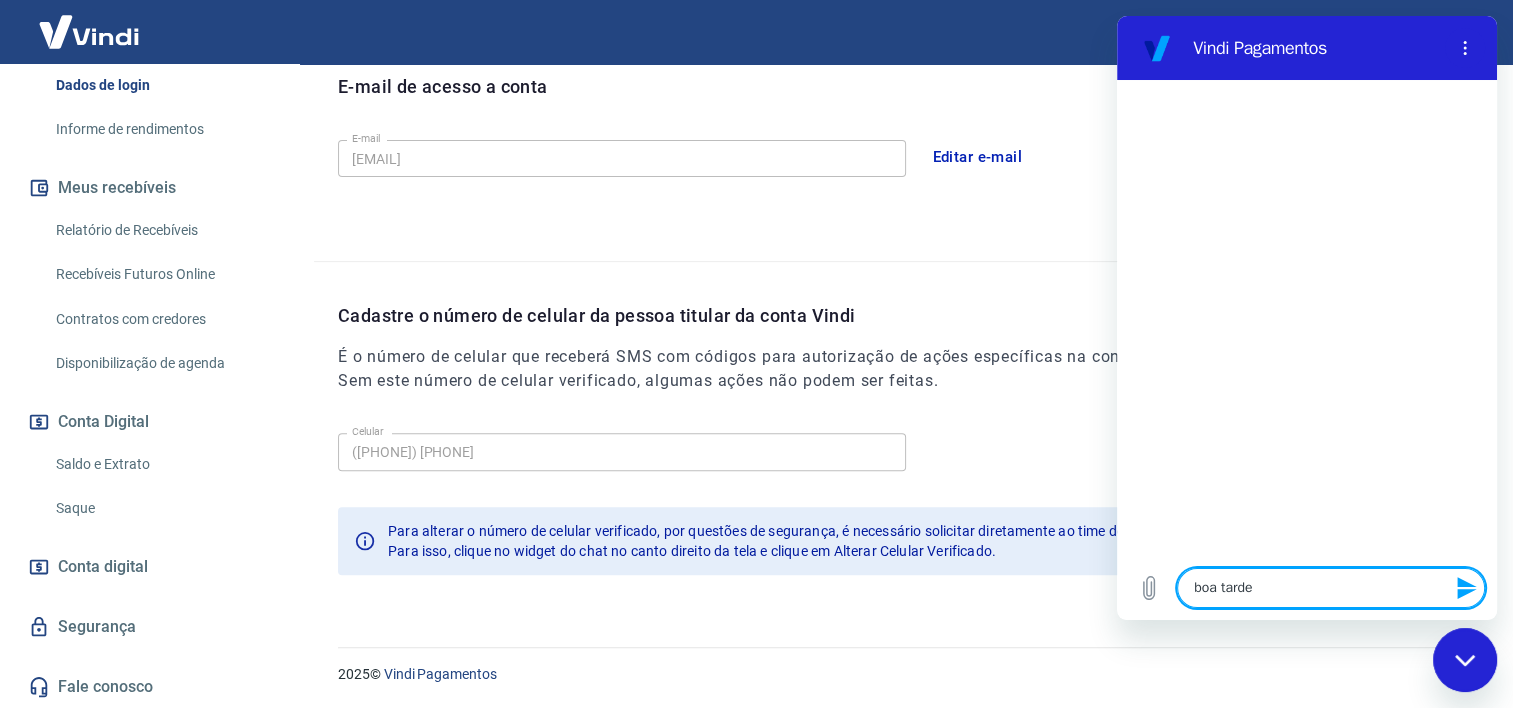 type 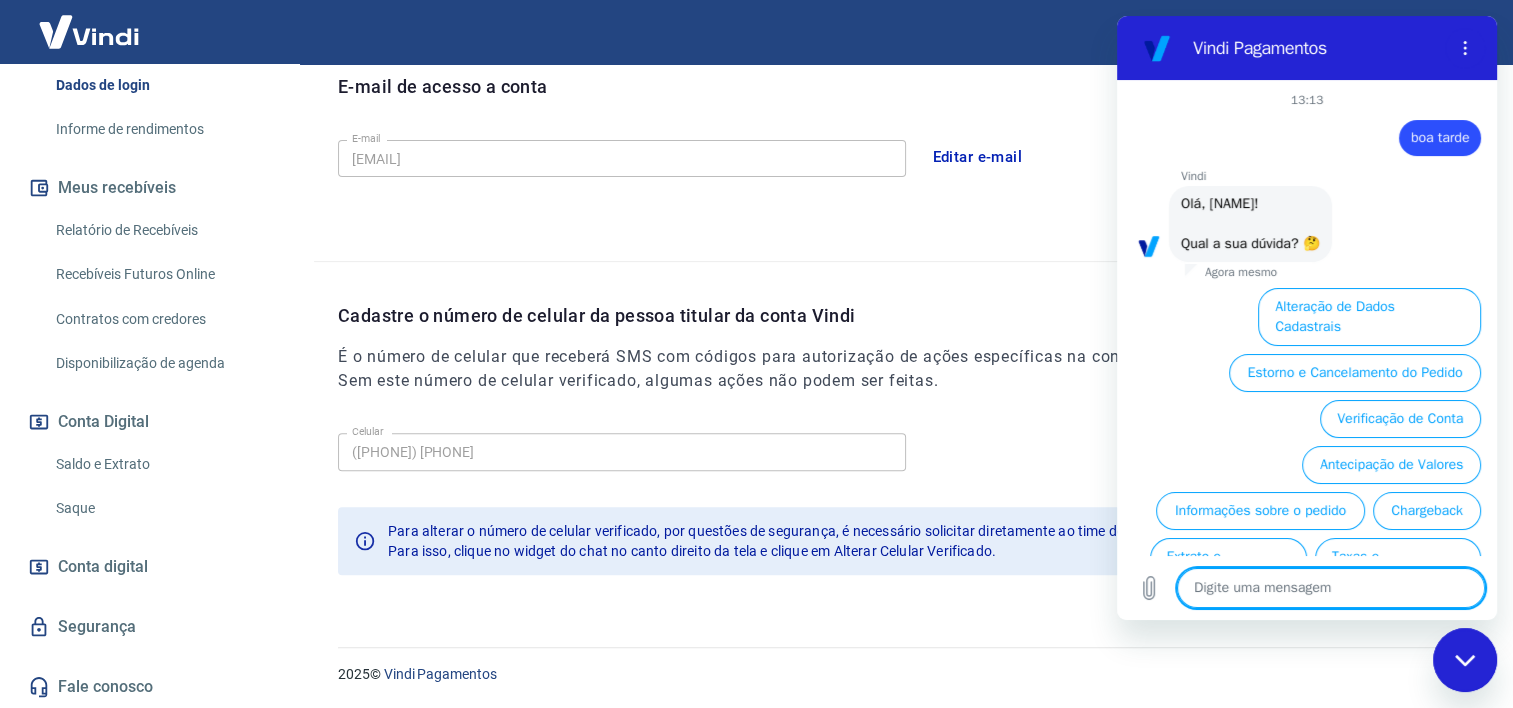 scroll, scrollTop: 93, scrollLeft: 0, axis: vertical 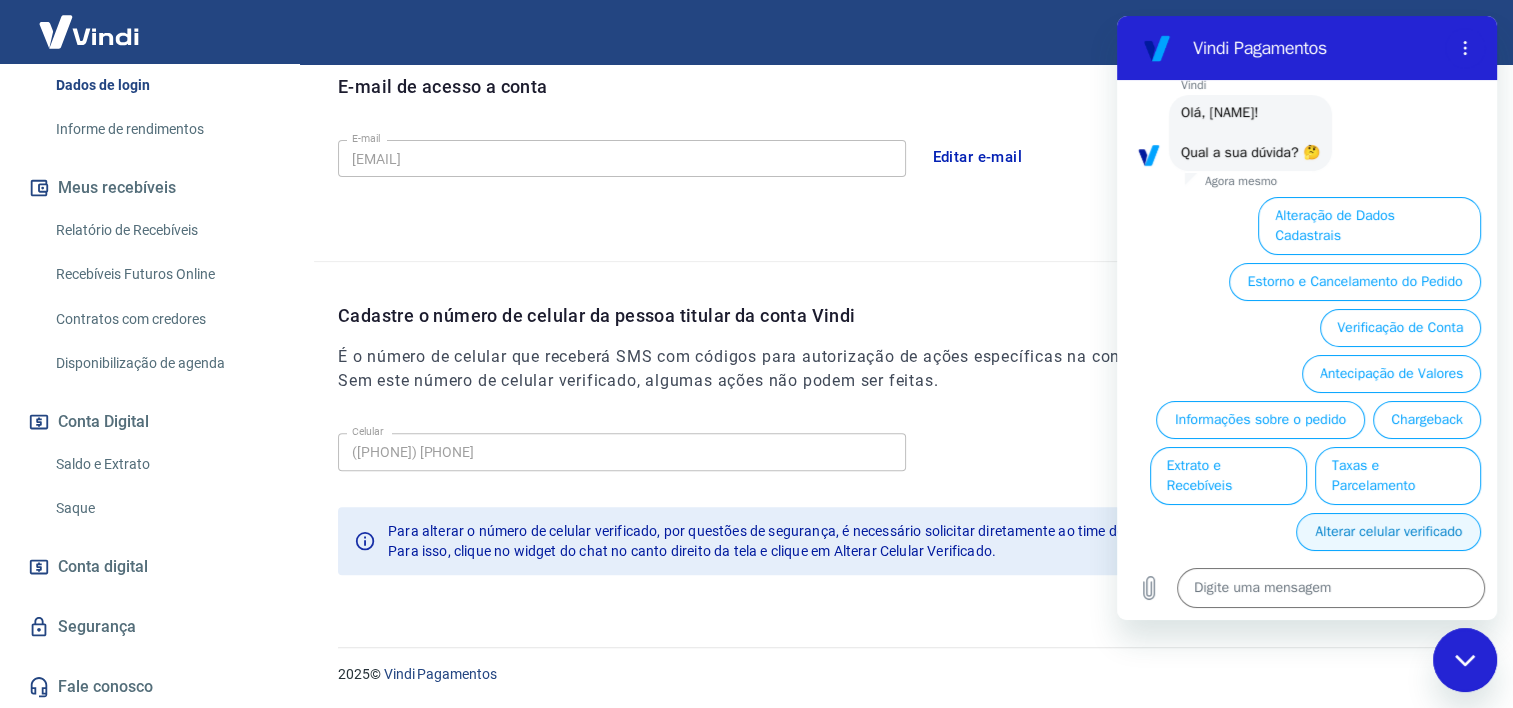 click on "Alterar celular verificado" at bounding box center [1388, 532] 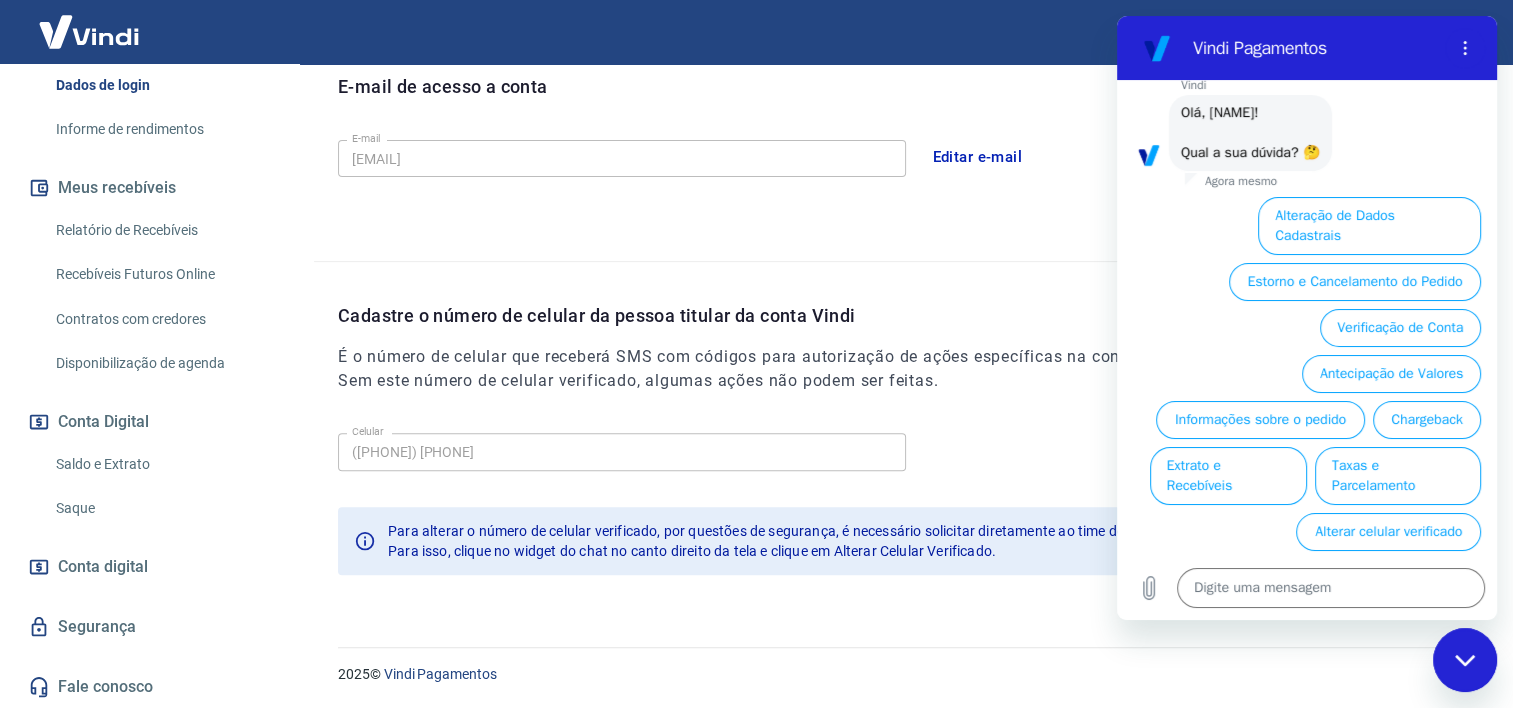 scroll, scrollTop: 0, scrollLeft: 0, axis: both 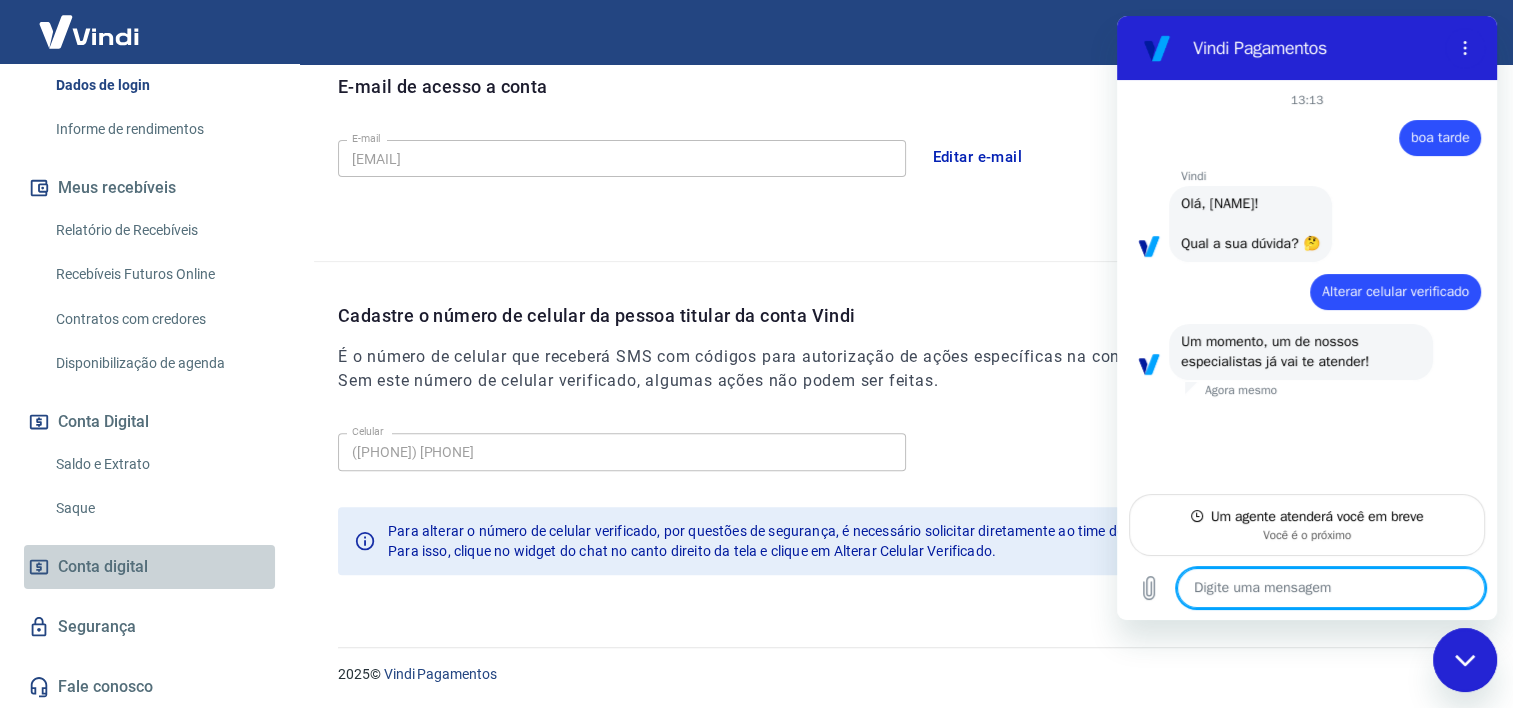 click on "Conta digital" at bounding box center [149, 567] 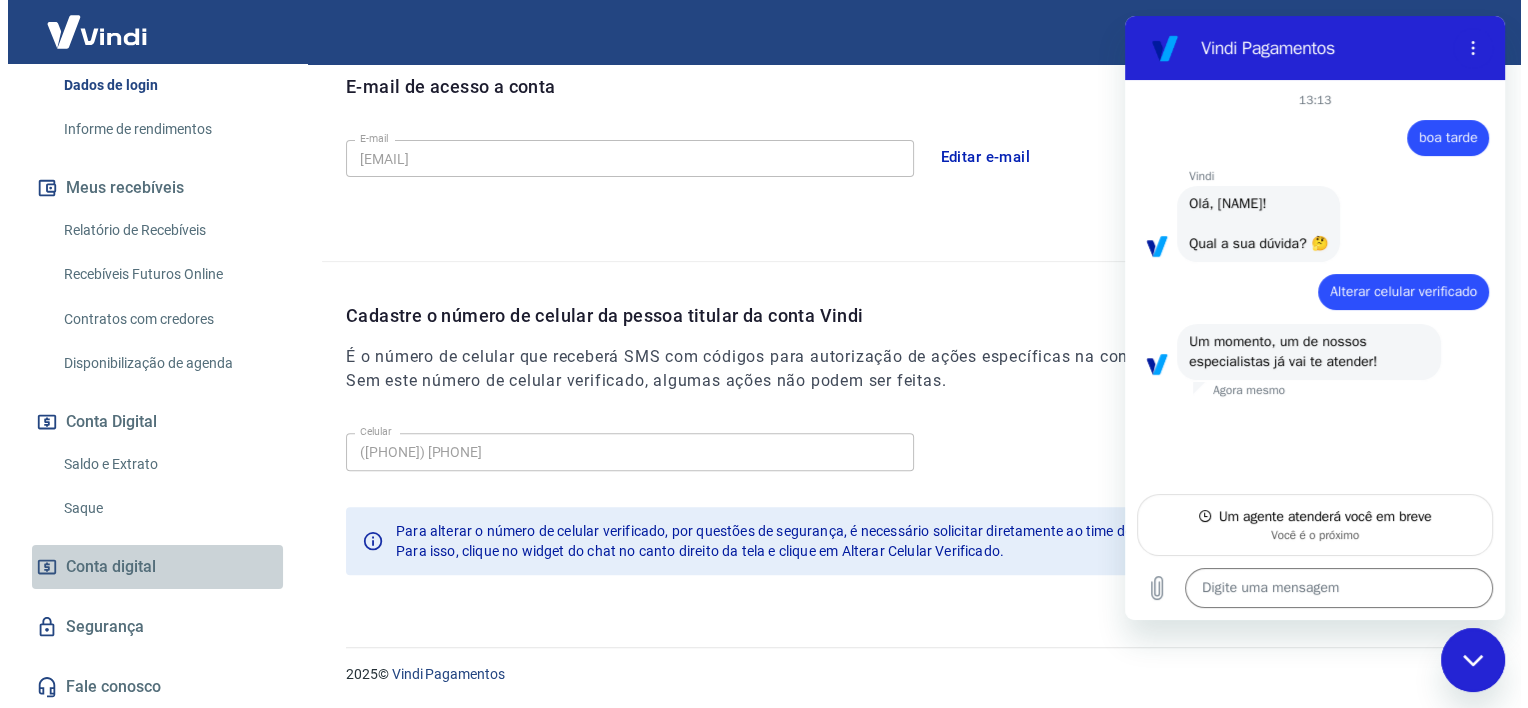 scroll, scrollTop: 0, scrollLeft: 0, axis: both 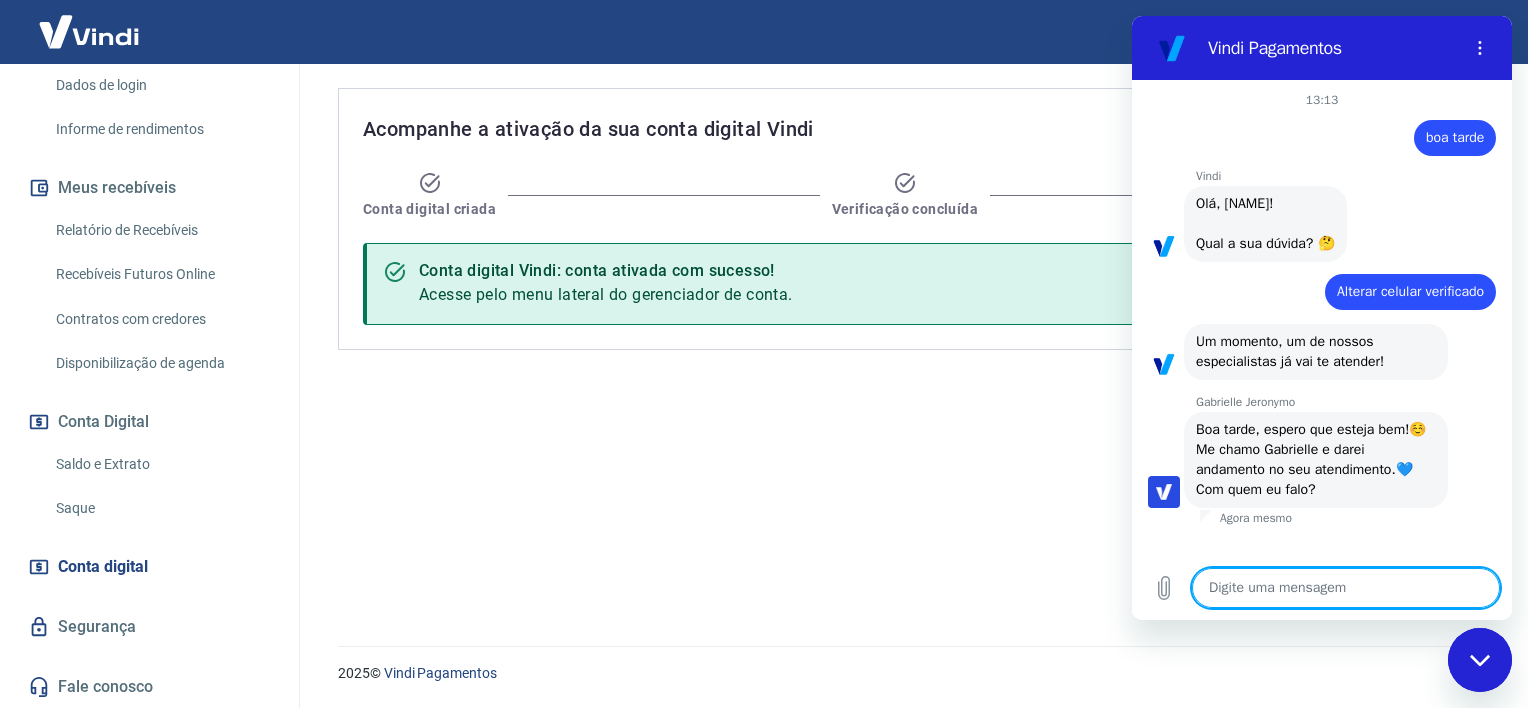 type on "x" 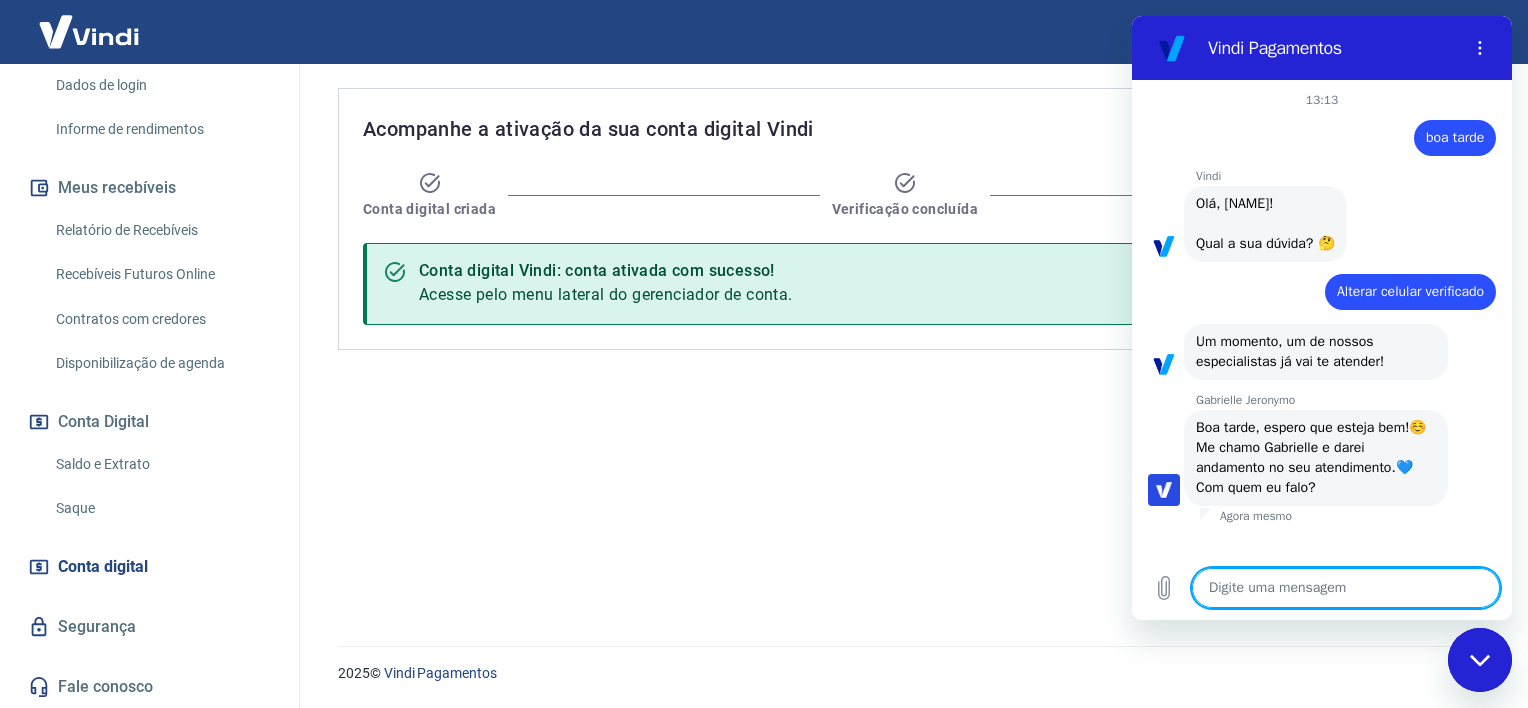 click at bounding box center (1346, 588) 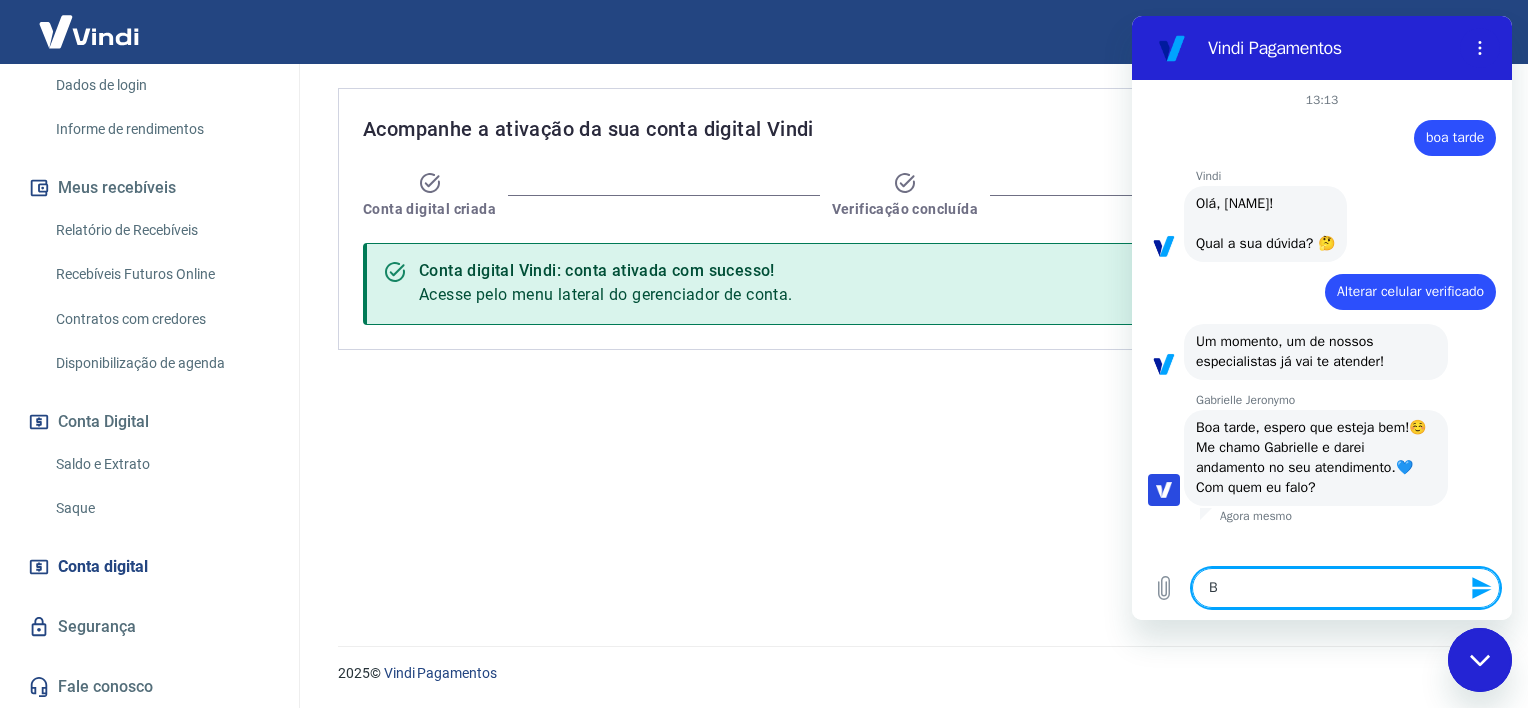 type on "Br" 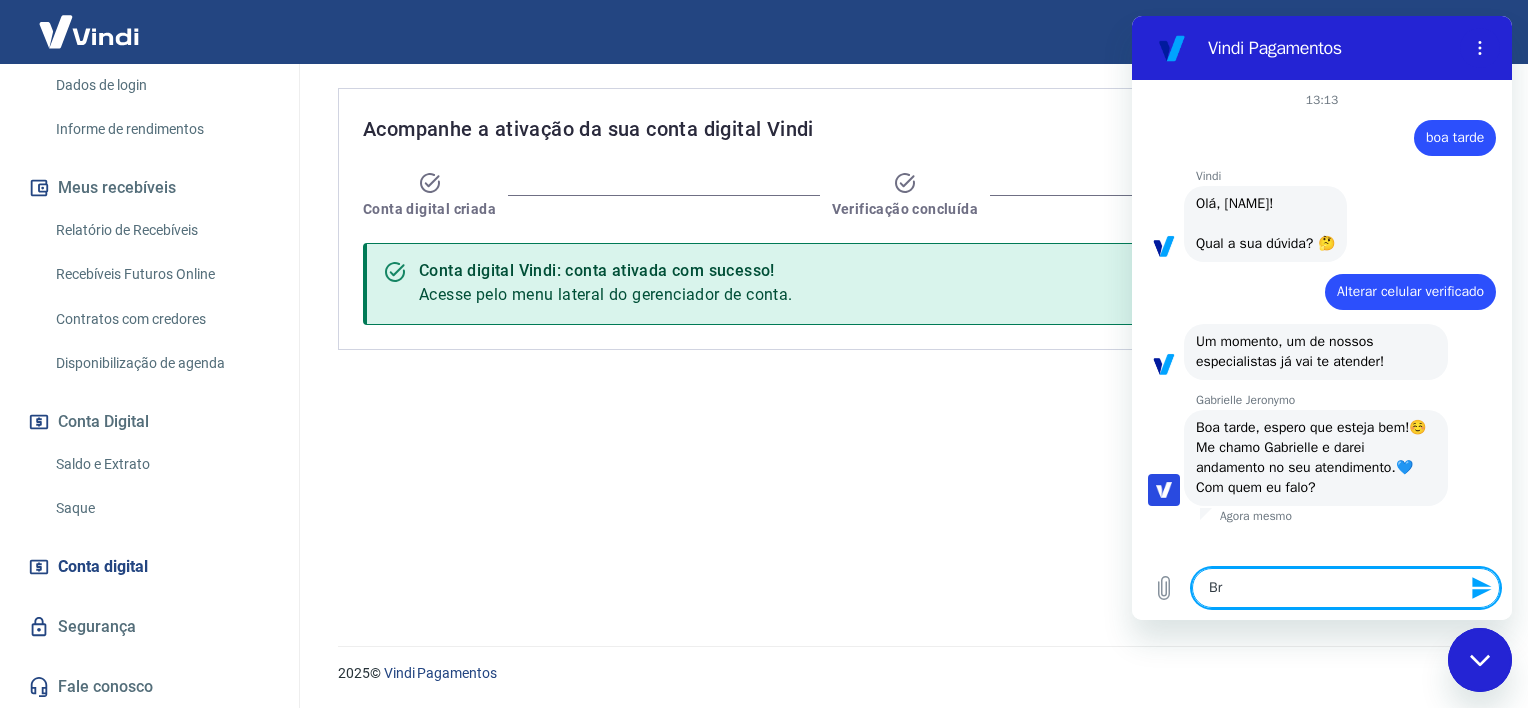 type on "Bru" 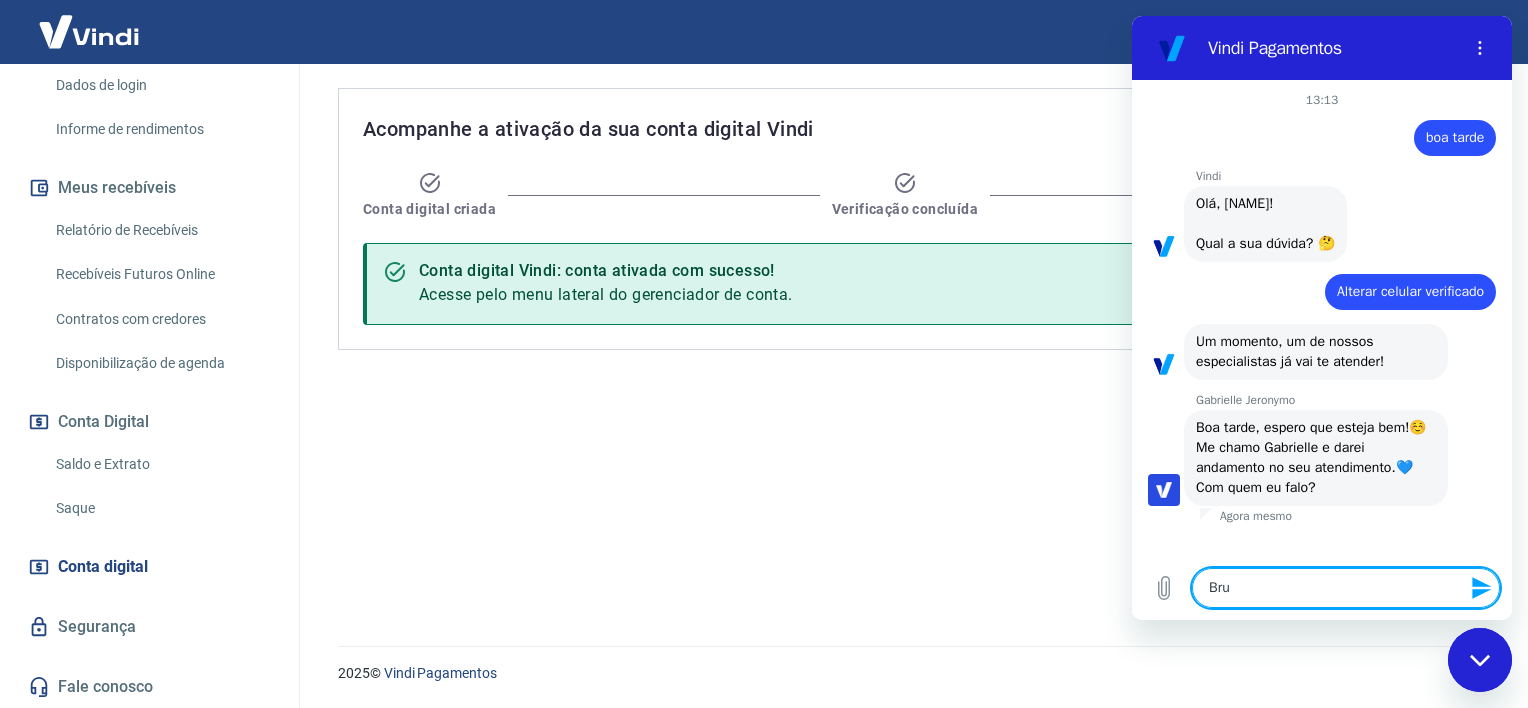 type on "Brun" 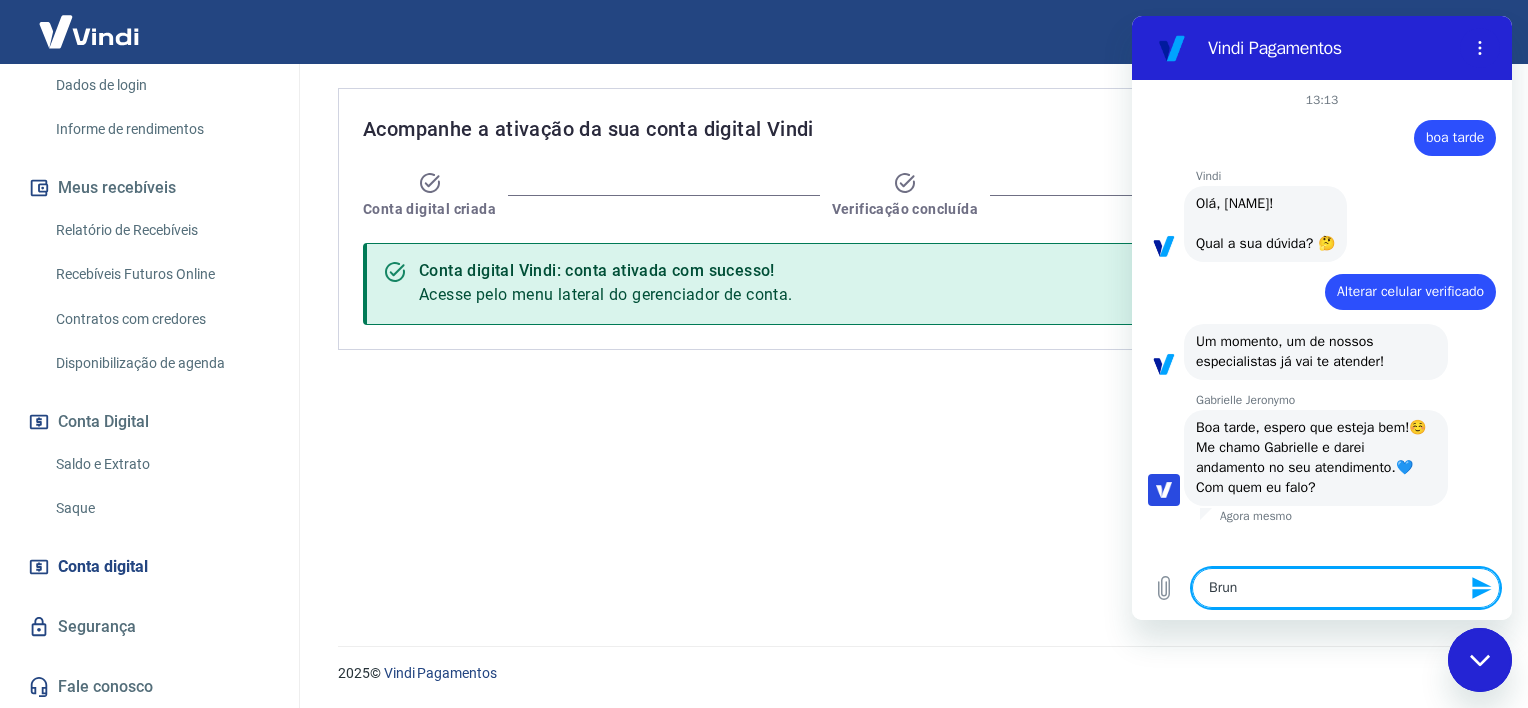 type on "Bruno" 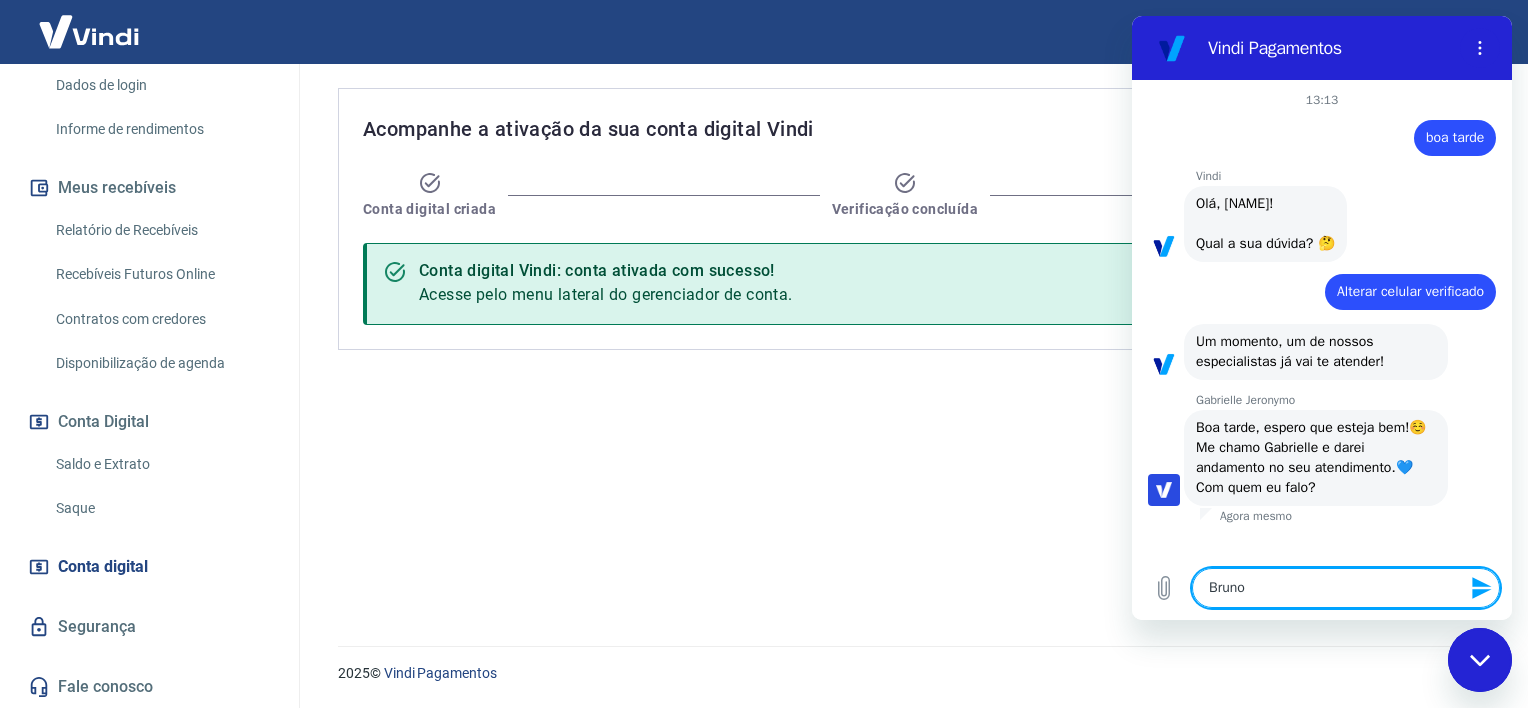 type 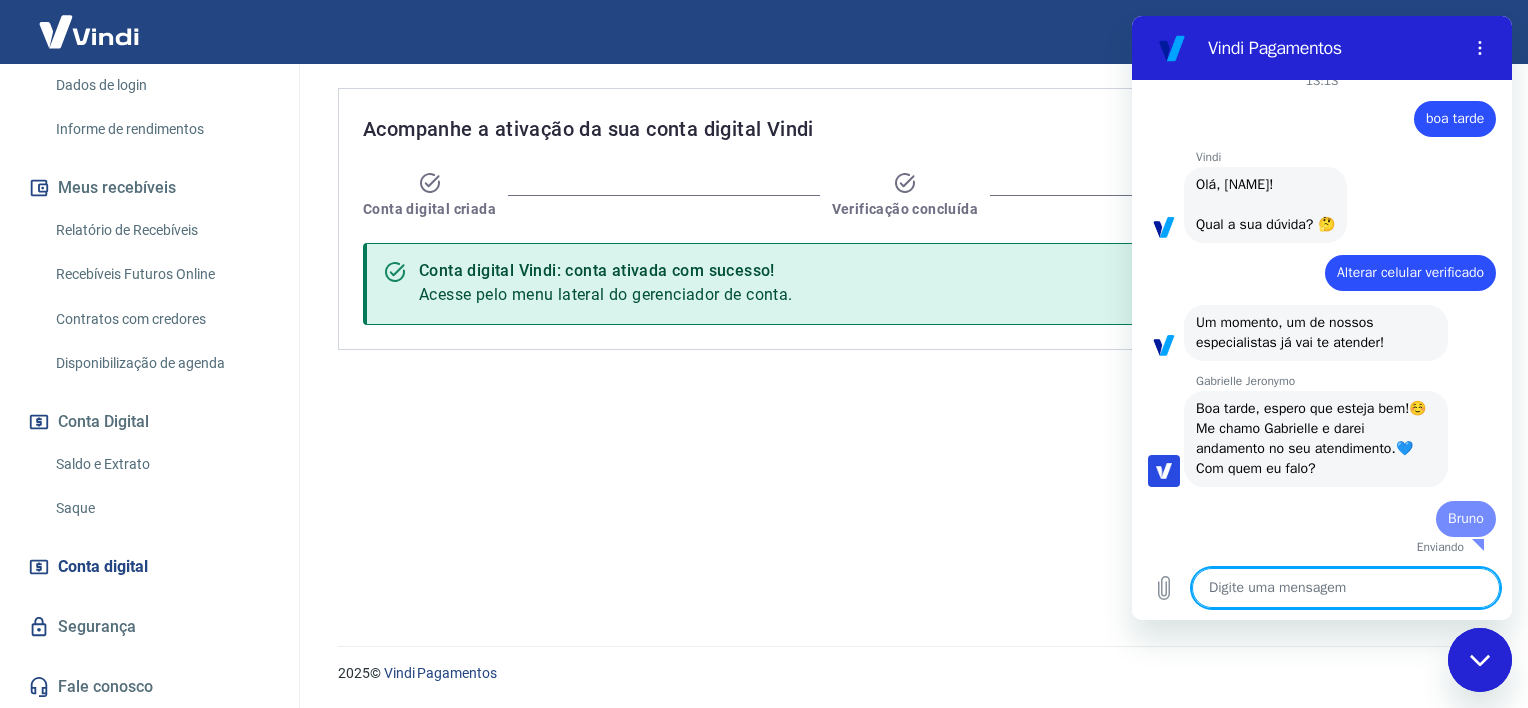 type on "x" 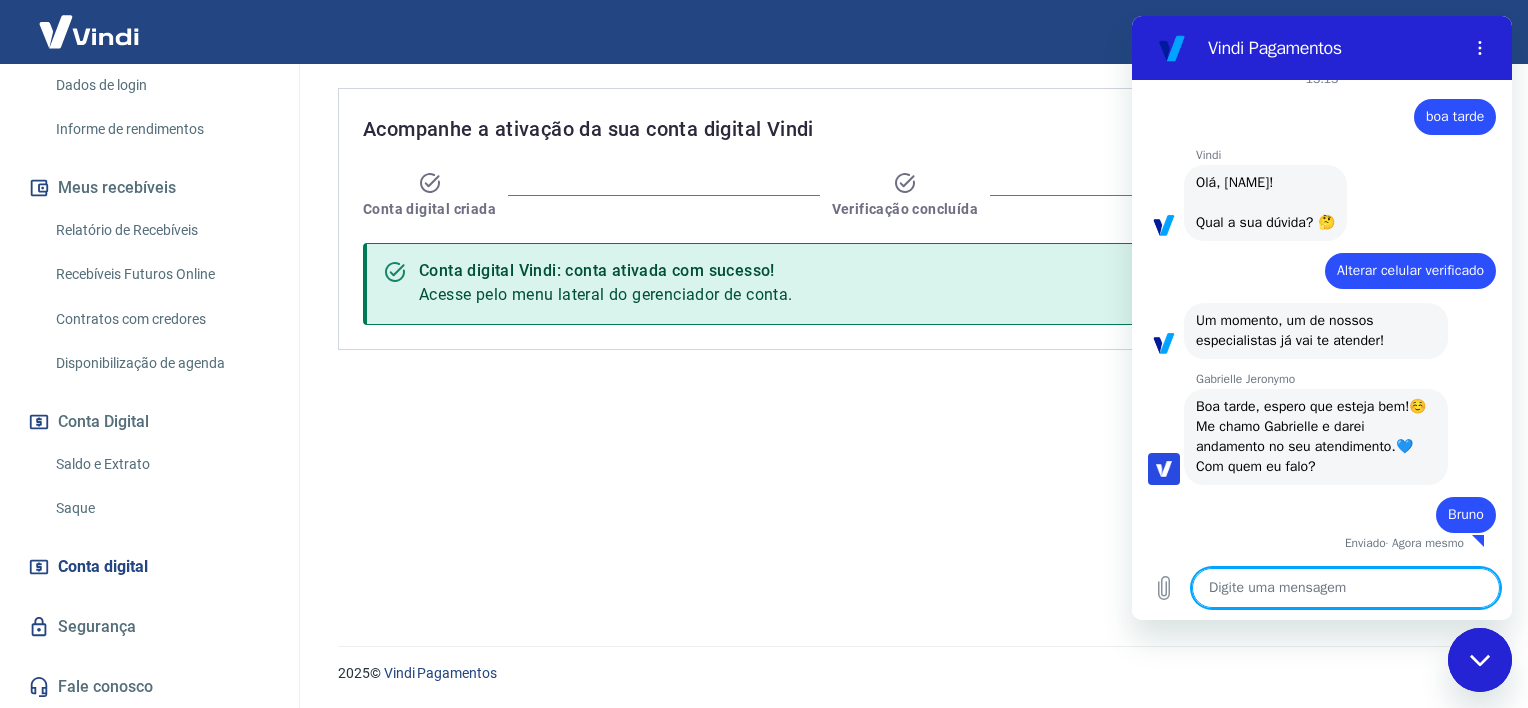 scroll, scrollTop: 60, scrollLeft: 0, axis: vertical 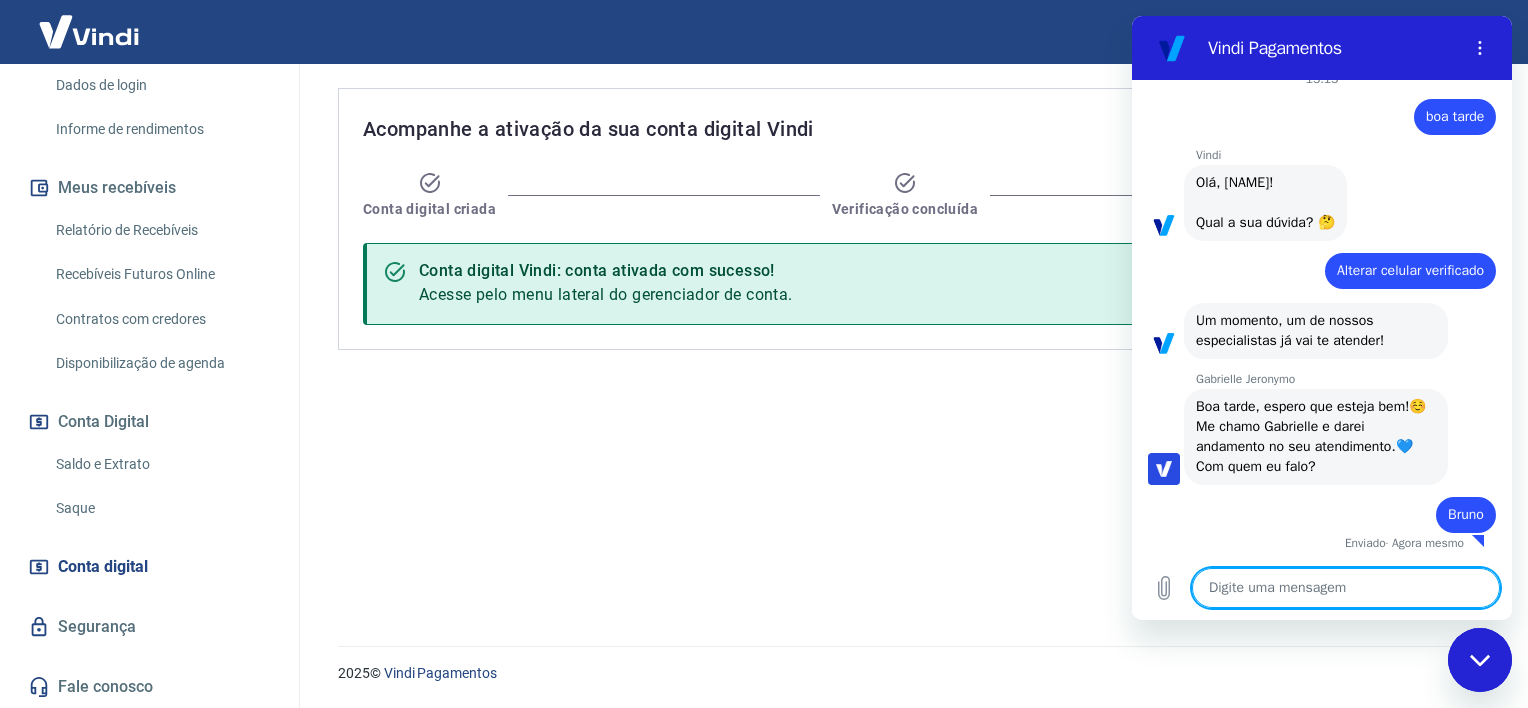 type on "E" 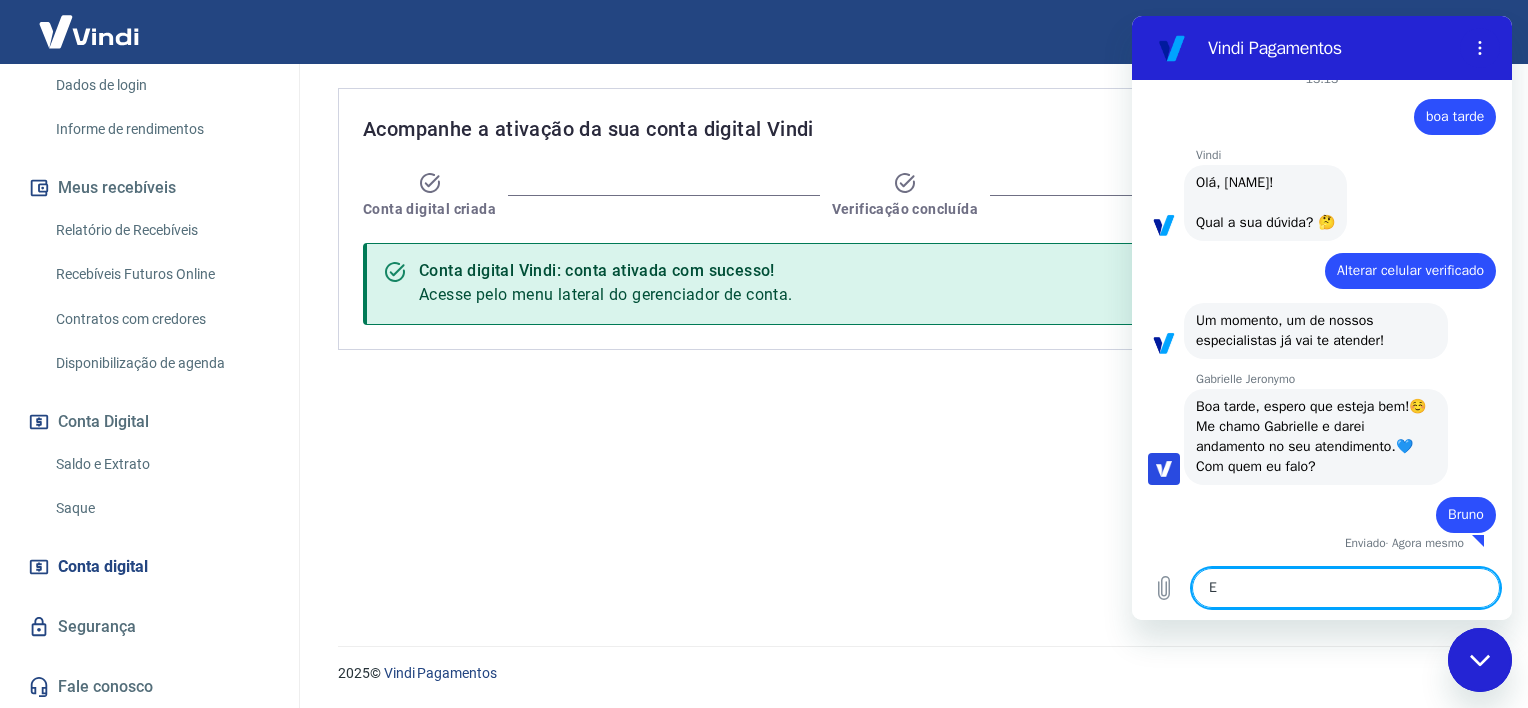 type on "Eu" 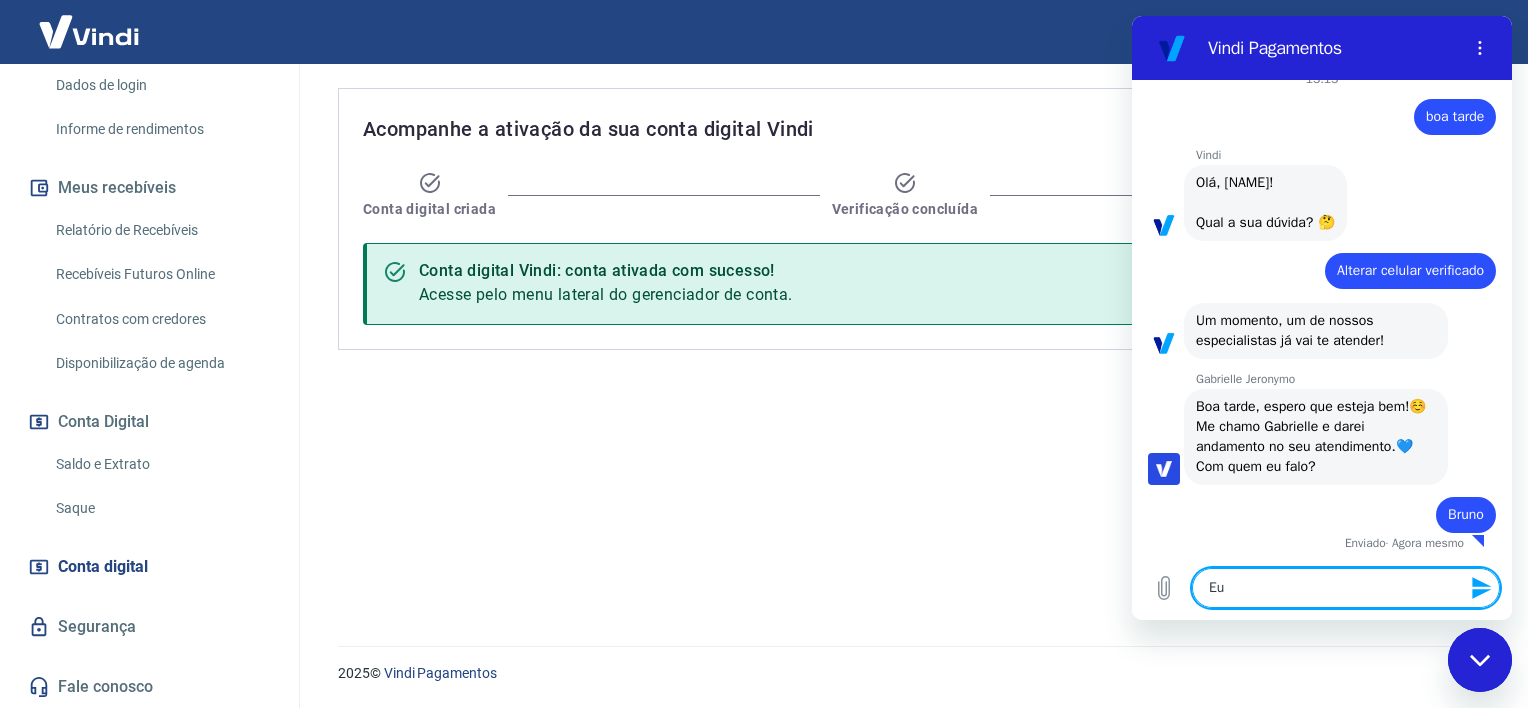 type on "Eu" 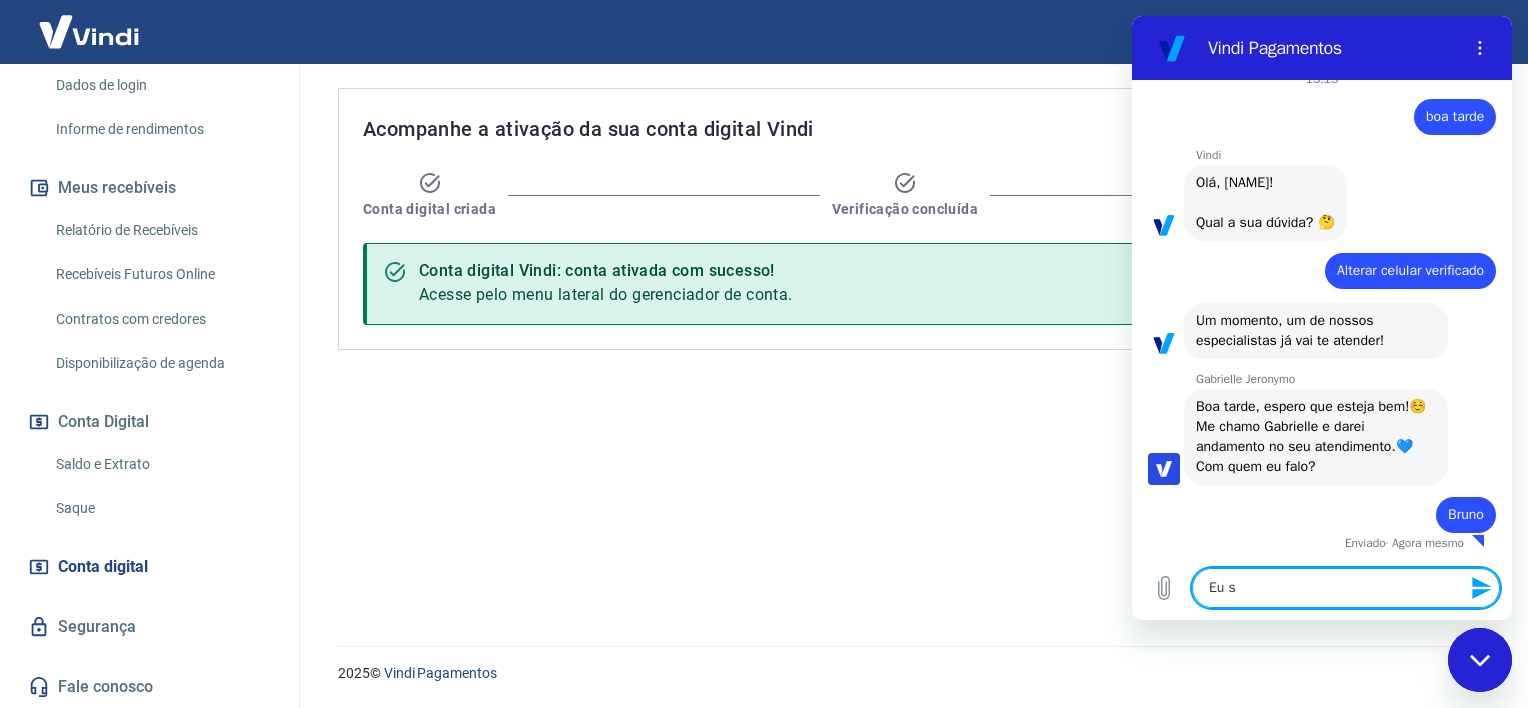 type on "Eu so" 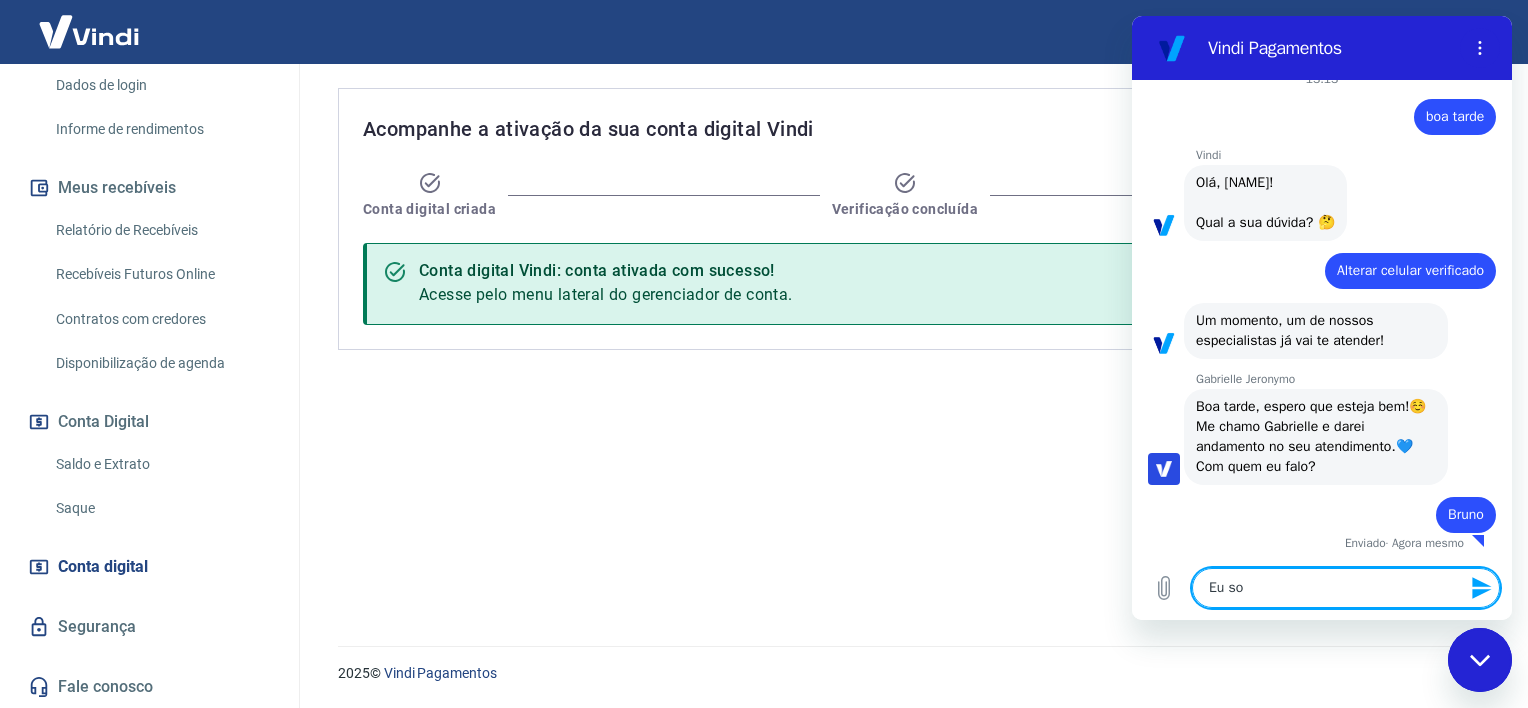 type on "Eu sou" 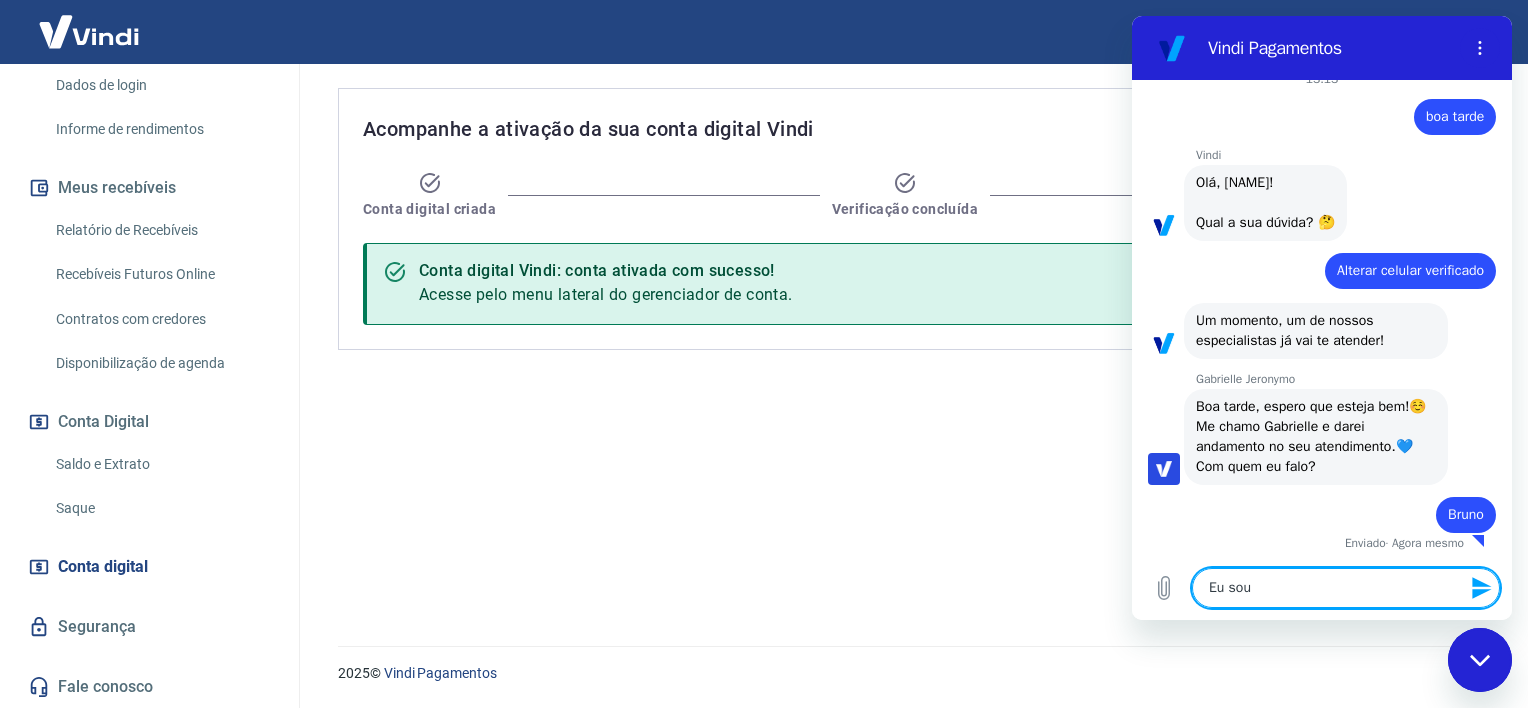 type on "Eu sou" 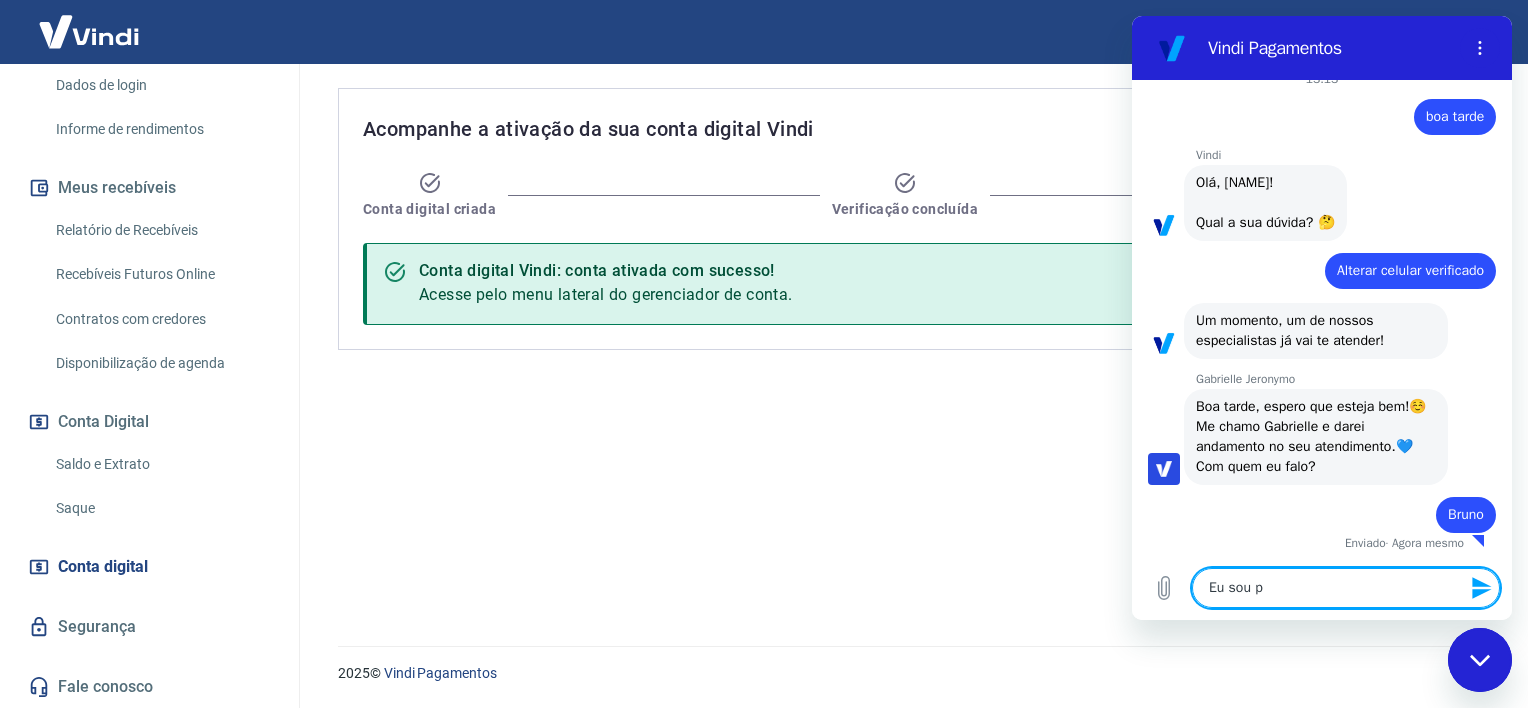 type on "Eu sou pr" 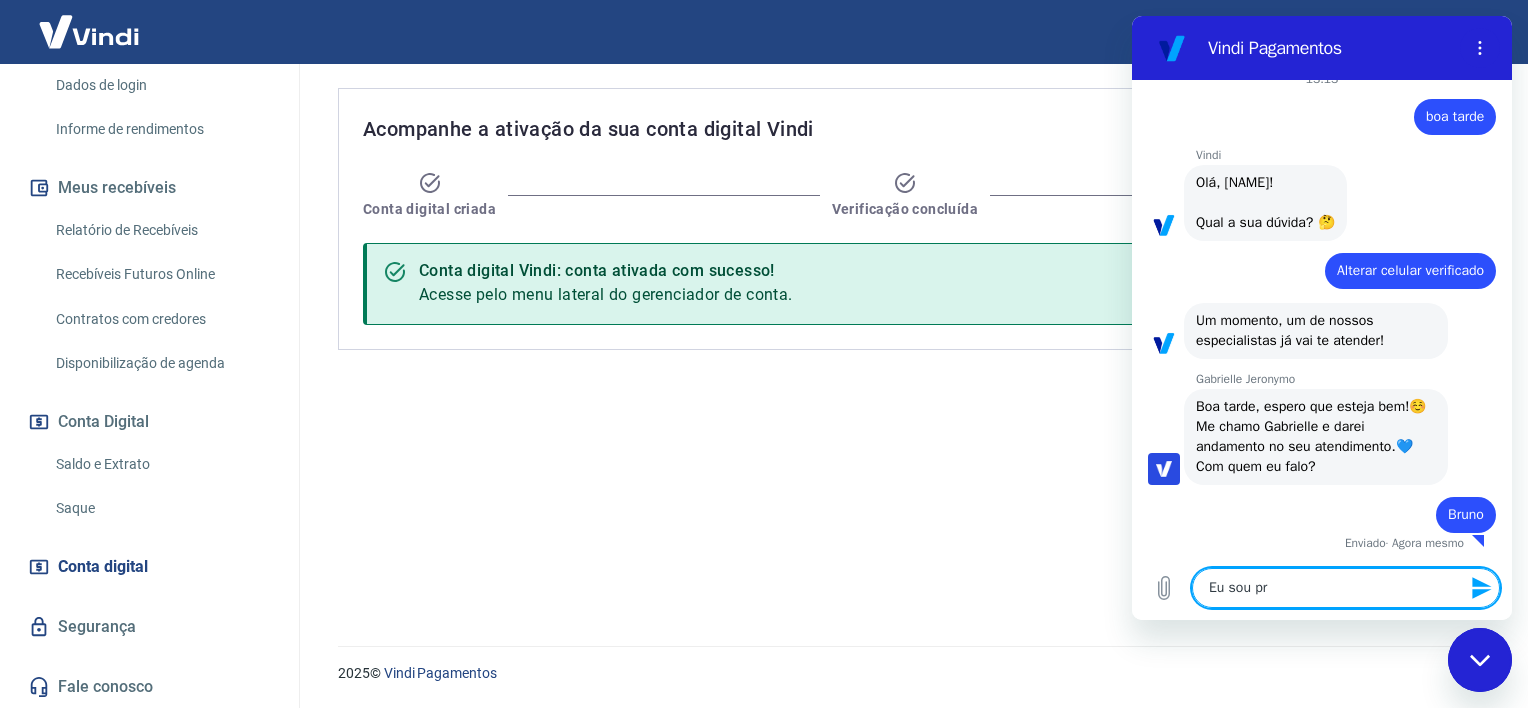 type on "Eu sou pro" 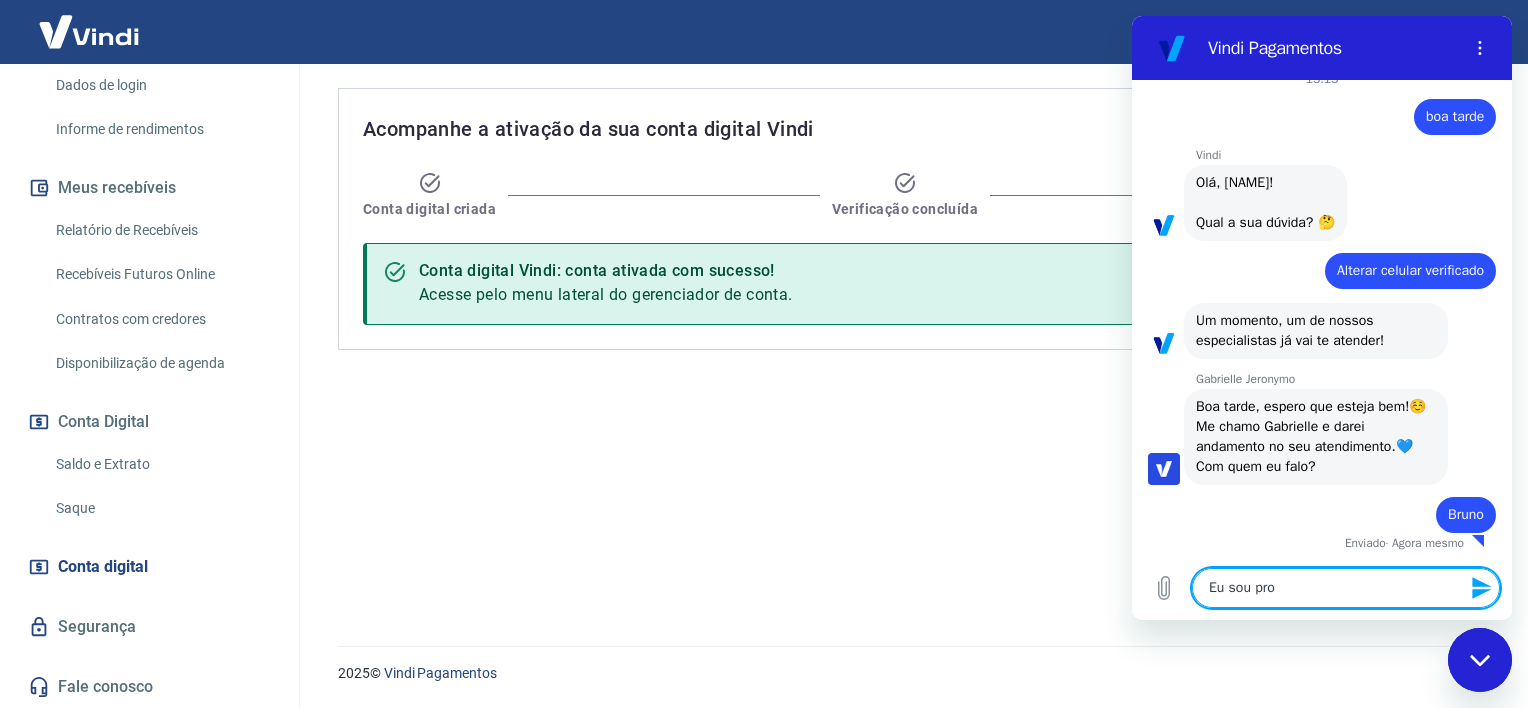 type on "Eu sou prop" 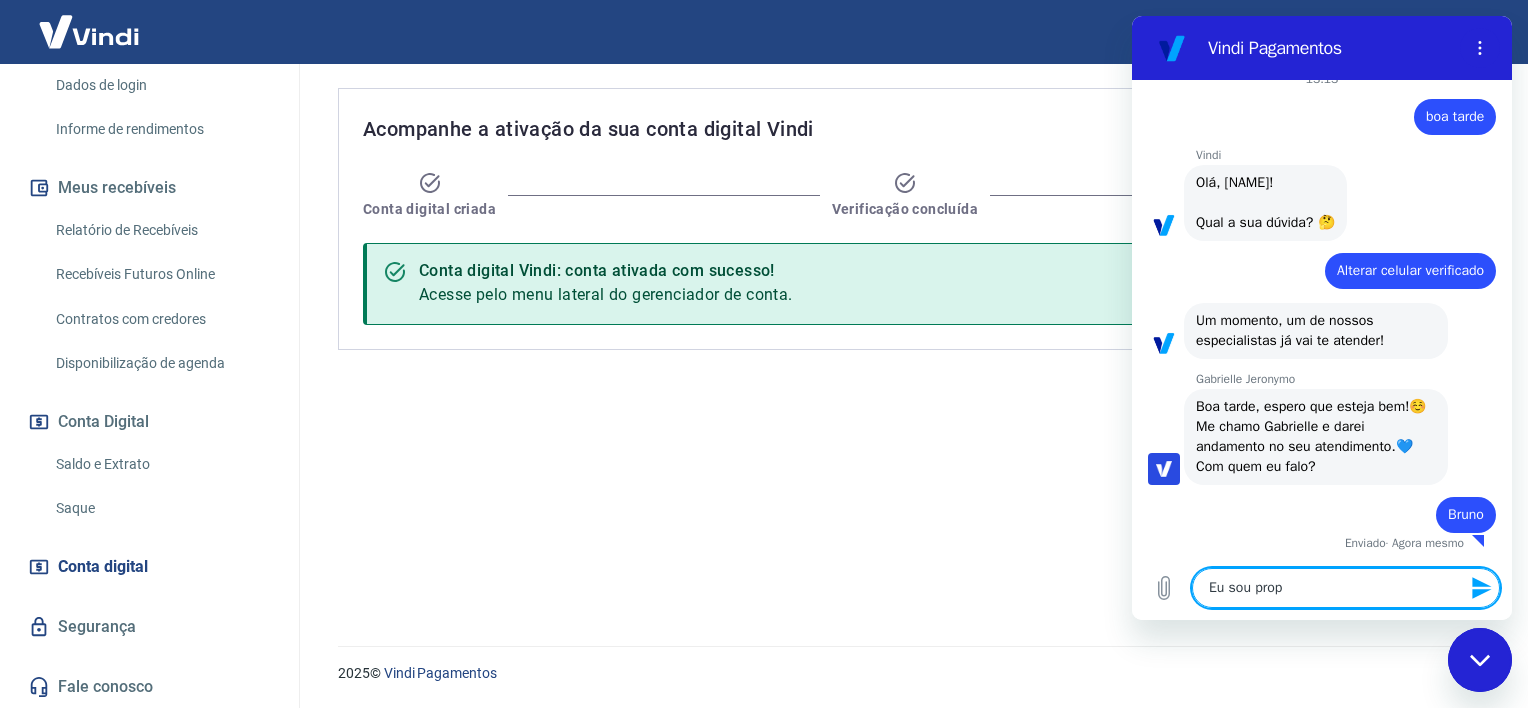 type on "Eu sou propr" 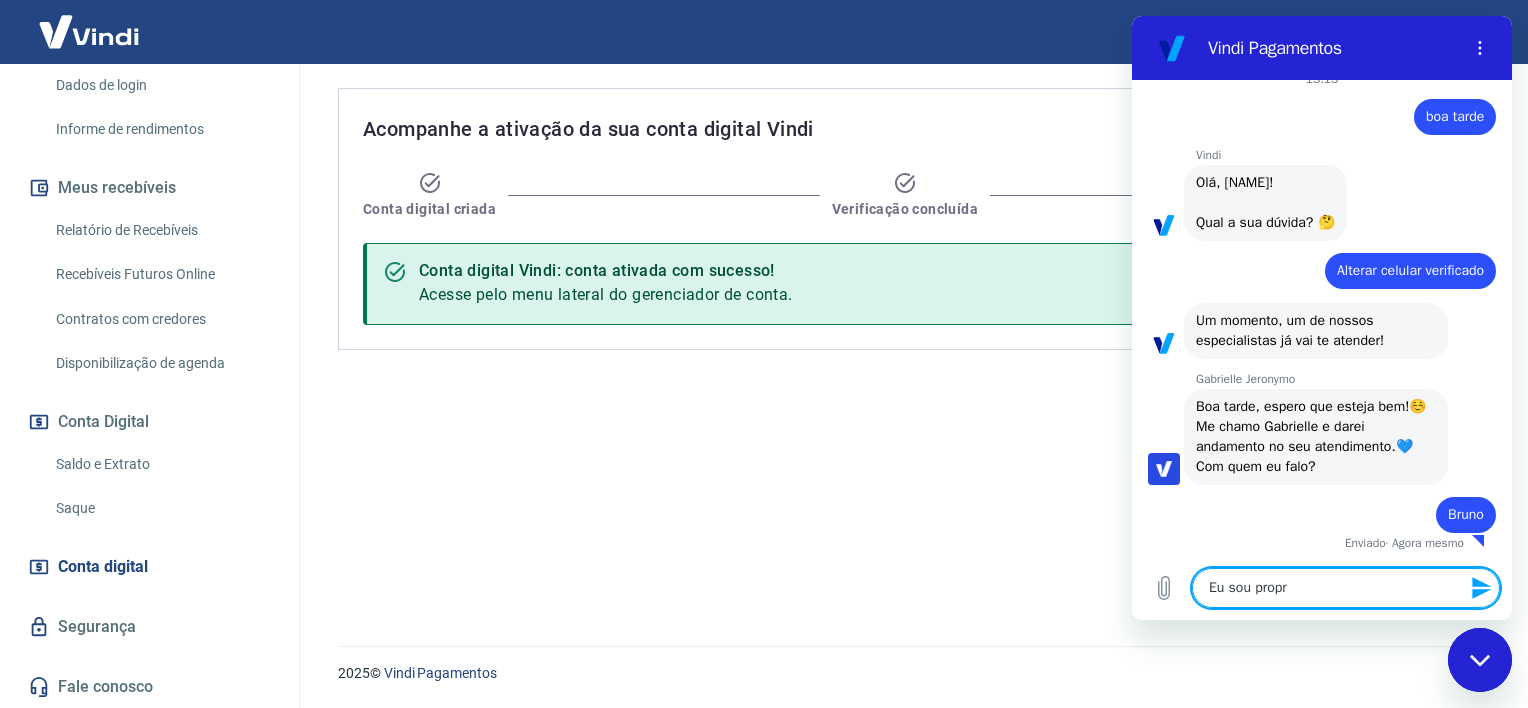 type on "Eu sou propri" 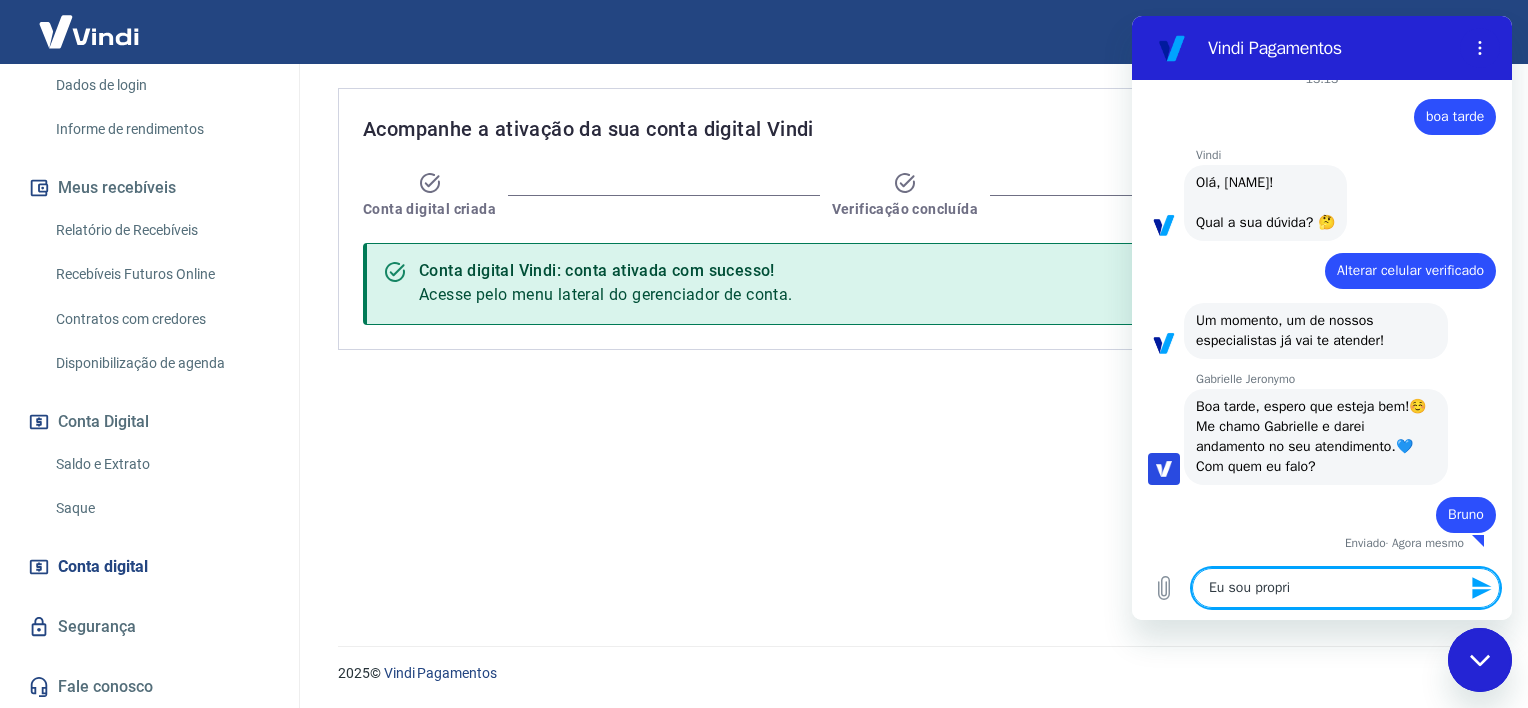 type on "Eu sou proprie" 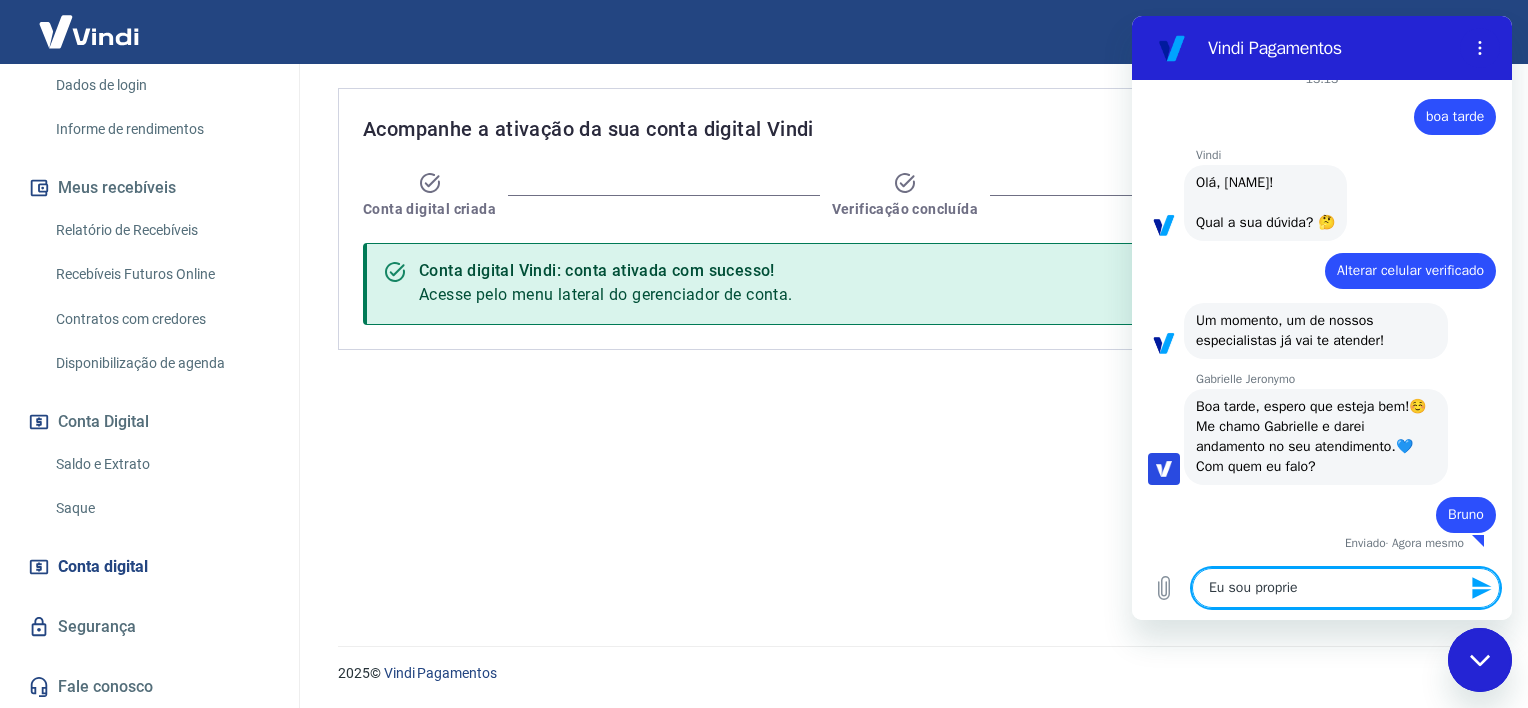 type on "Eu sou propriet" 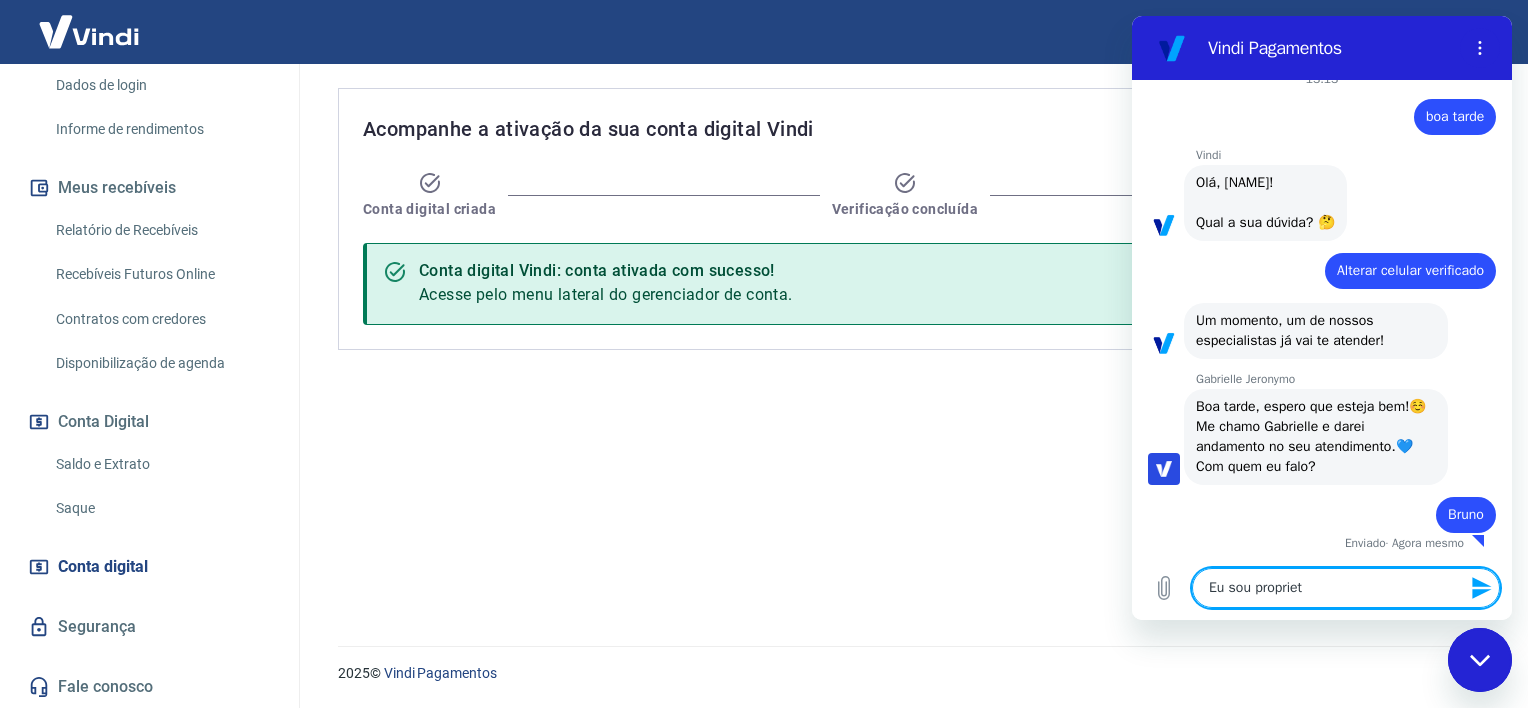 type on "Eu sou proprietr" 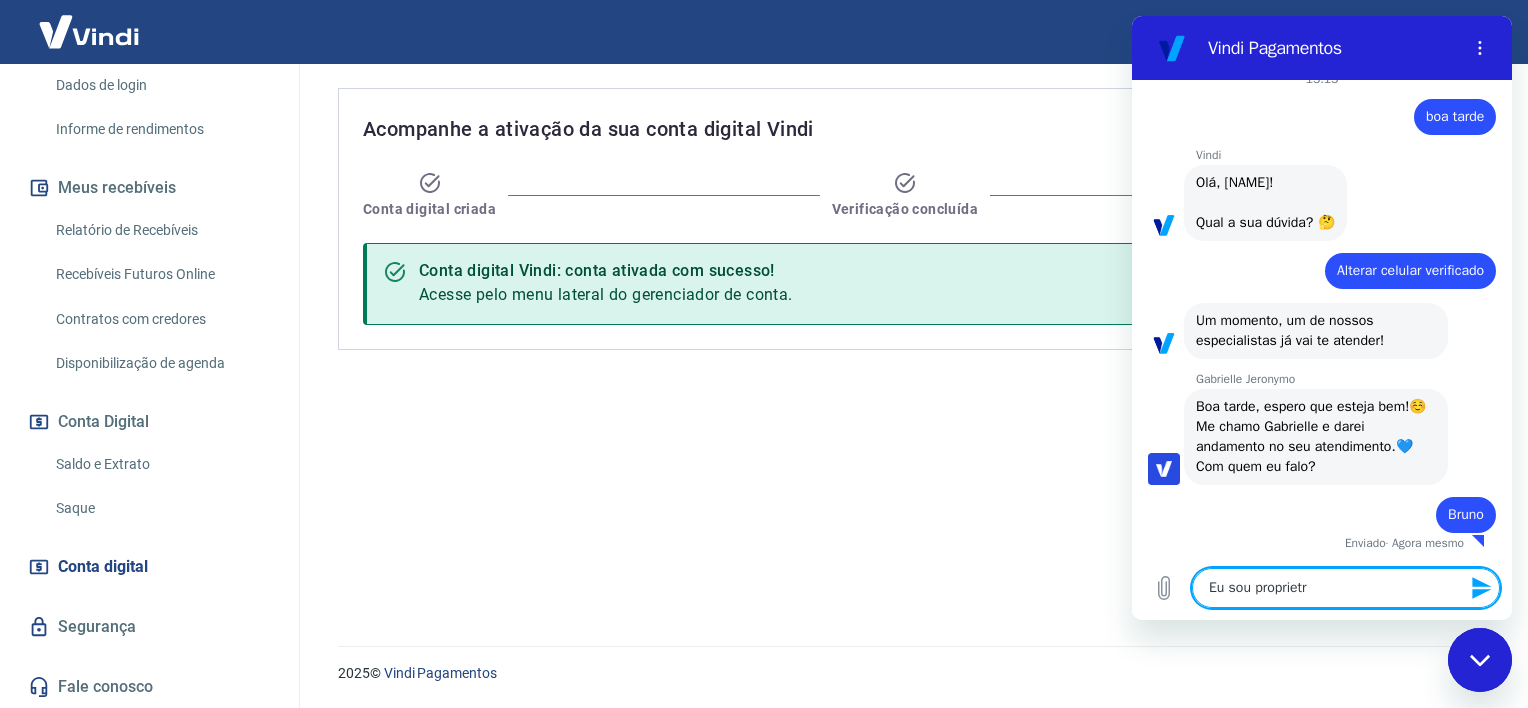 type on "Eu sou propriet" 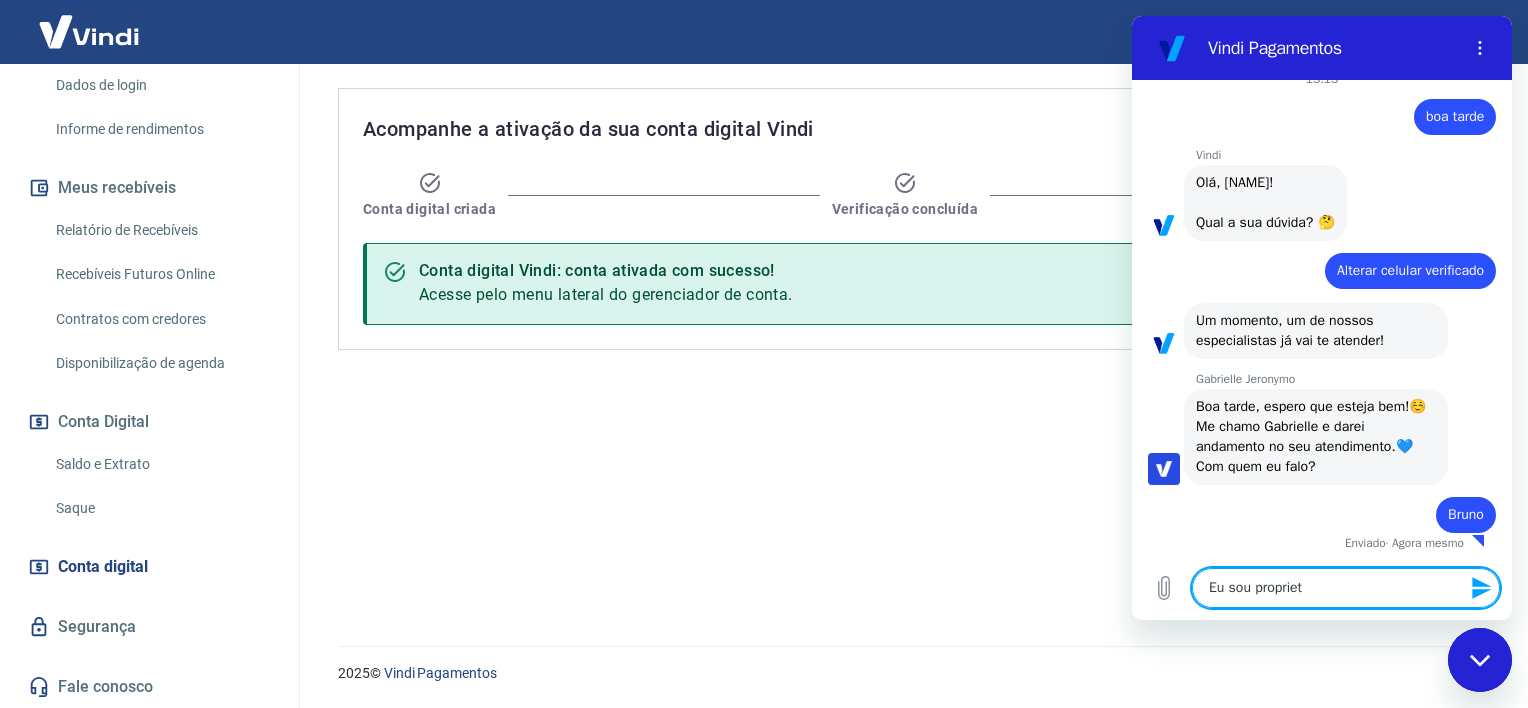 type on "Eu sou proprieta" 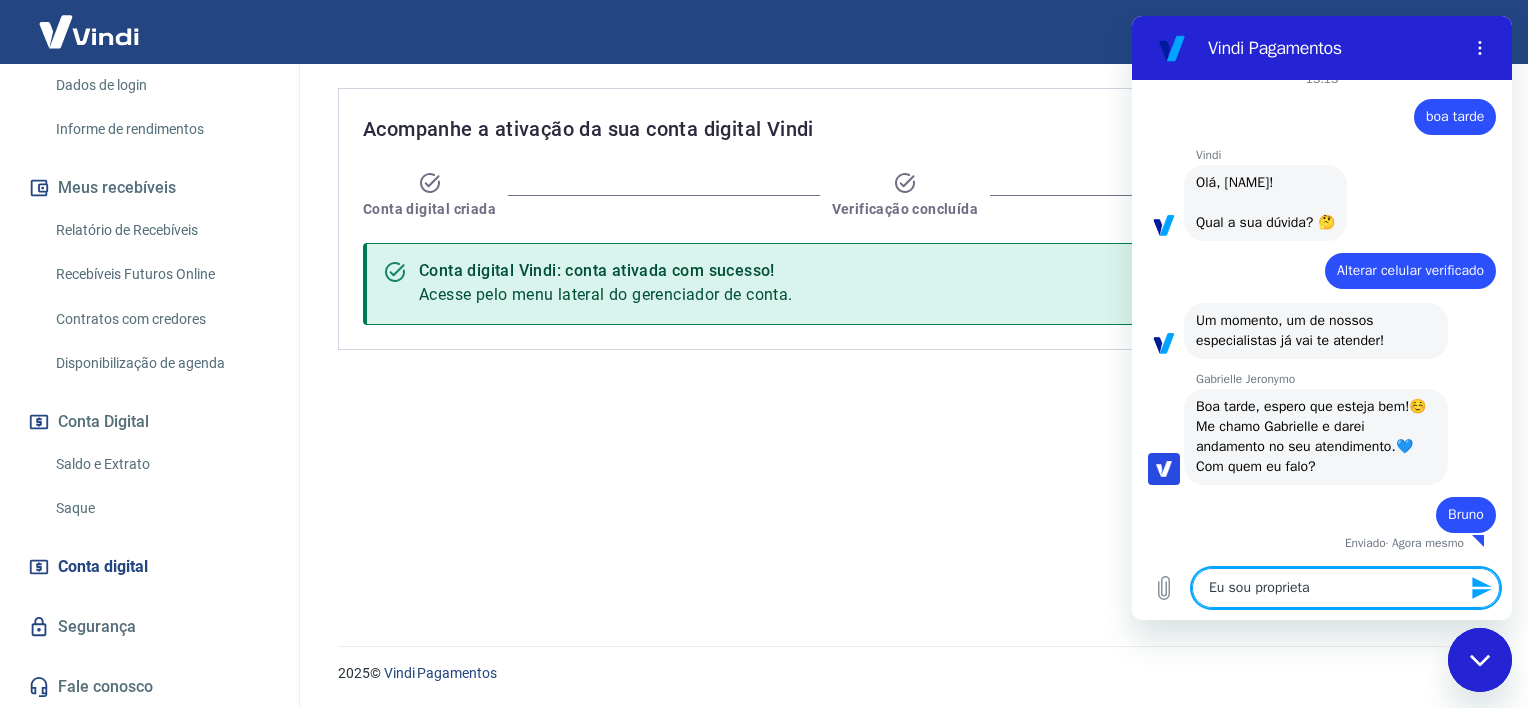 type on "Eu sou proprietar" 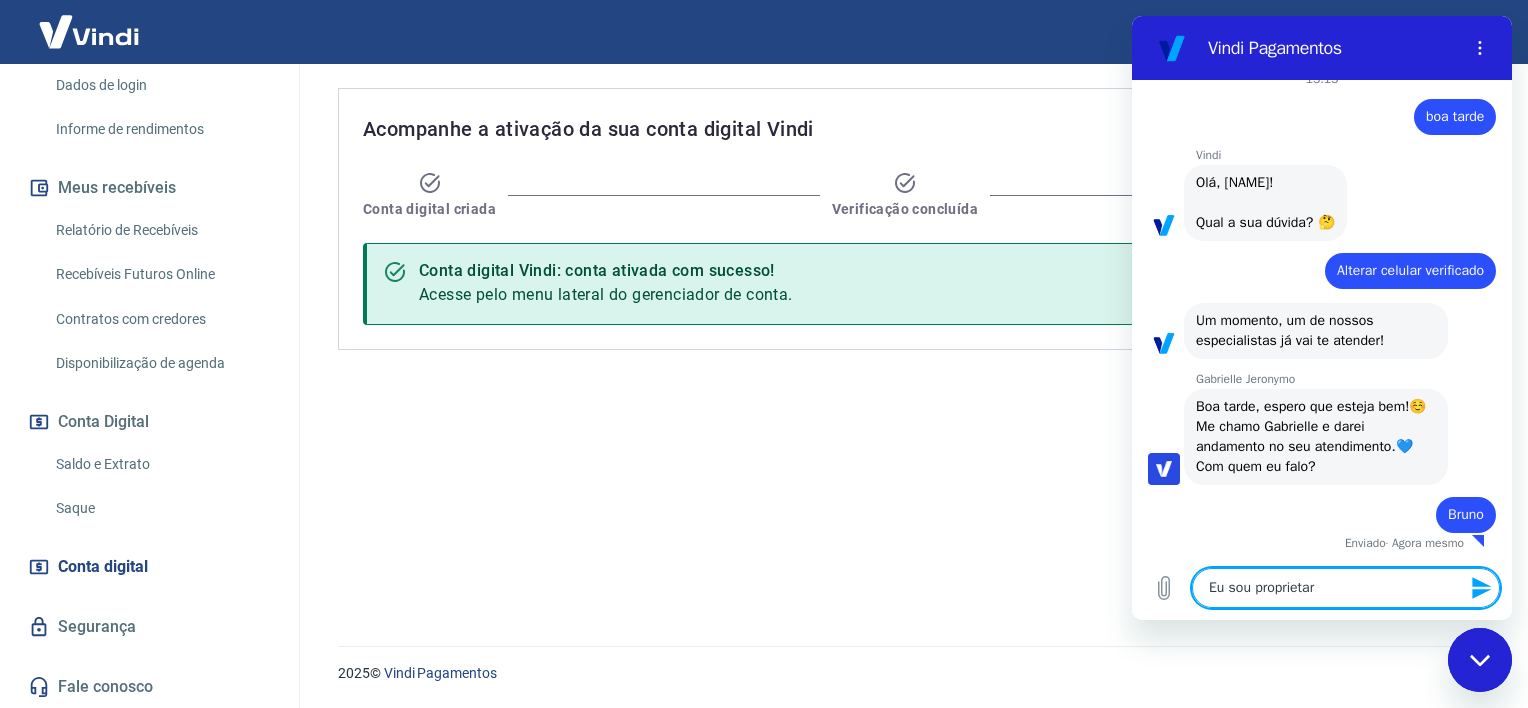 type on "Eu sou proprietari" 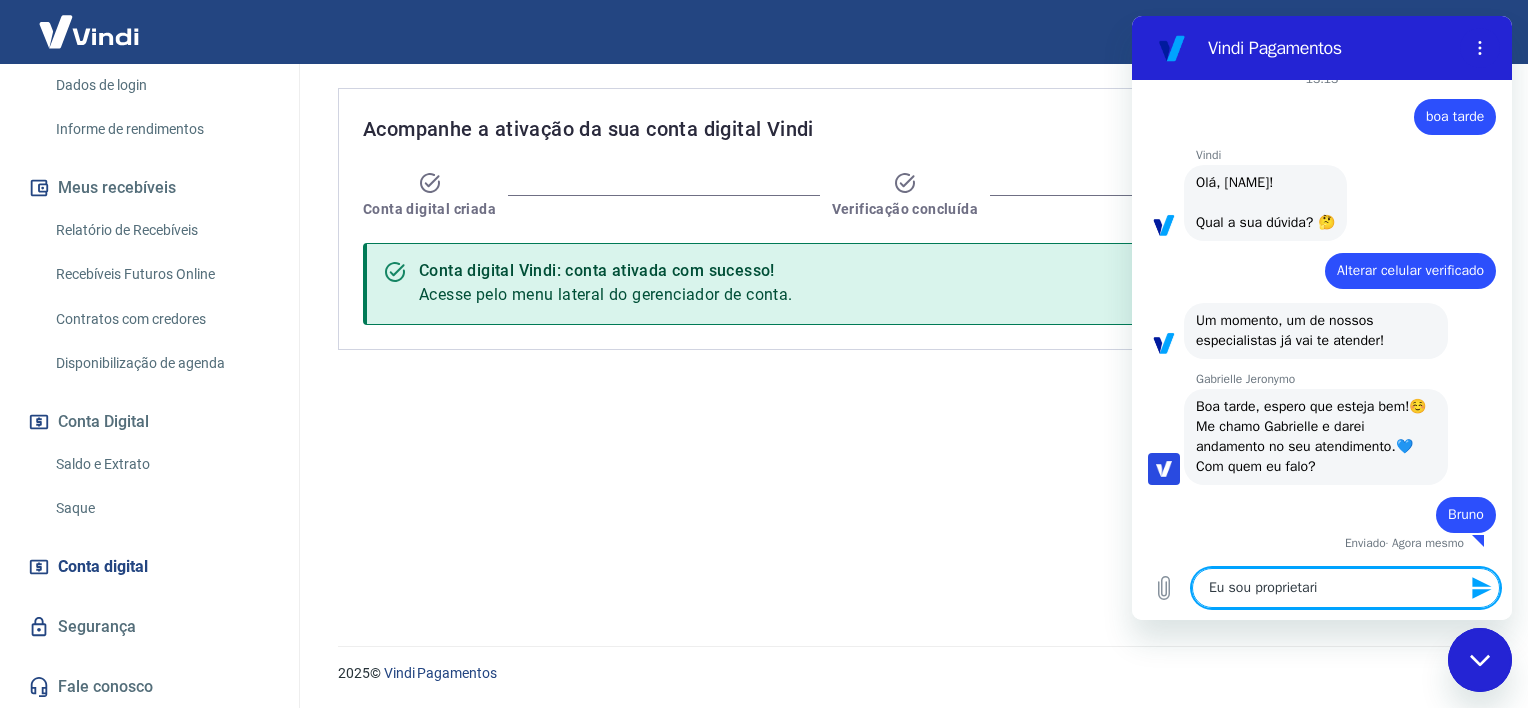 type on "Eu sou proprietario" 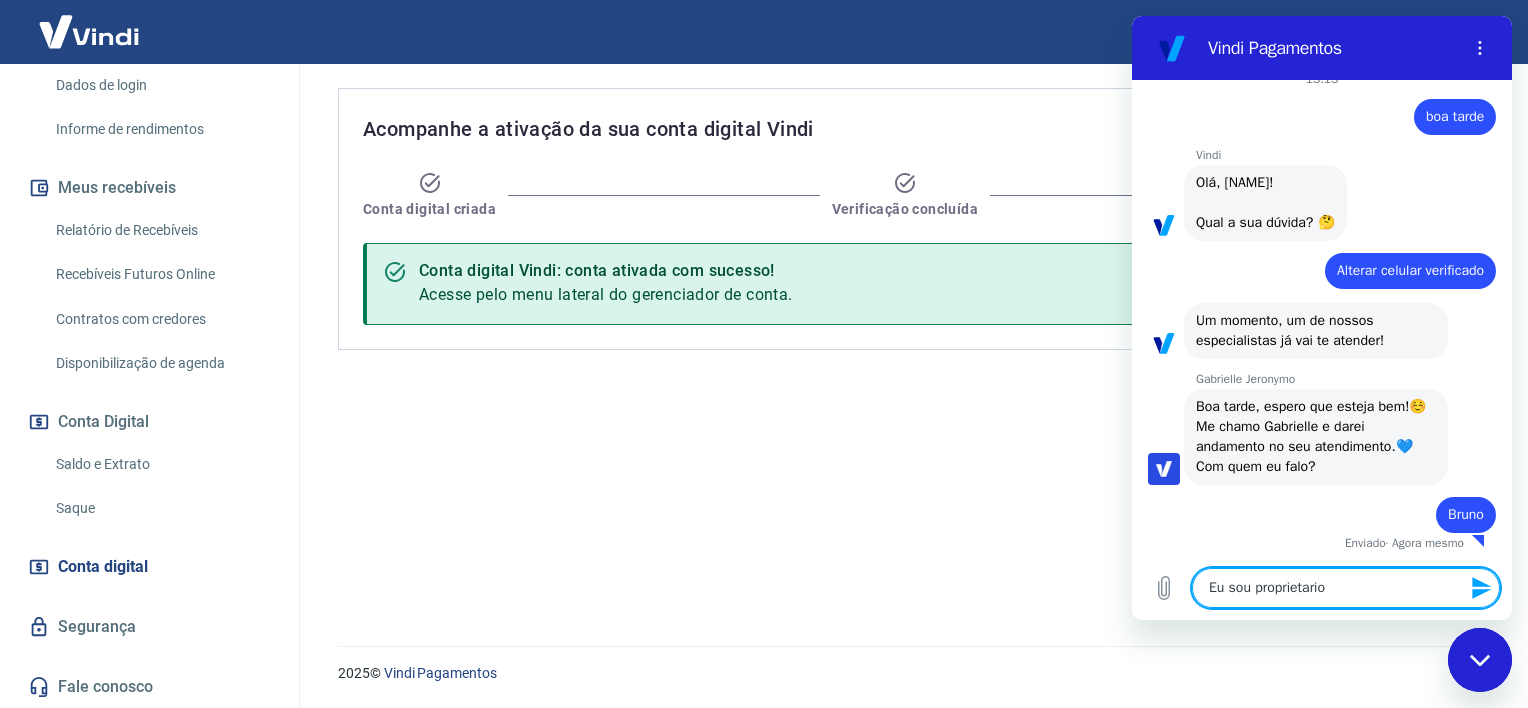 type on "Eu sou proprietario" 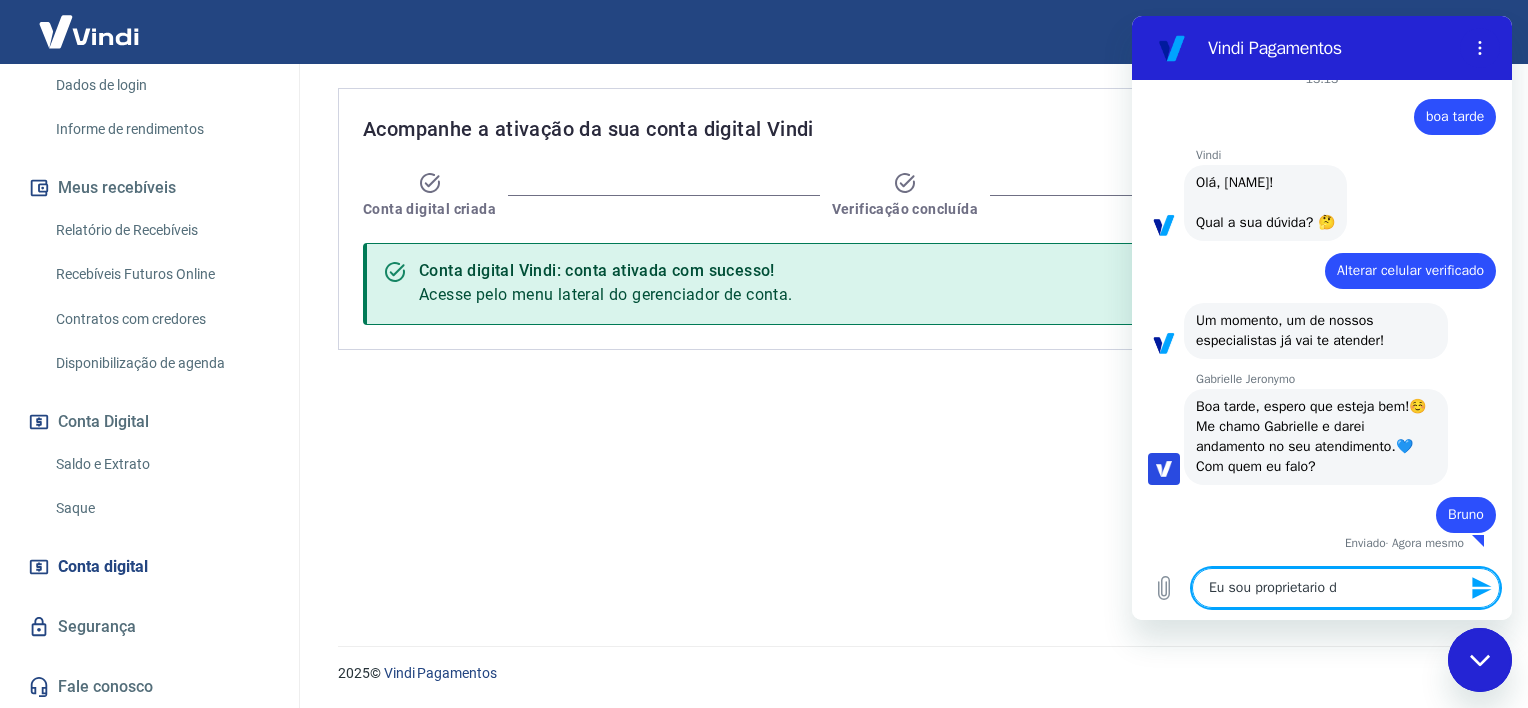 type on "Eu sou proprietario de" 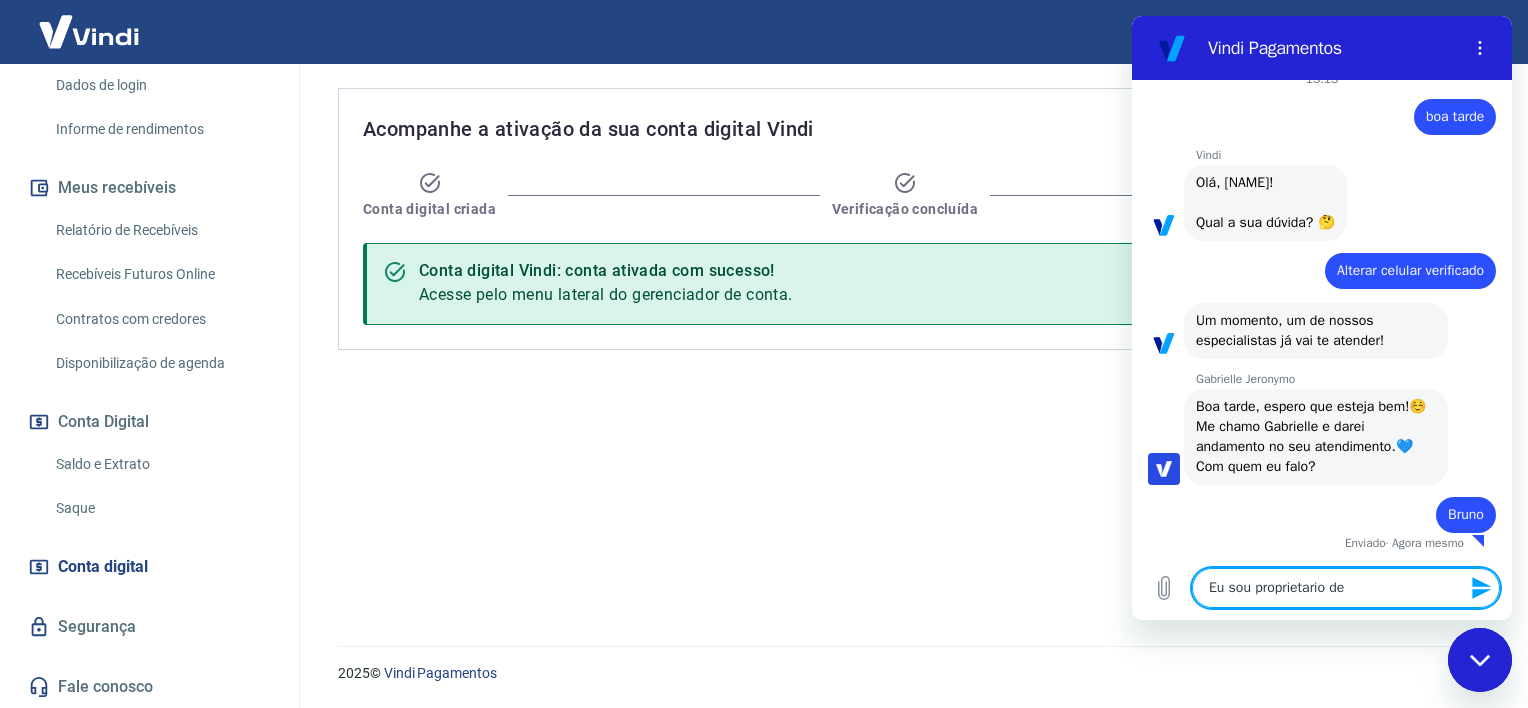 type on "Eu sou proprietario d" 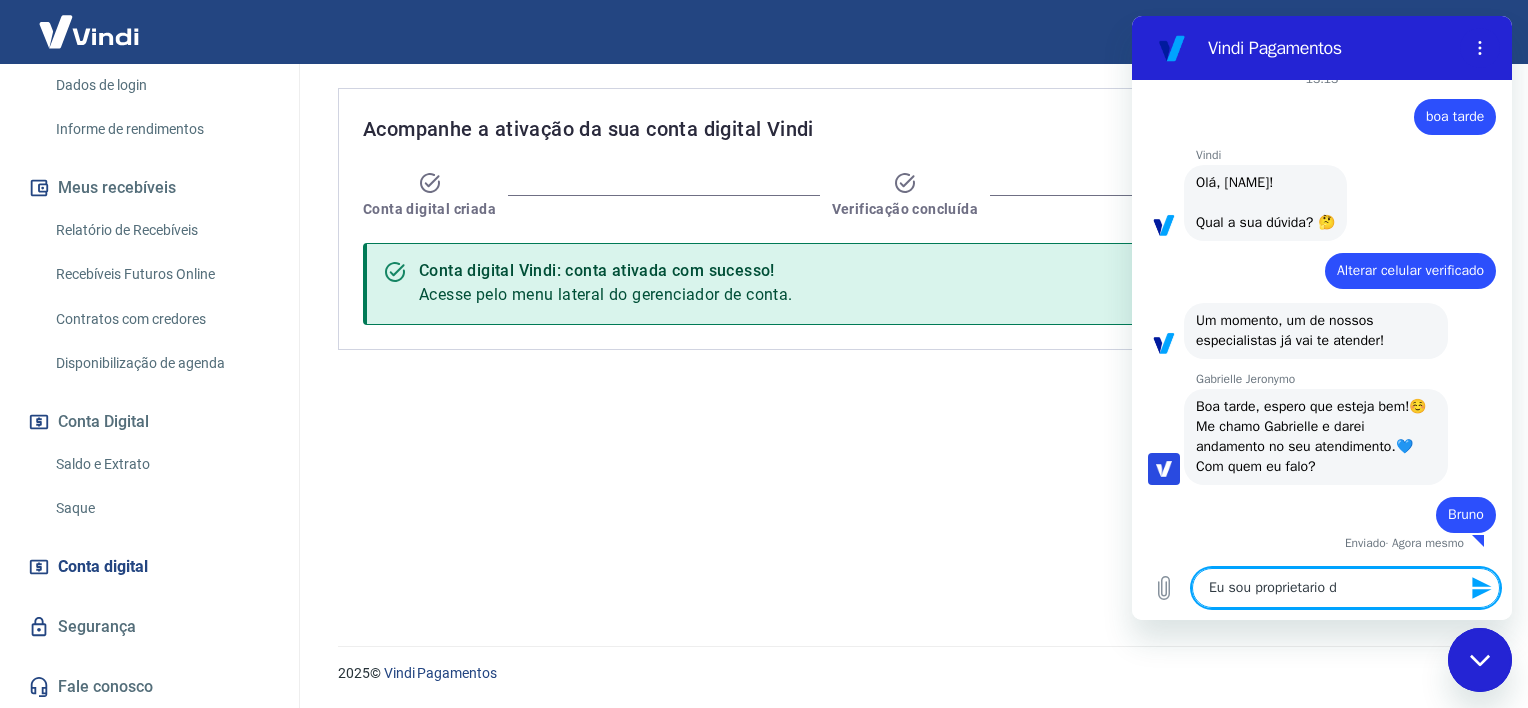 type on "Eu sou proprietario da" 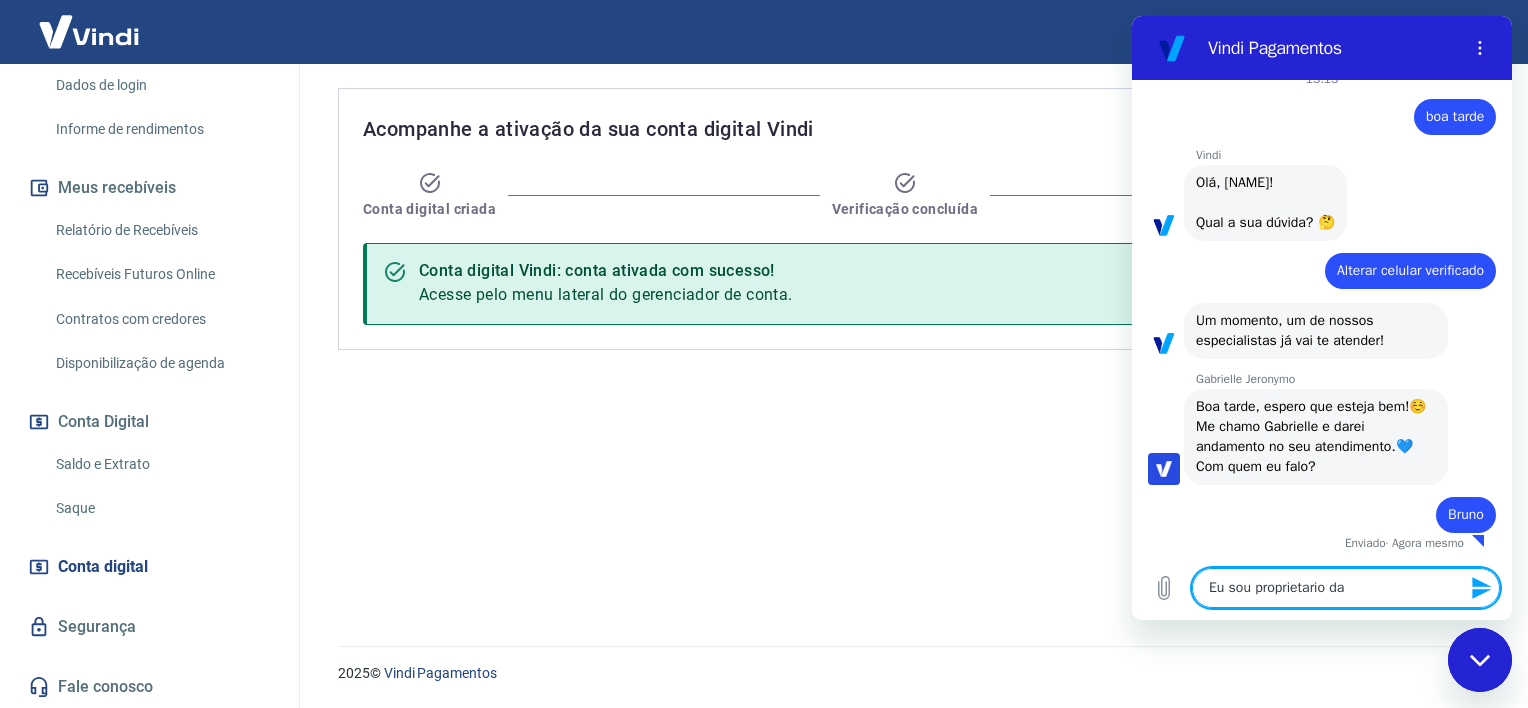 type on "Eu sou proprietario da" 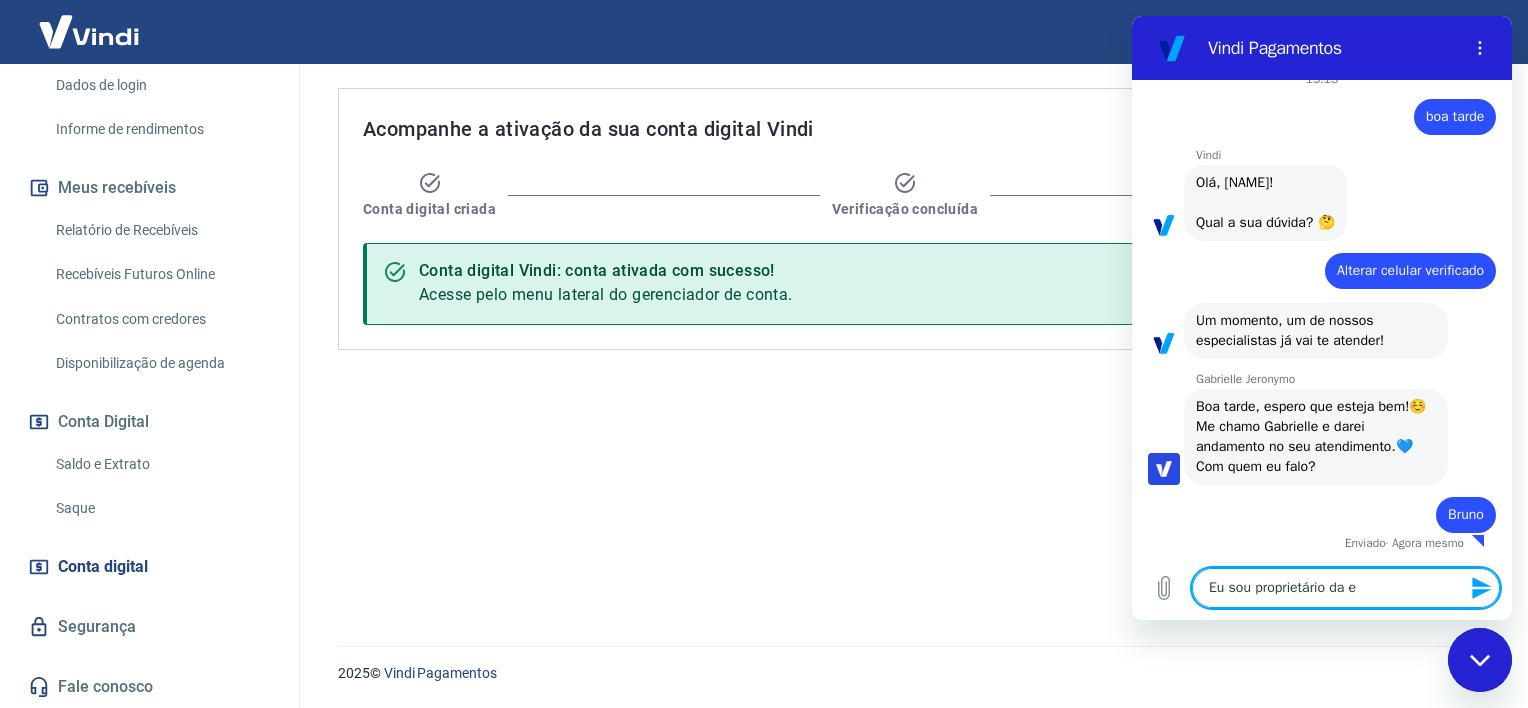 type on "Eu sou proprietario da em" 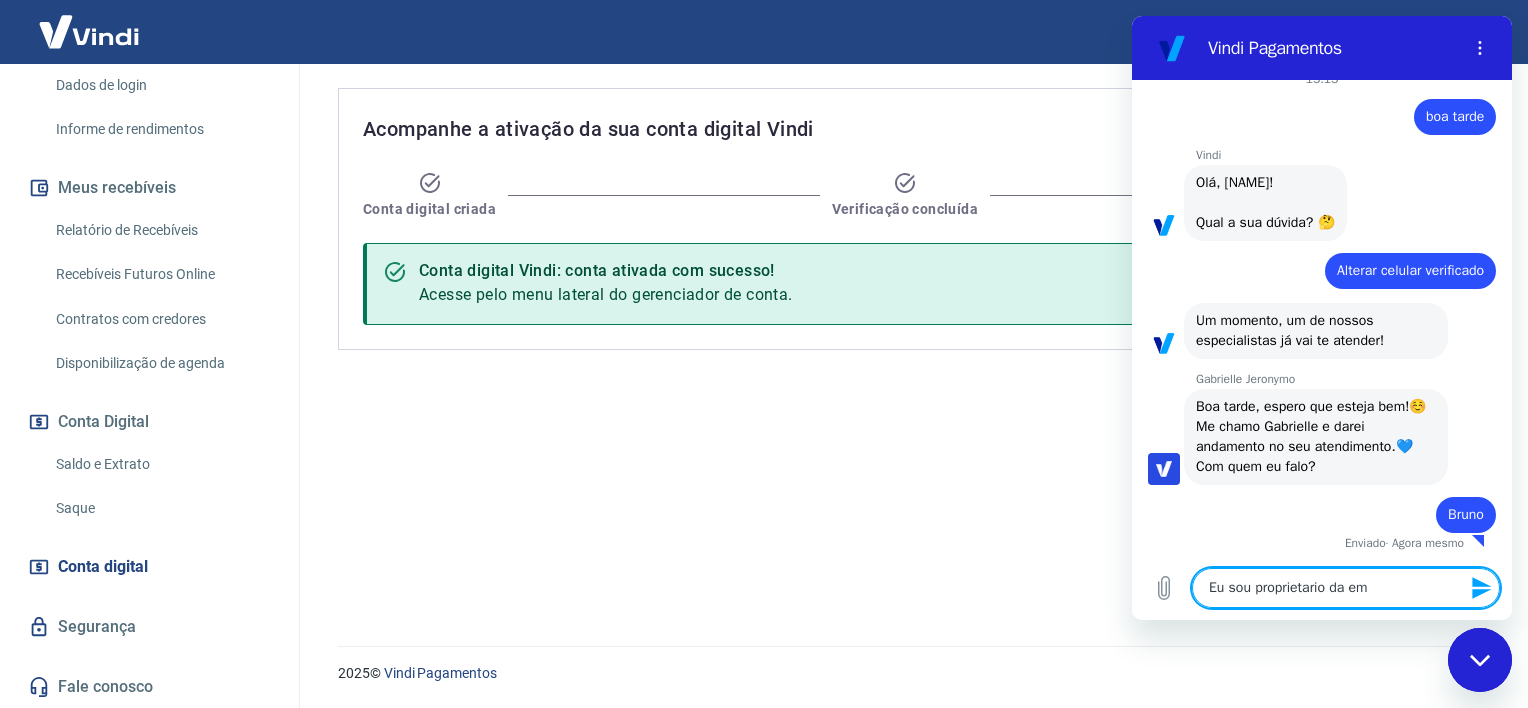type on "Eu sou proprietario da emp" 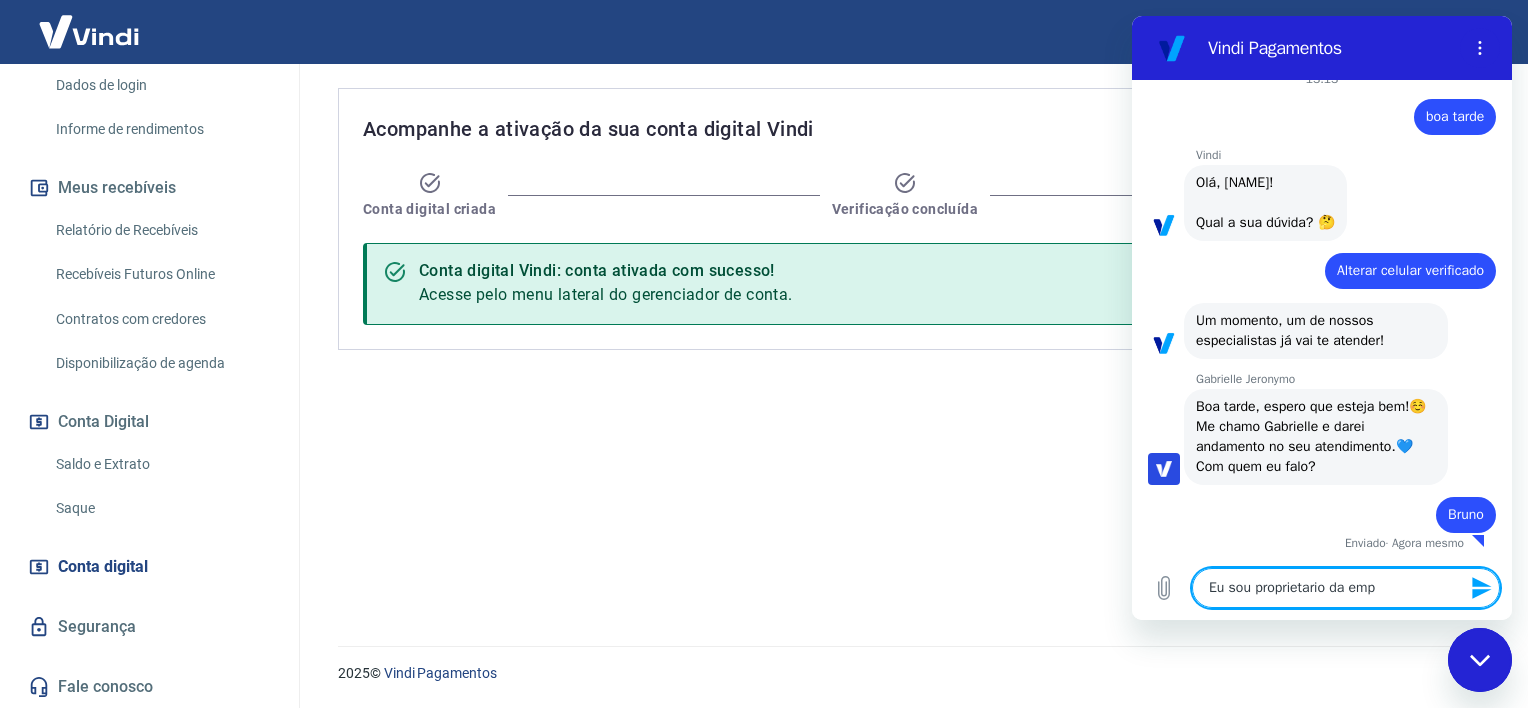 type on "Eu sou proprietario da empr" 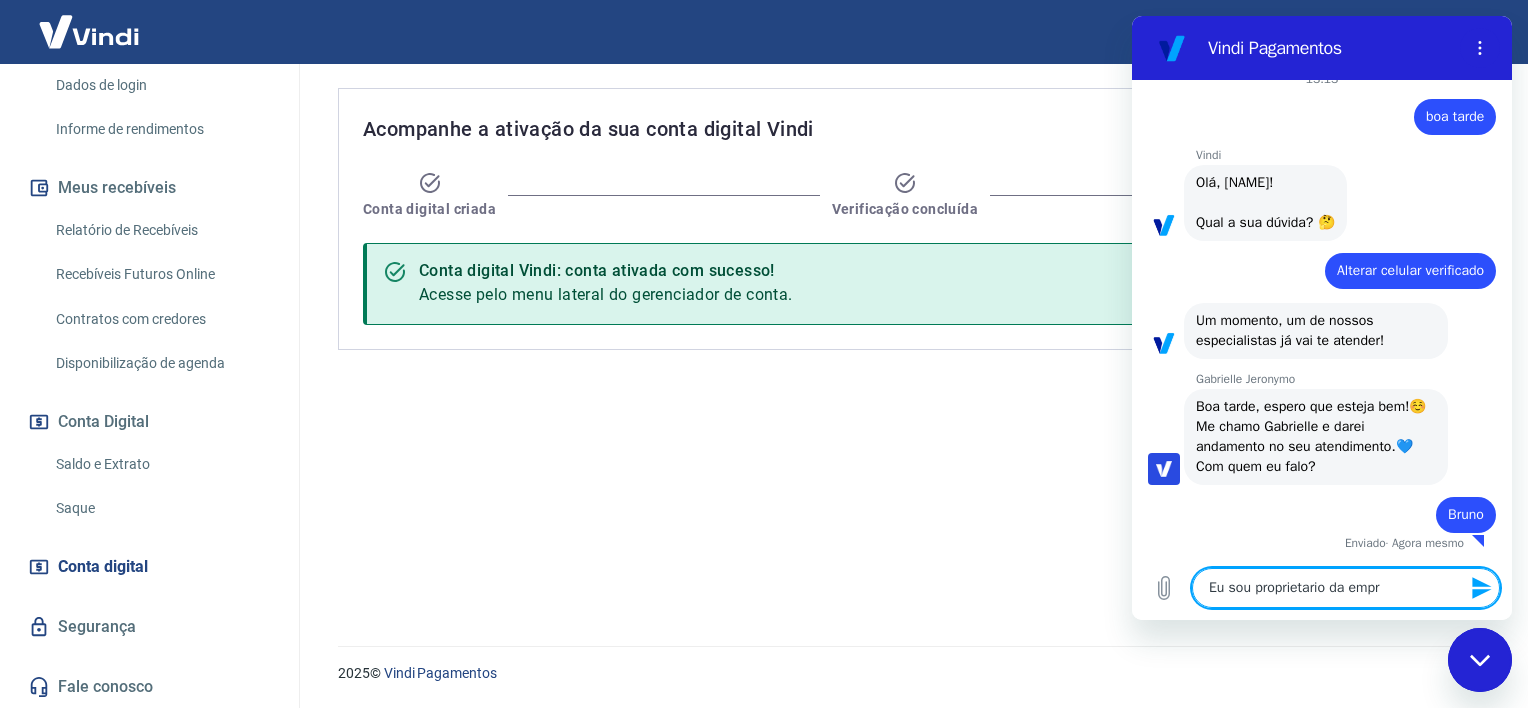 type on "Eu sou proprietario da empre" 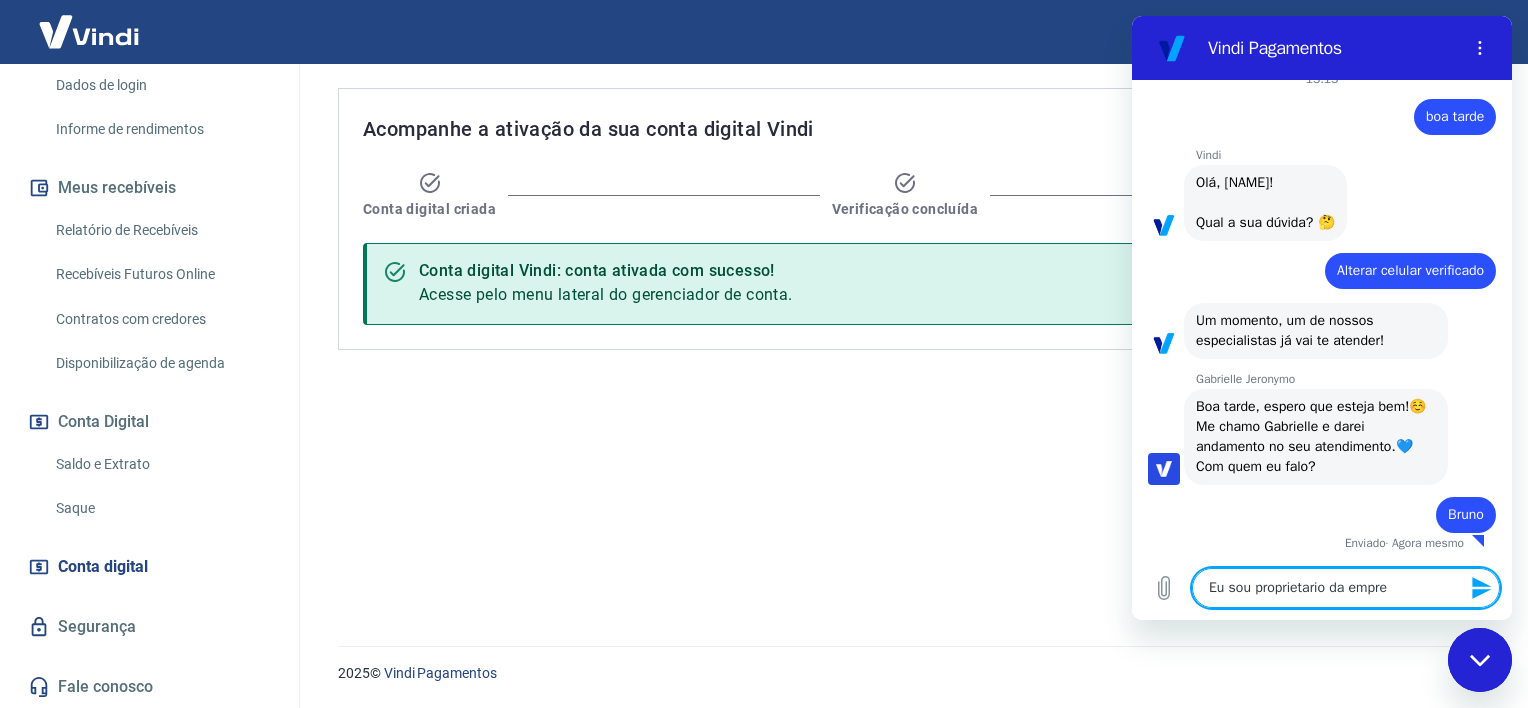 type on "Eu sou proprietario da empres" 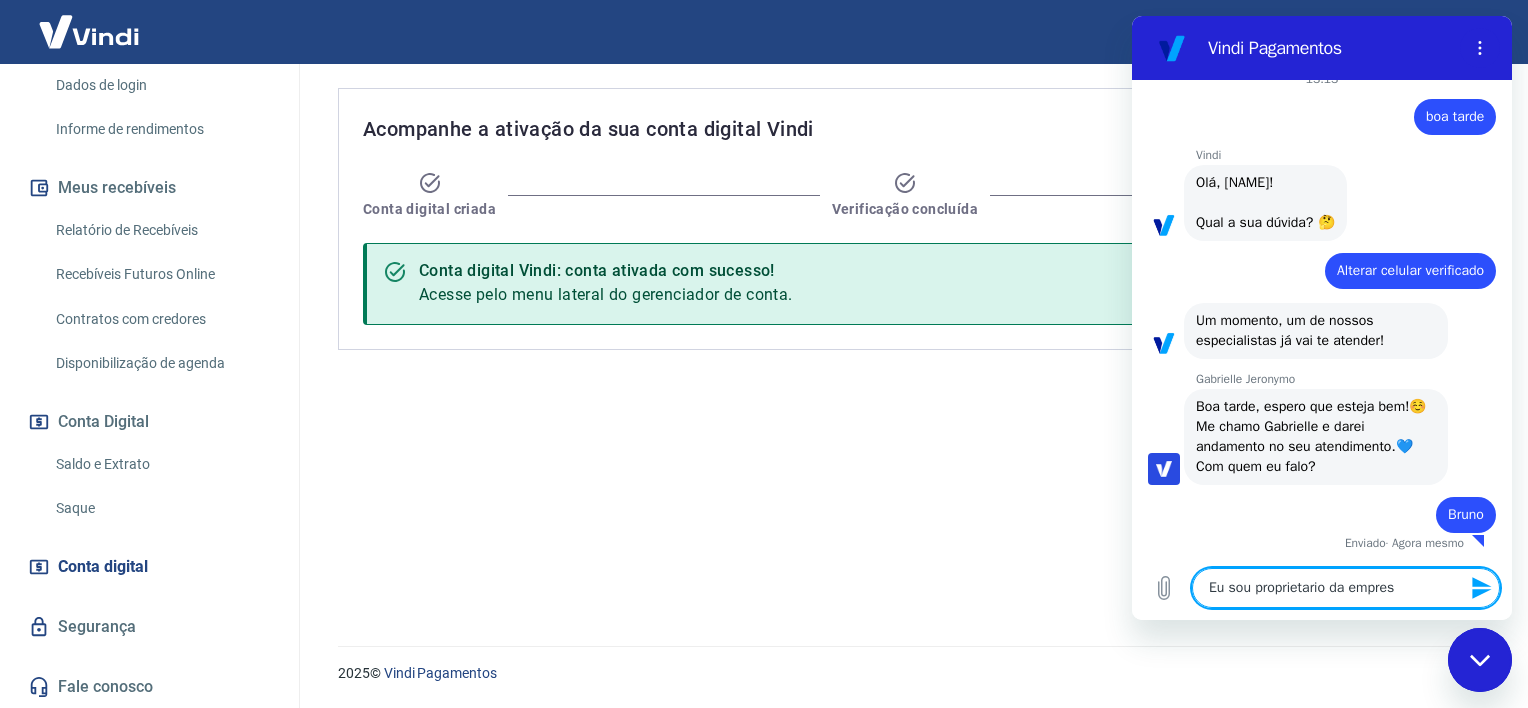 type on "Eu sou proprietario da empresa" 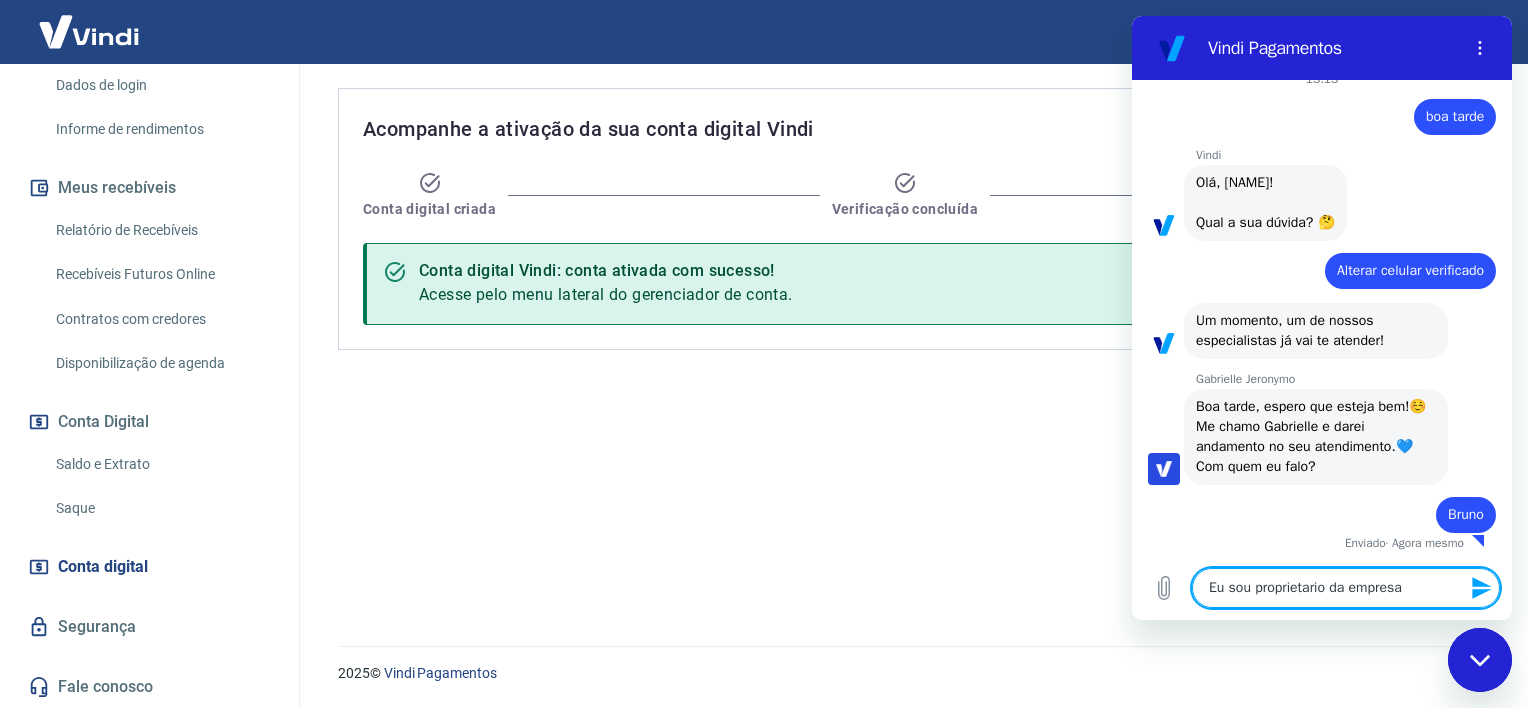 type on "Eu sou proprietario da empresa" 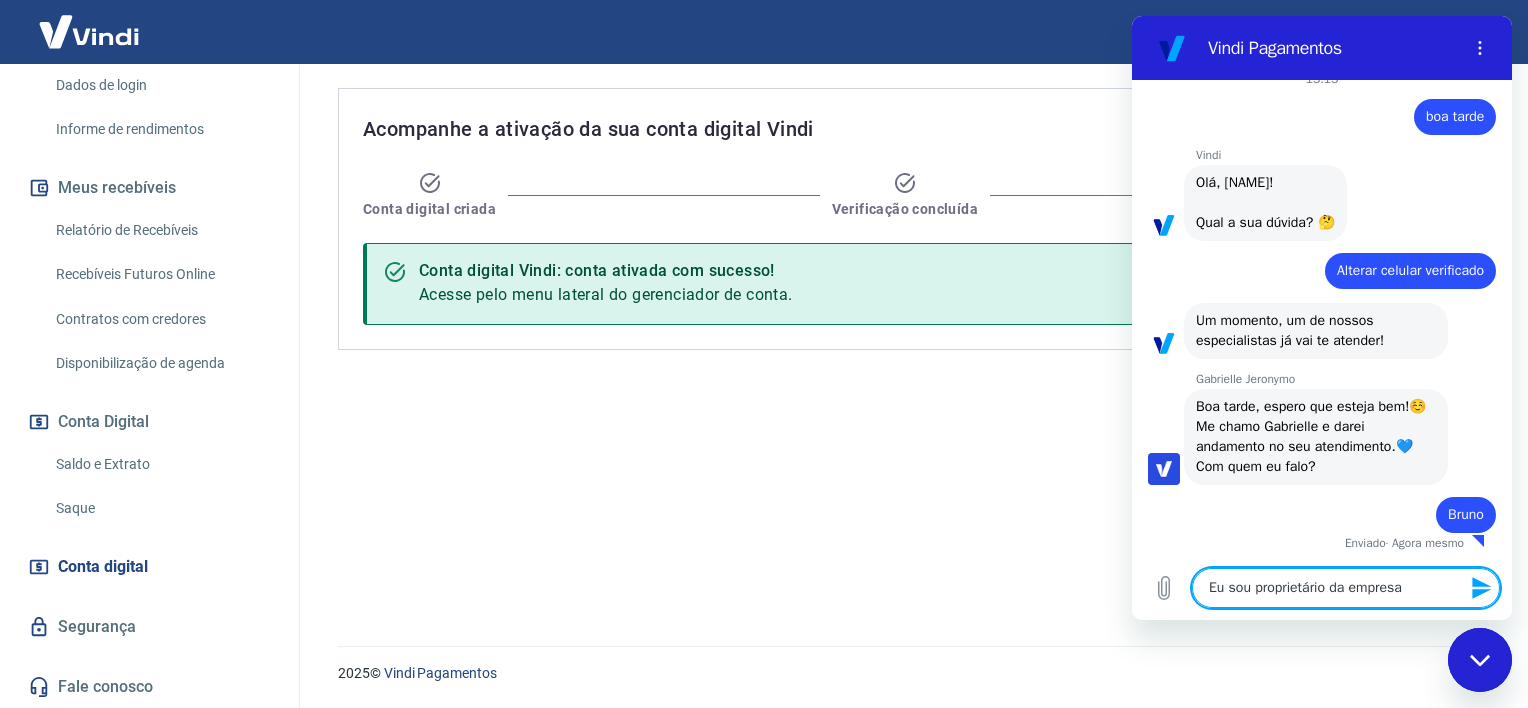 click on "Eu sou proprietário da empresa" at bounding box center (1346, 588) 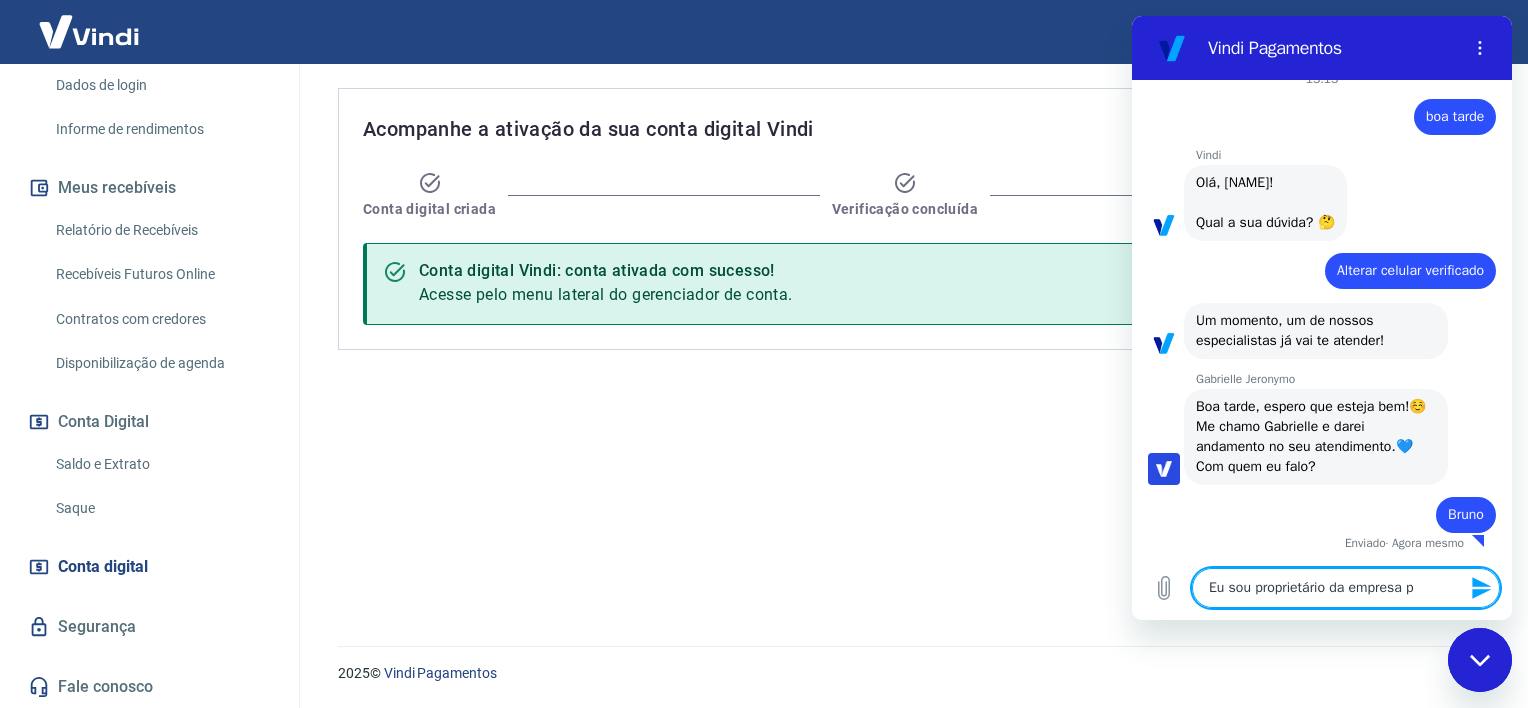 type on "Eu sou proprietário da empresa po" 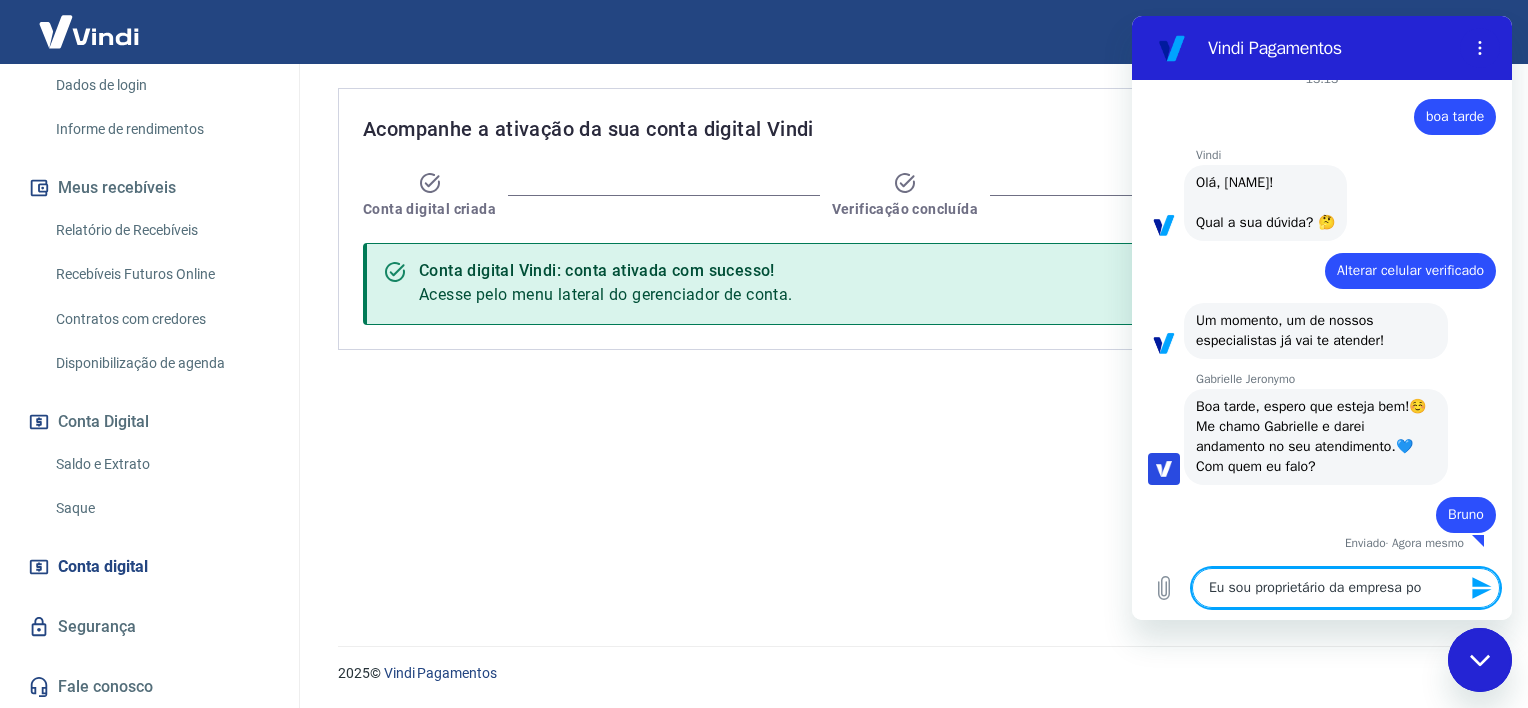 type on "Eu sou proprietário da empresa por" 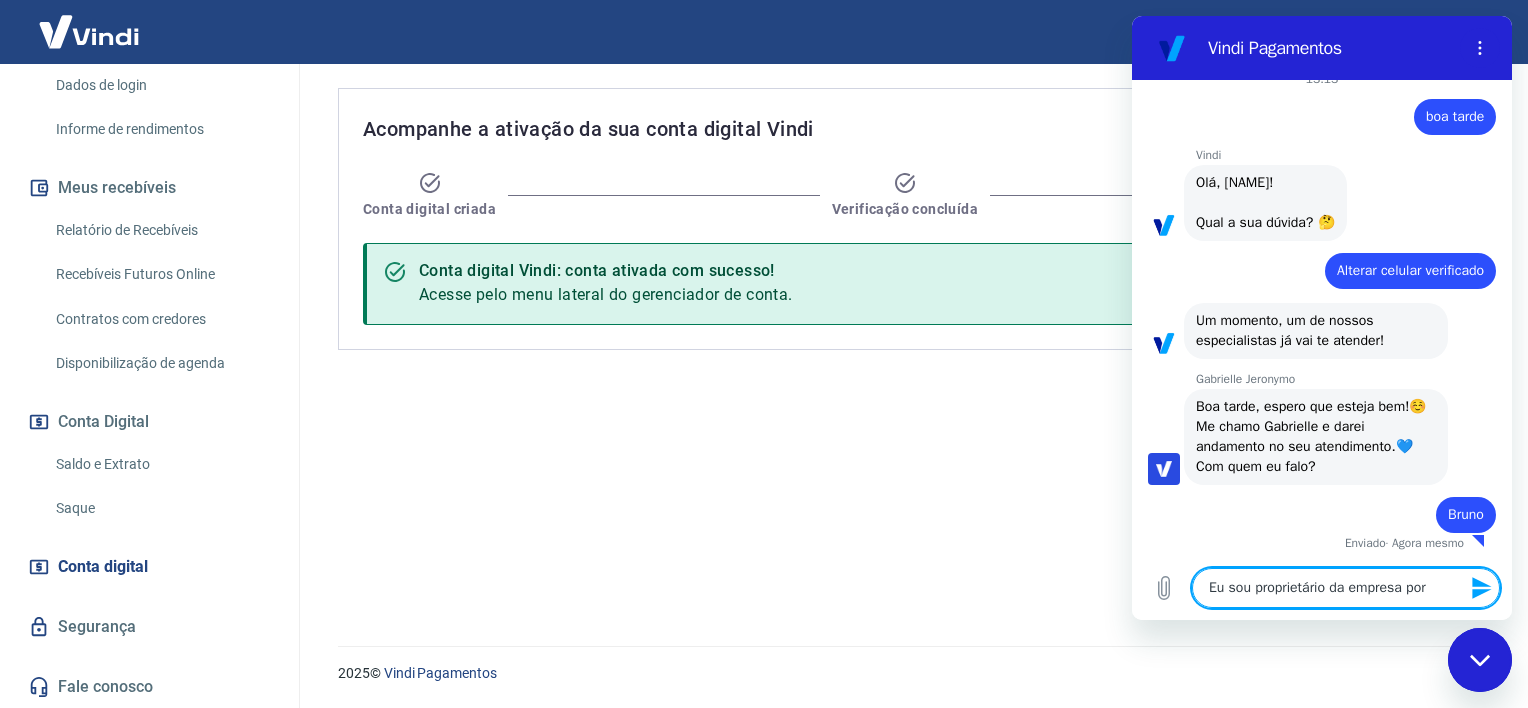 type on "Eu sou proprietário da empresa pore" 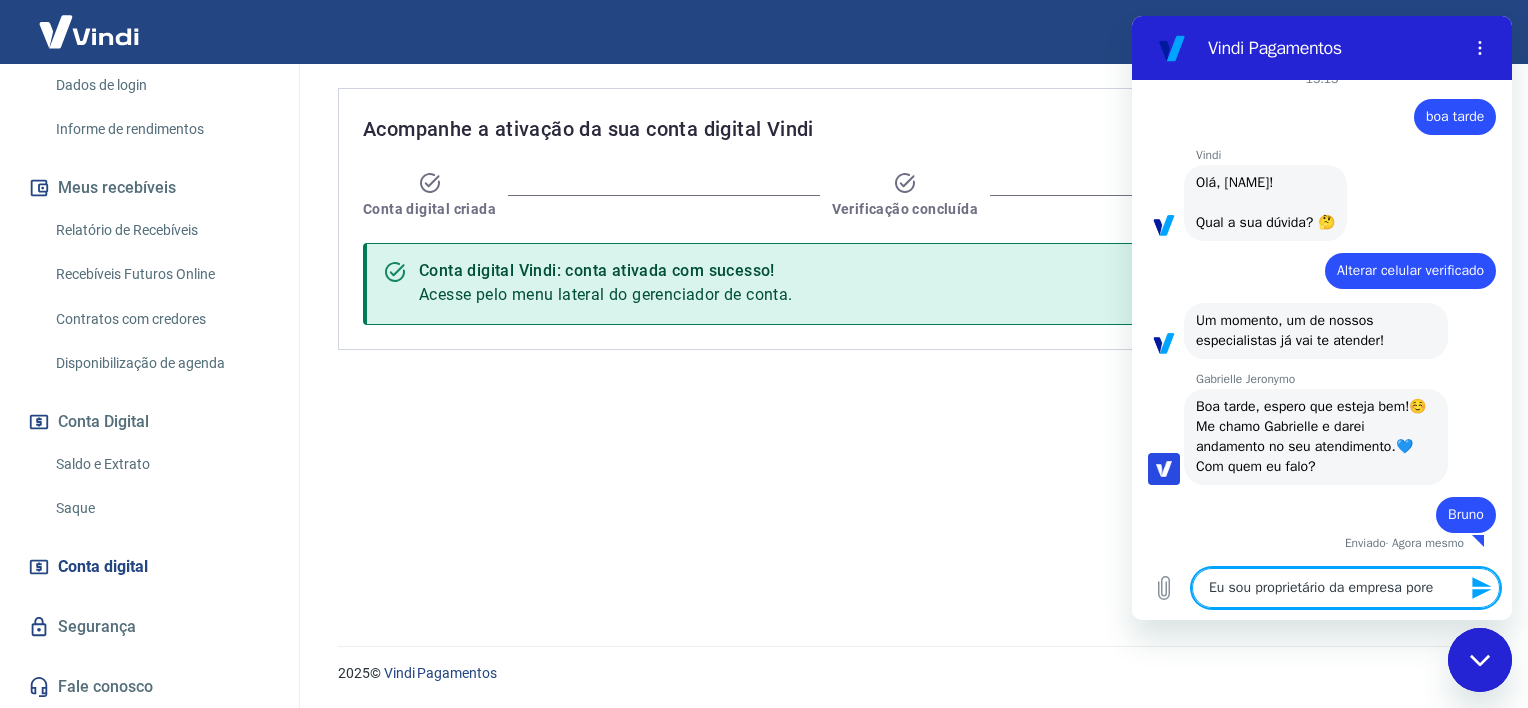 type on "Eu sou proprietário da empresa porem" 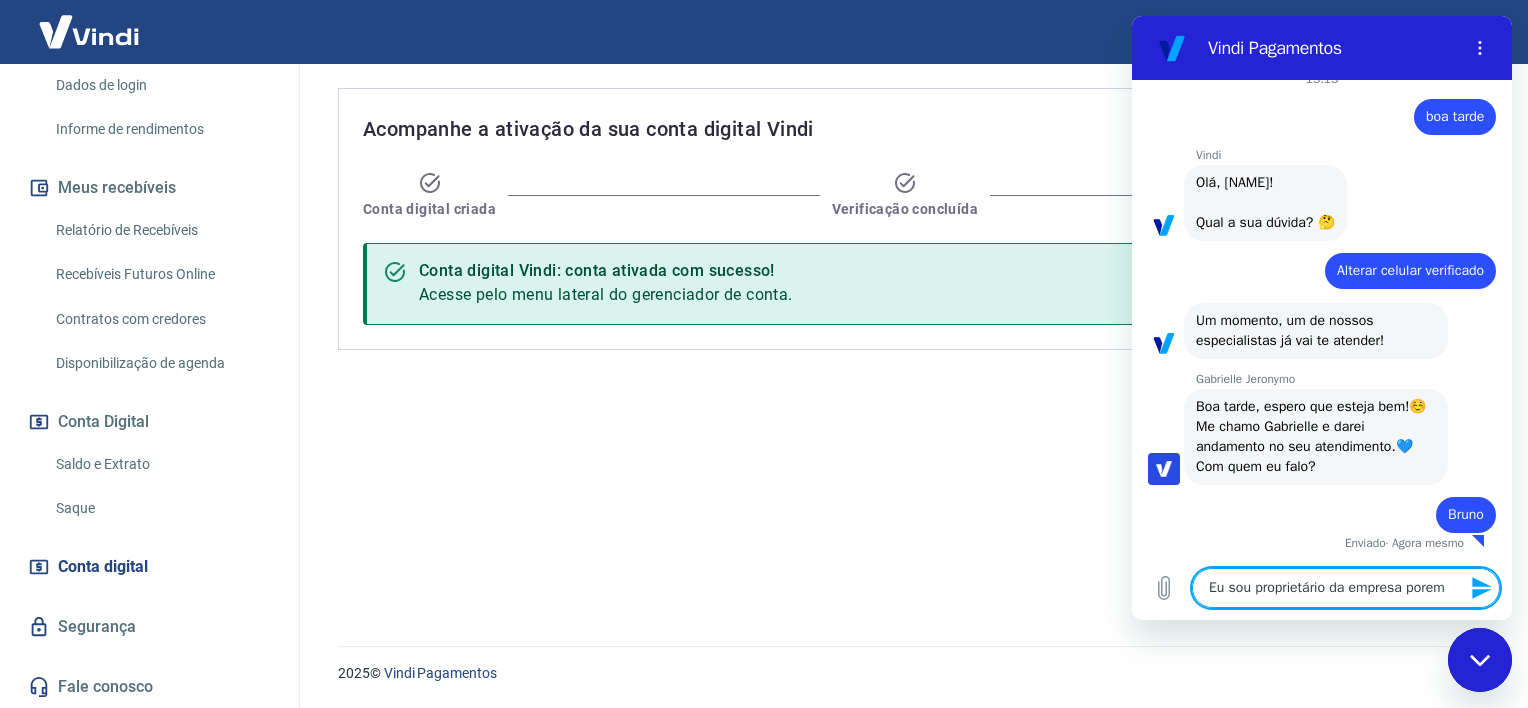 type on "Eu sou proprietário da empresa porem" 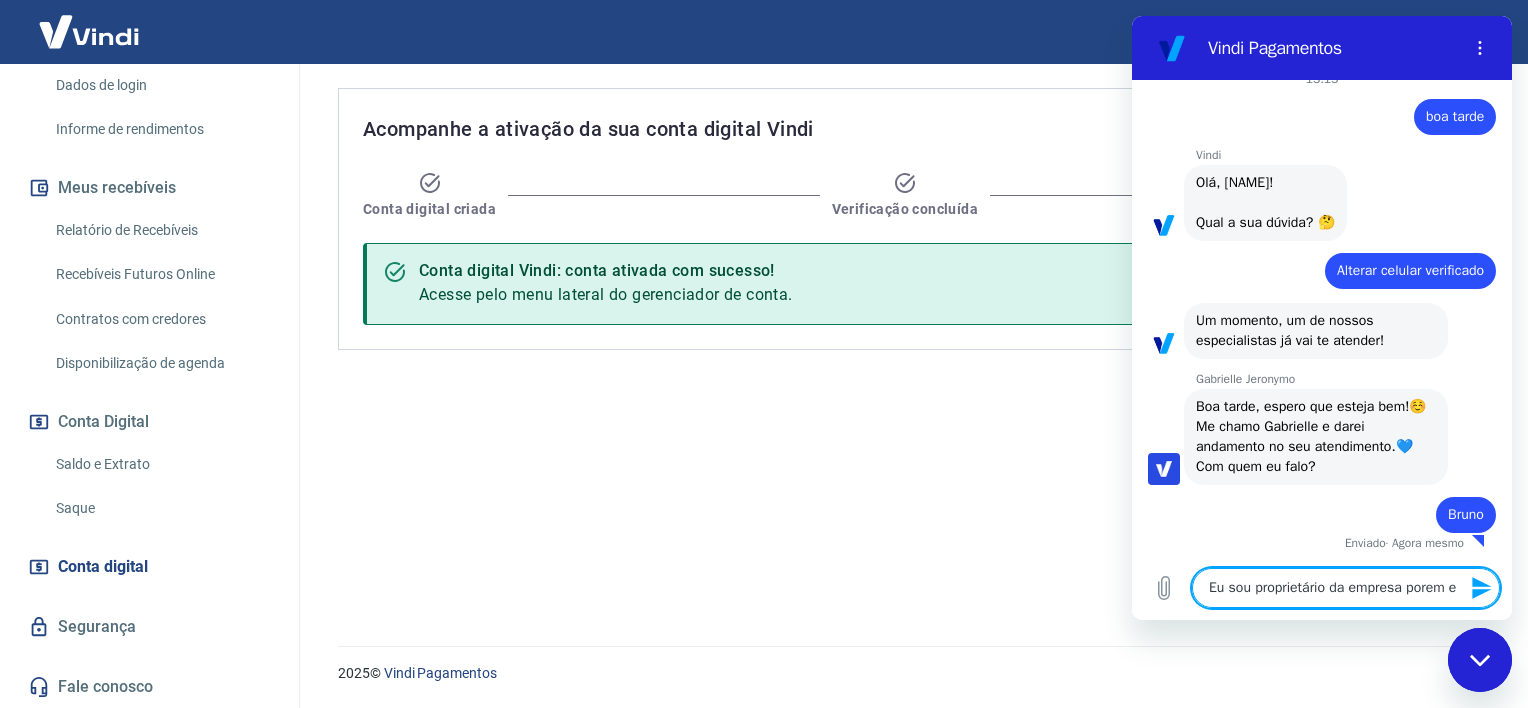 type on "Eu sou proprietário da empresa porem es" 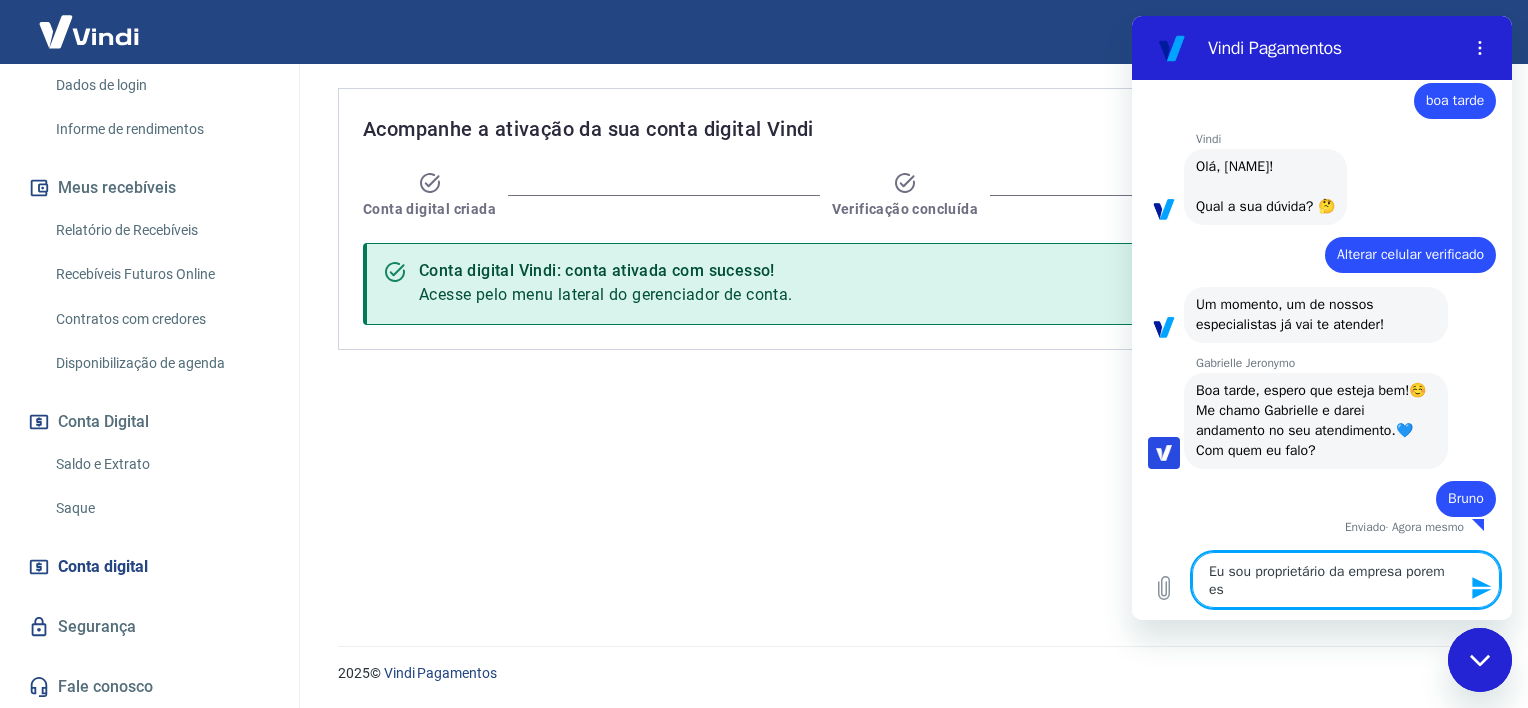 type on "Eu sou proprietário da empresa porem est" 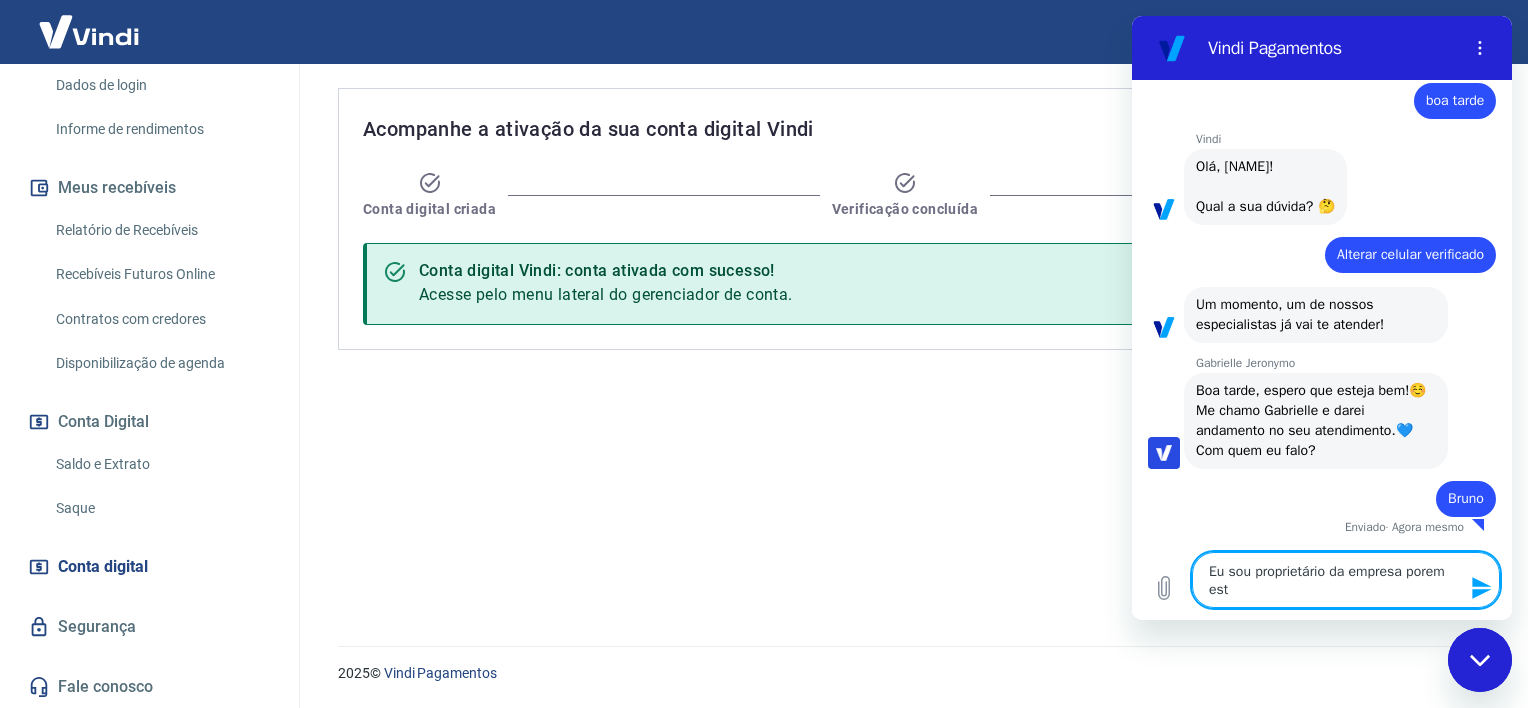 type on "Eu sou proprietário da empresa porem estr" 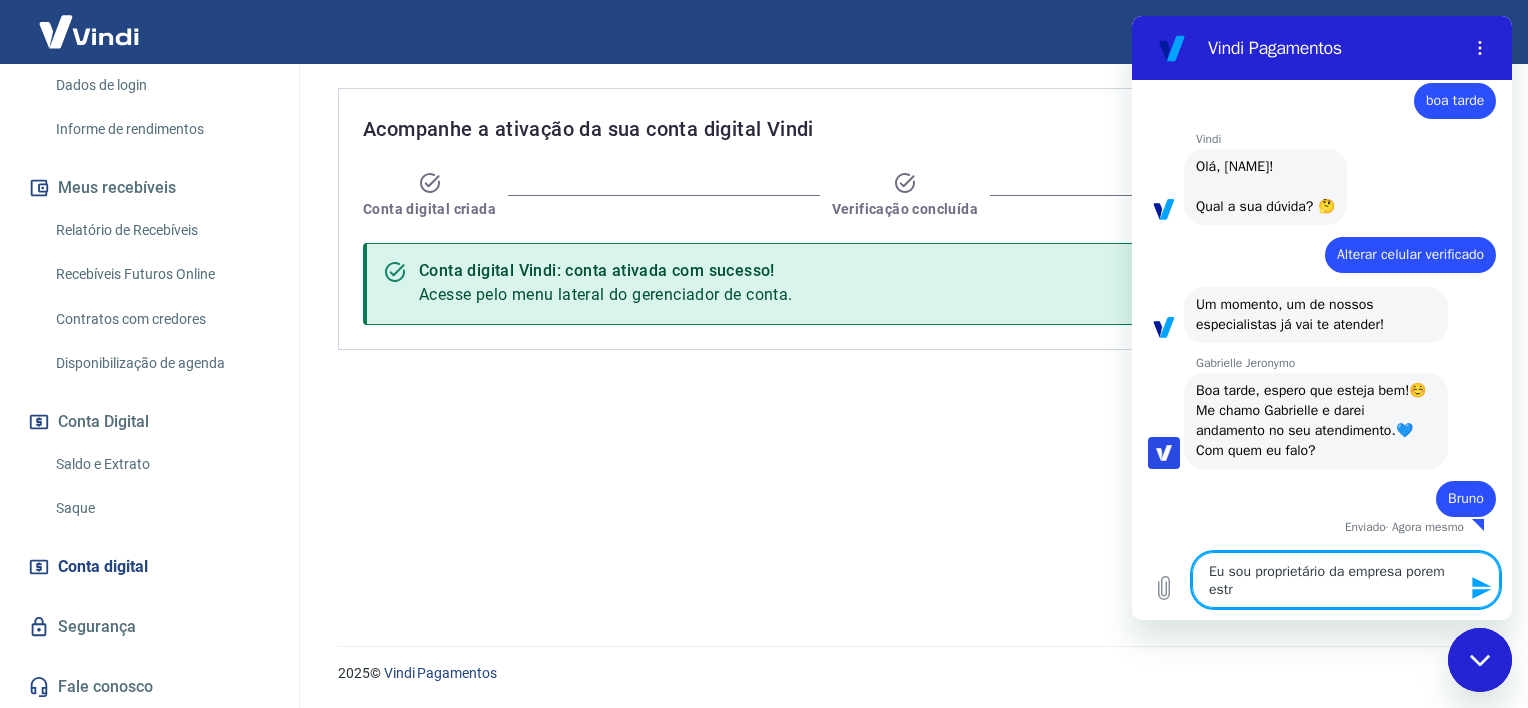 type on "Eu sou proprietário da empresa porem estra" 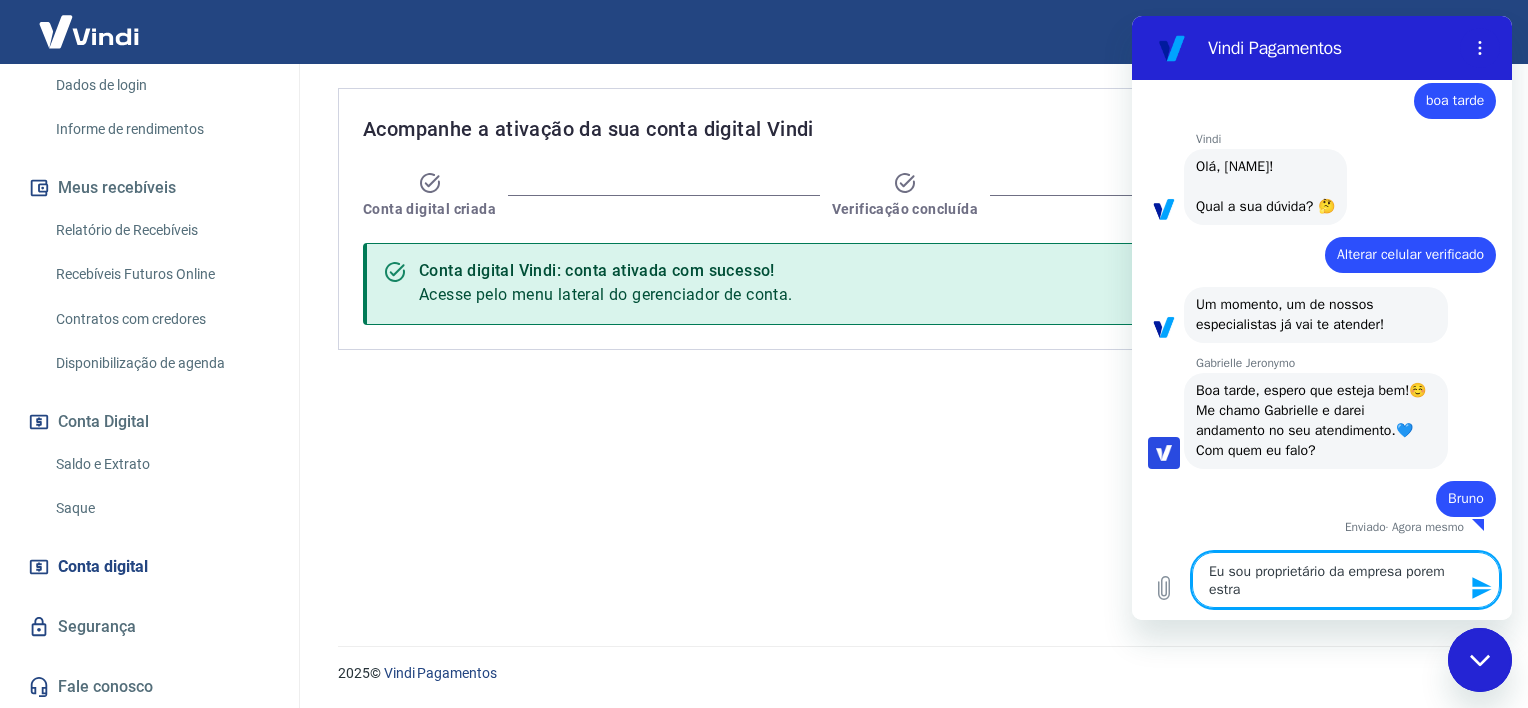type on "Eu sou proprietário da empresa porem estr" 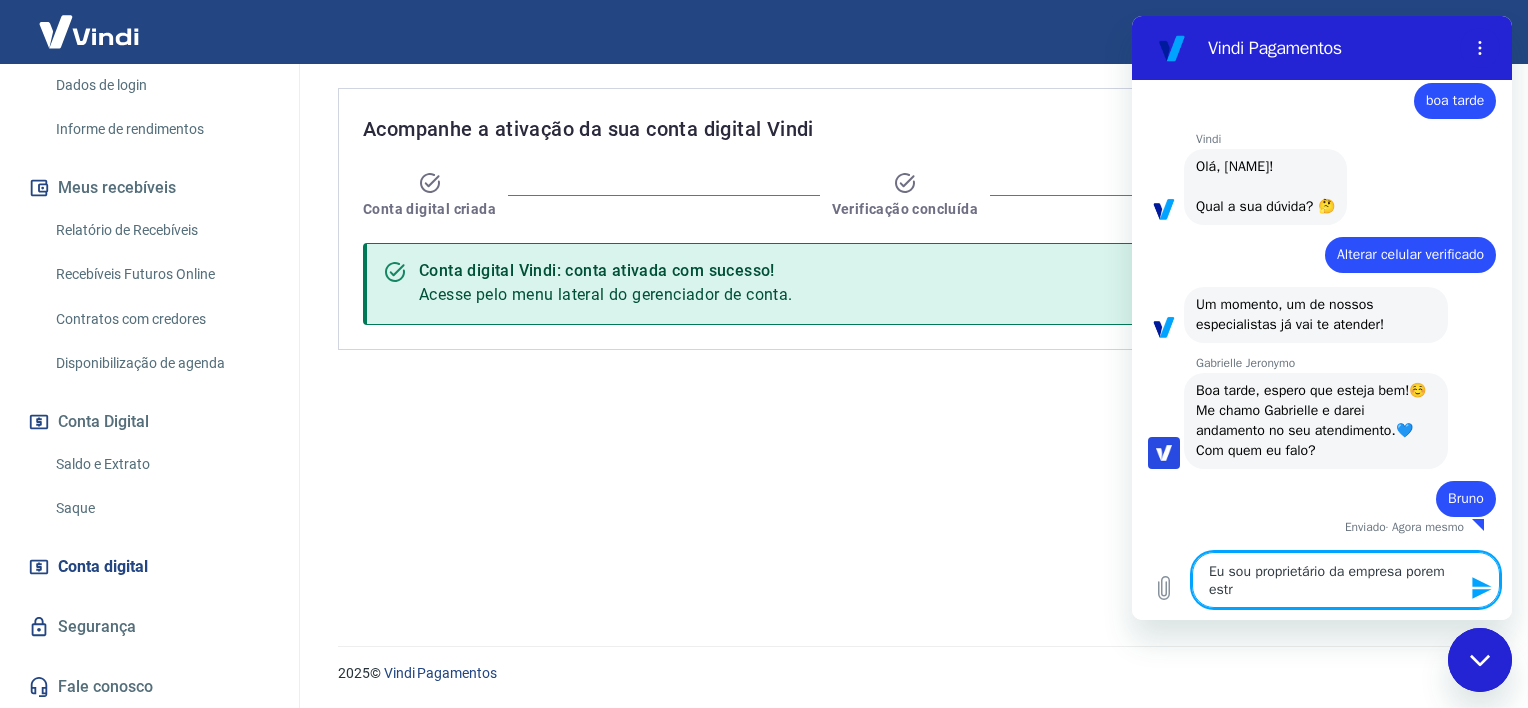 type on "Eu sou proprietário da empresa porem est" 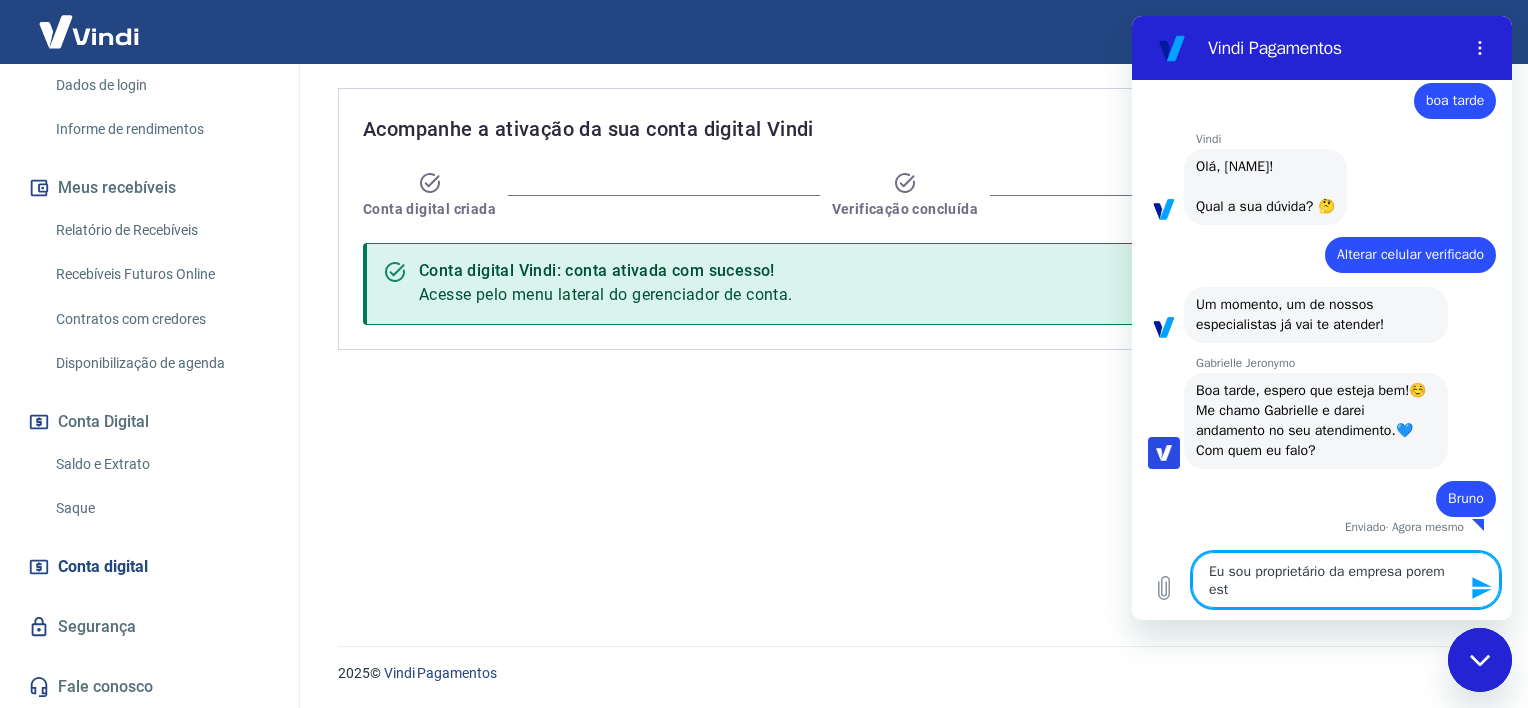 type on "Eu sou proprietário da empresa porem esta" 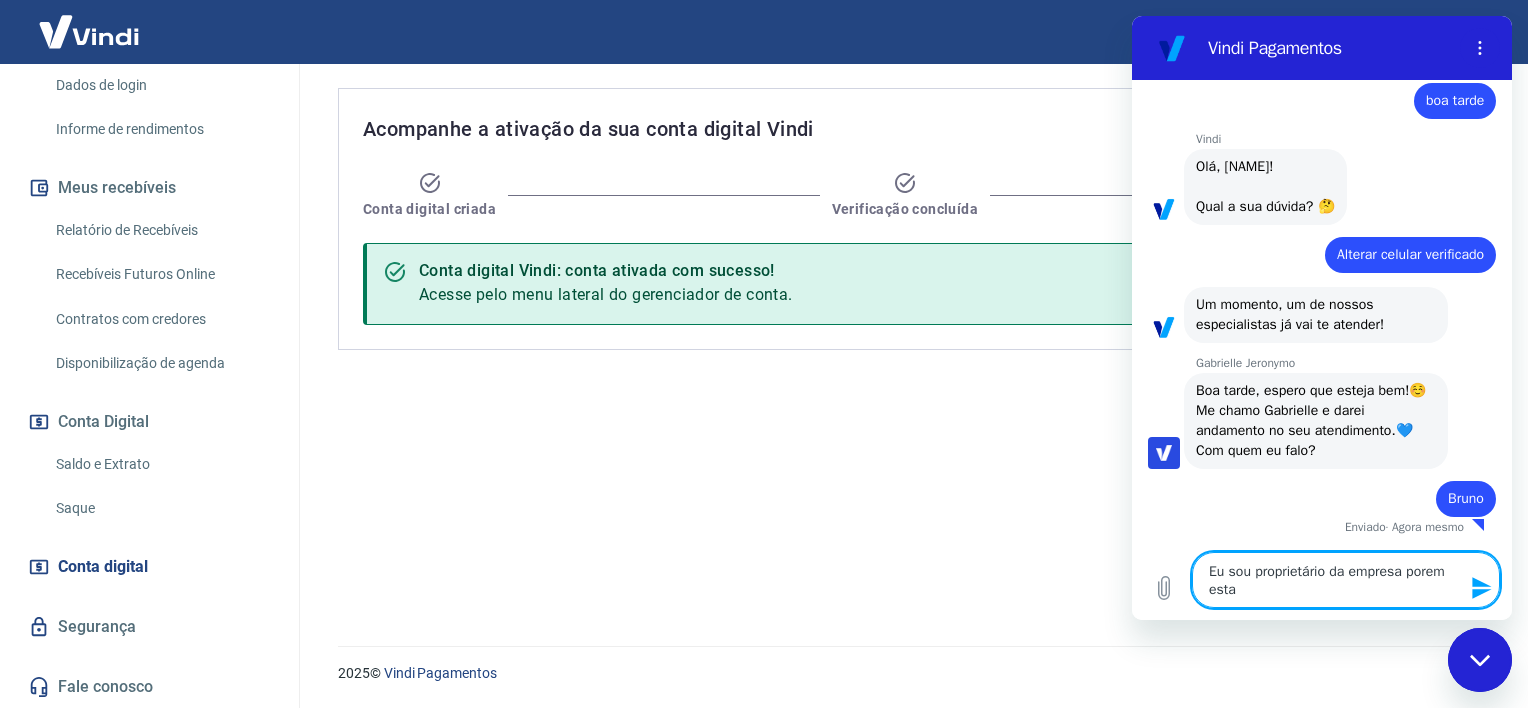 type on "Eu sou proprietário da empresa porem estar" 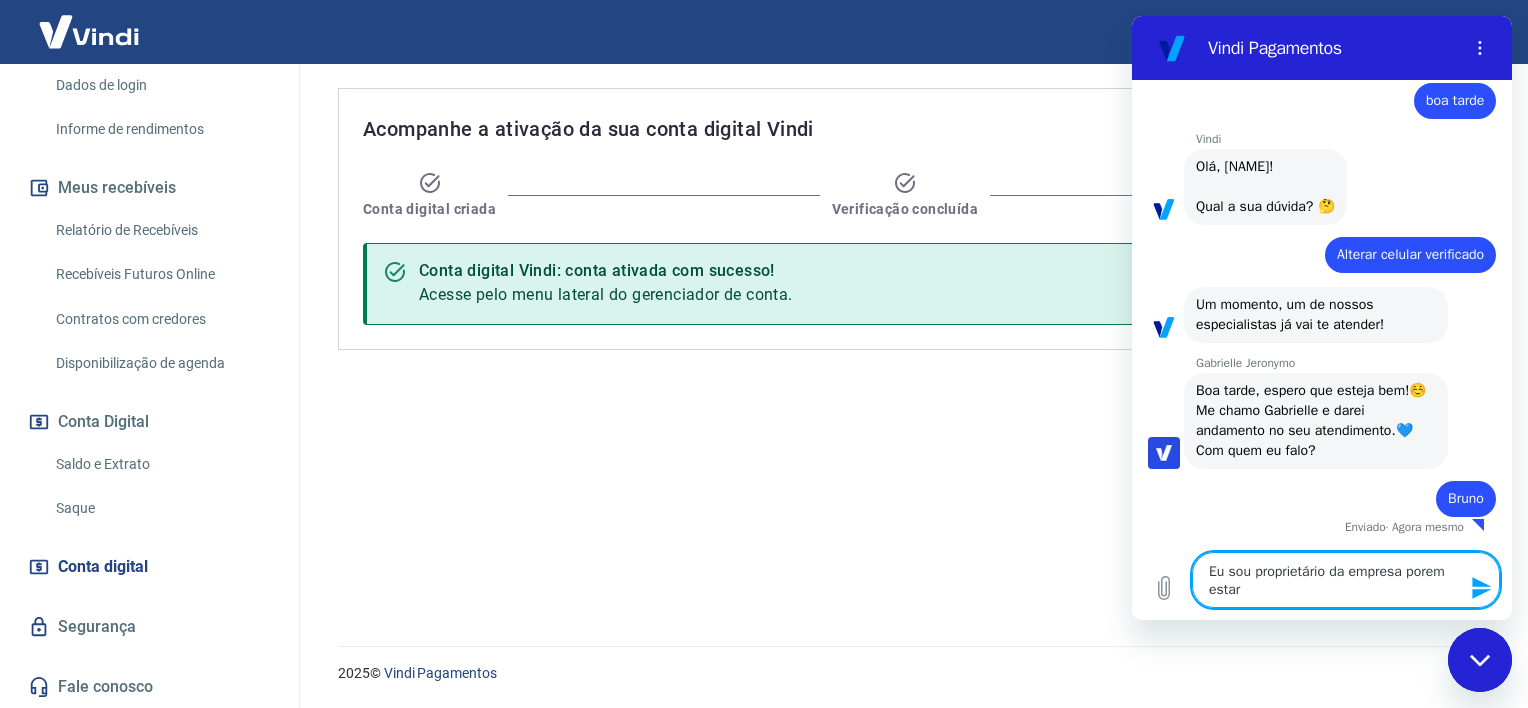 type on "Eu sou proprietário da empresa porem estare" 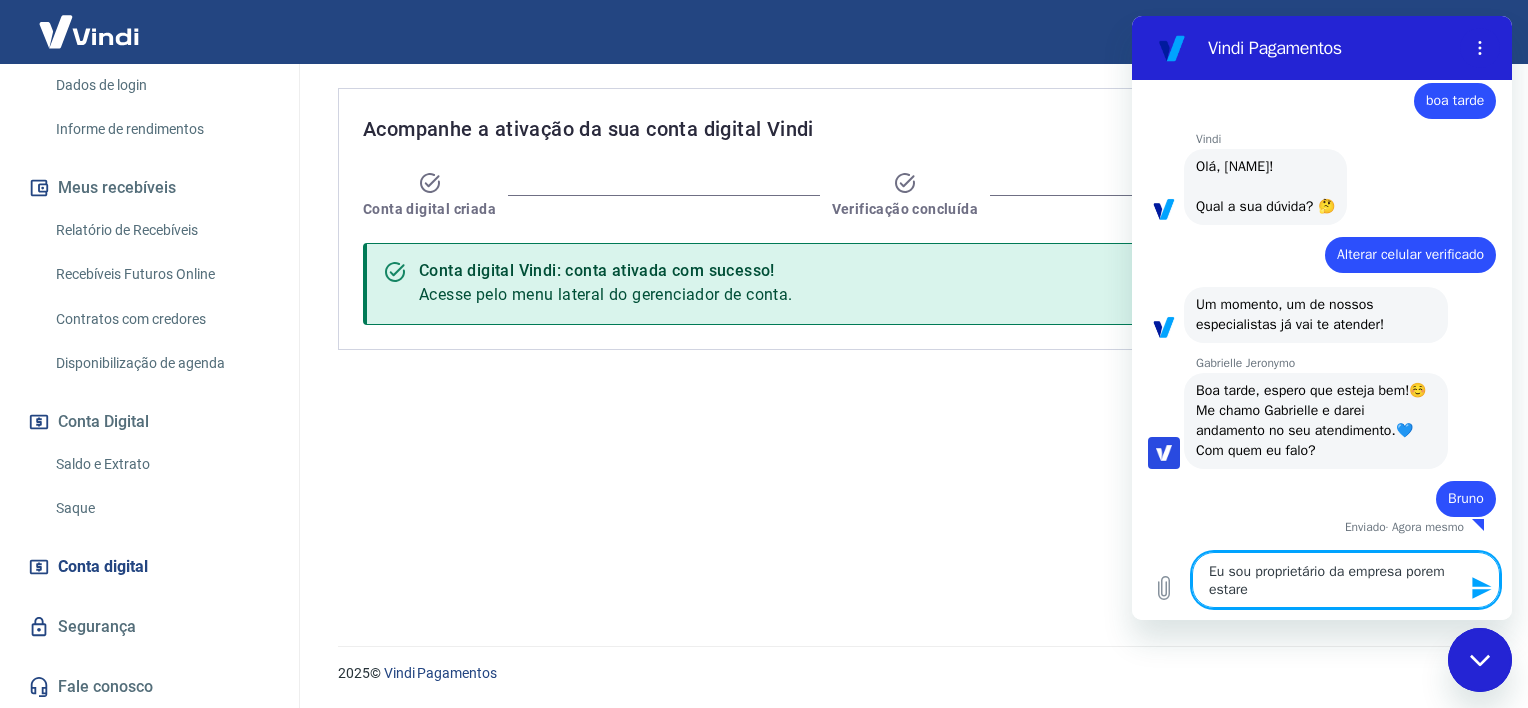 type on "Eu sou proprietario da empresa porem estarei" 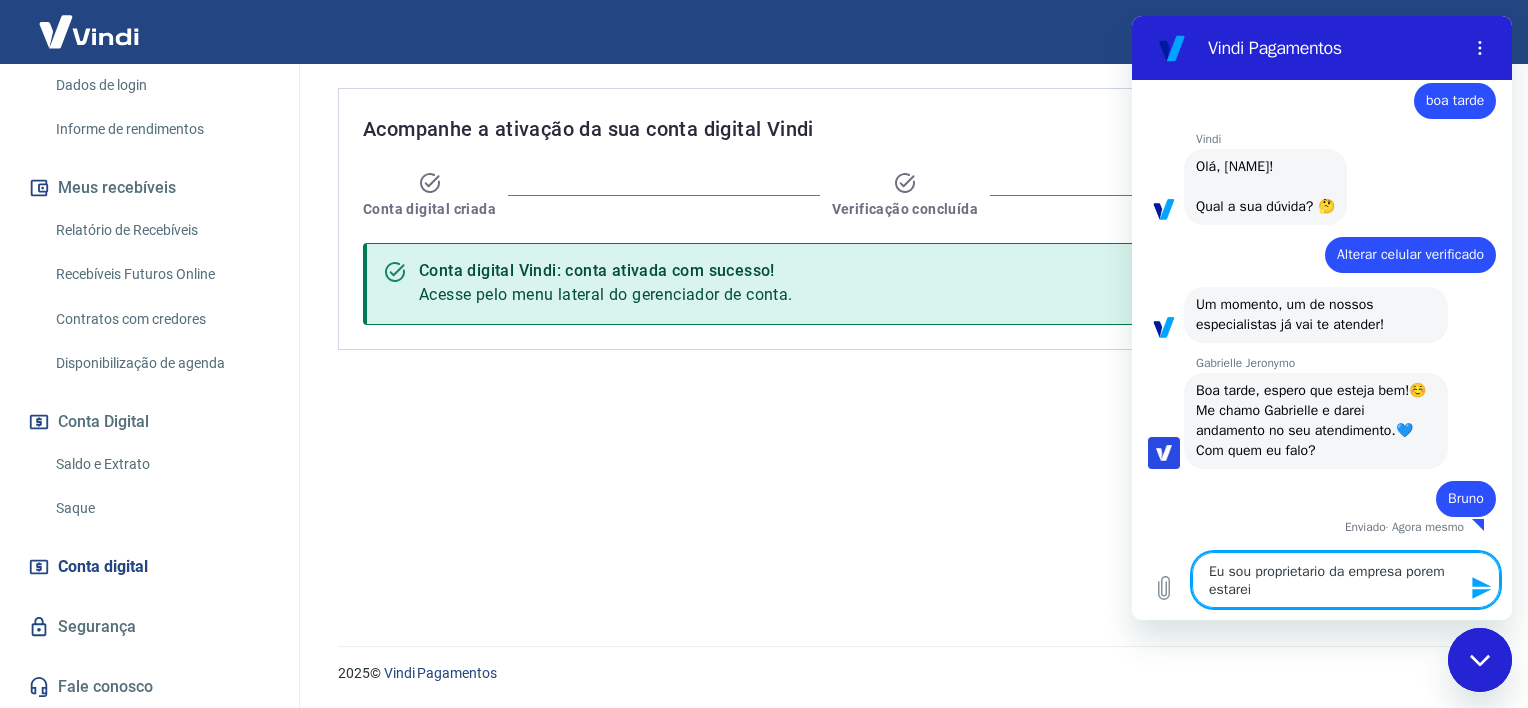 type on "Eu sou proprietario da empresa porem estarei" 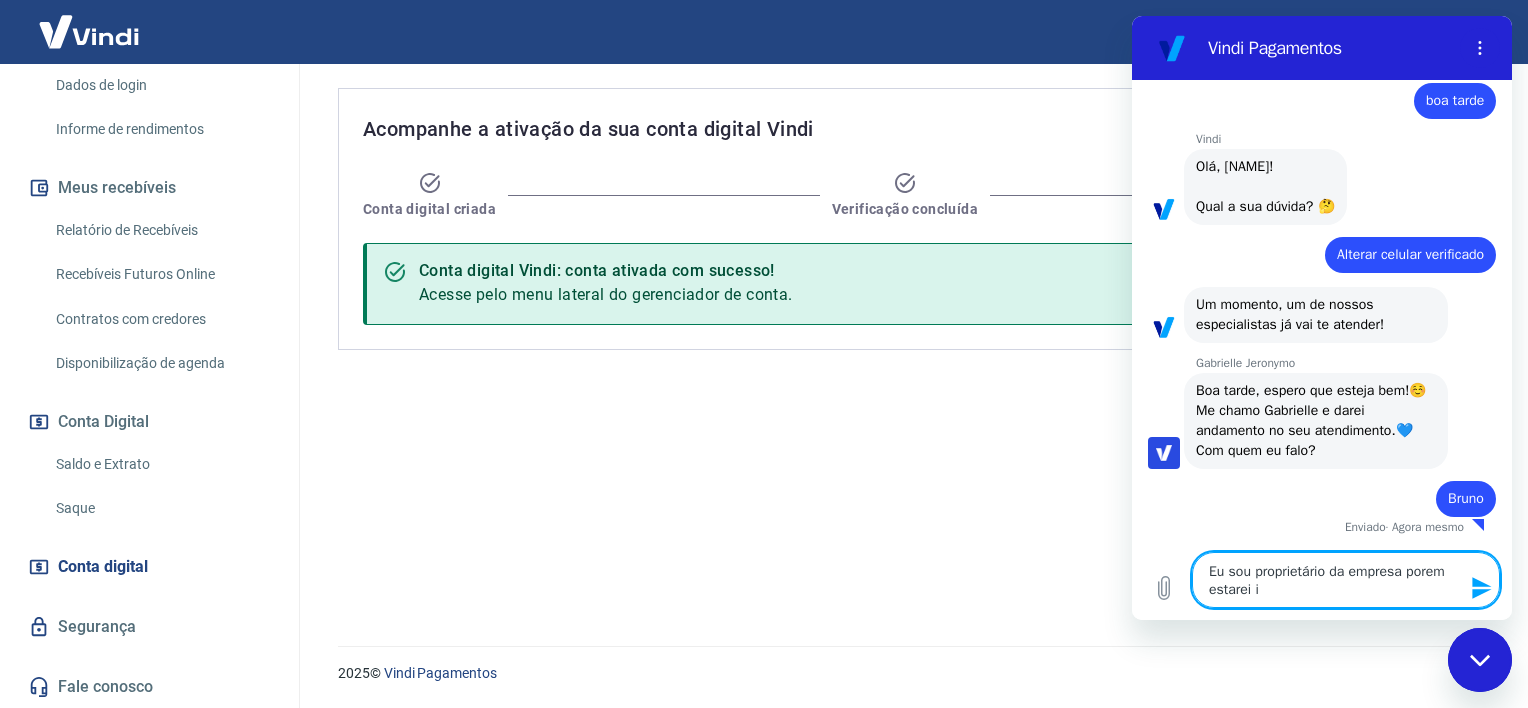 type on "Eu sou proprietário da empresa porem estarei in" 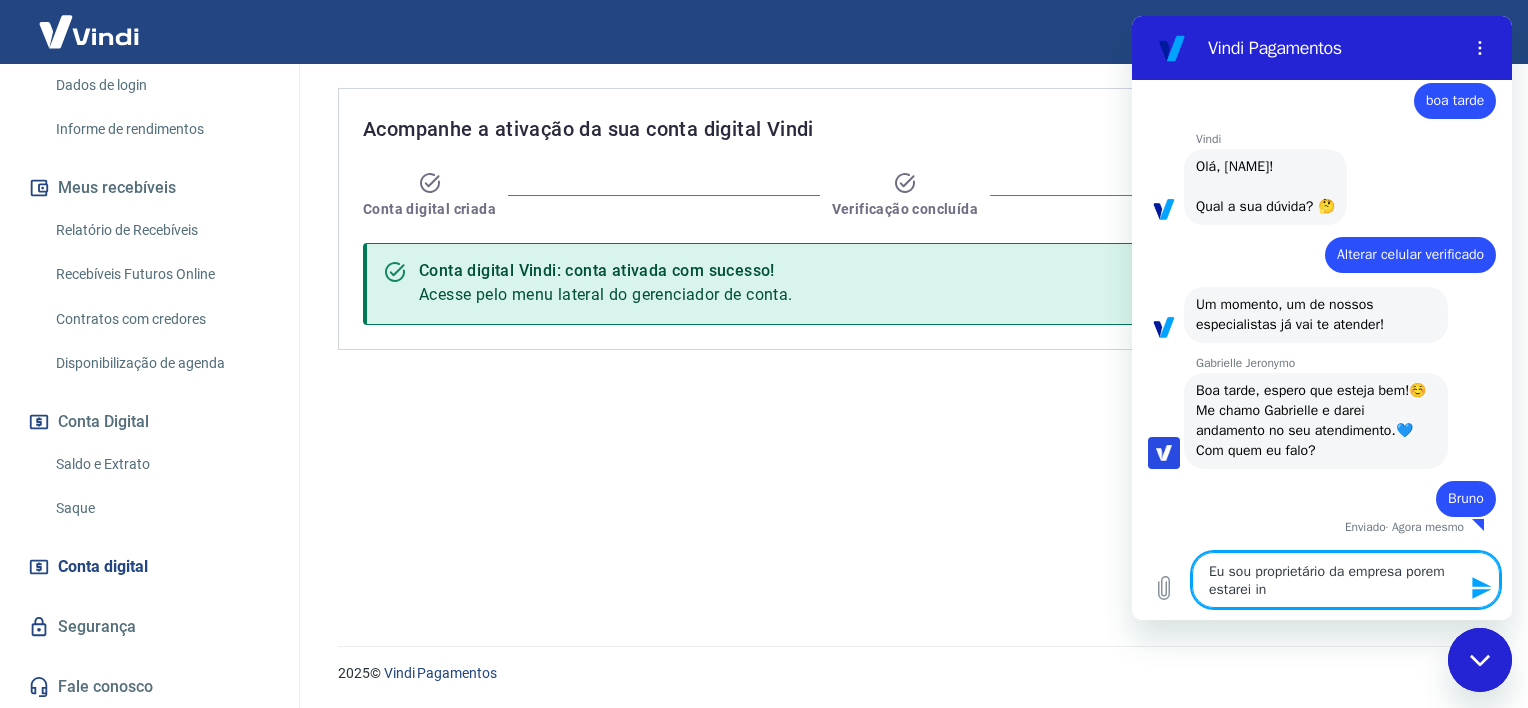 type on "Eu sou proprietario da empresa porem estarei ind" 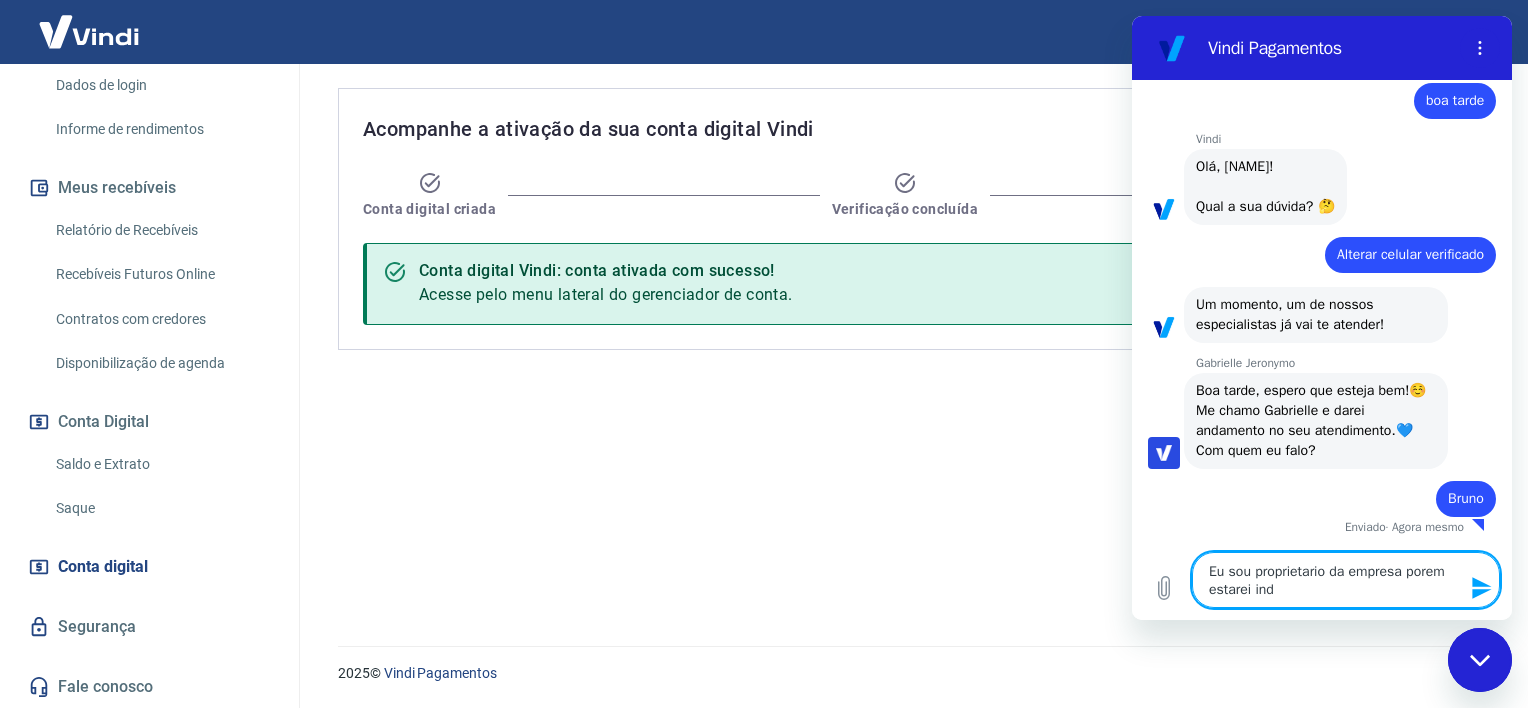 type on "Eu sou proprietário da empresa porem estarei indo" 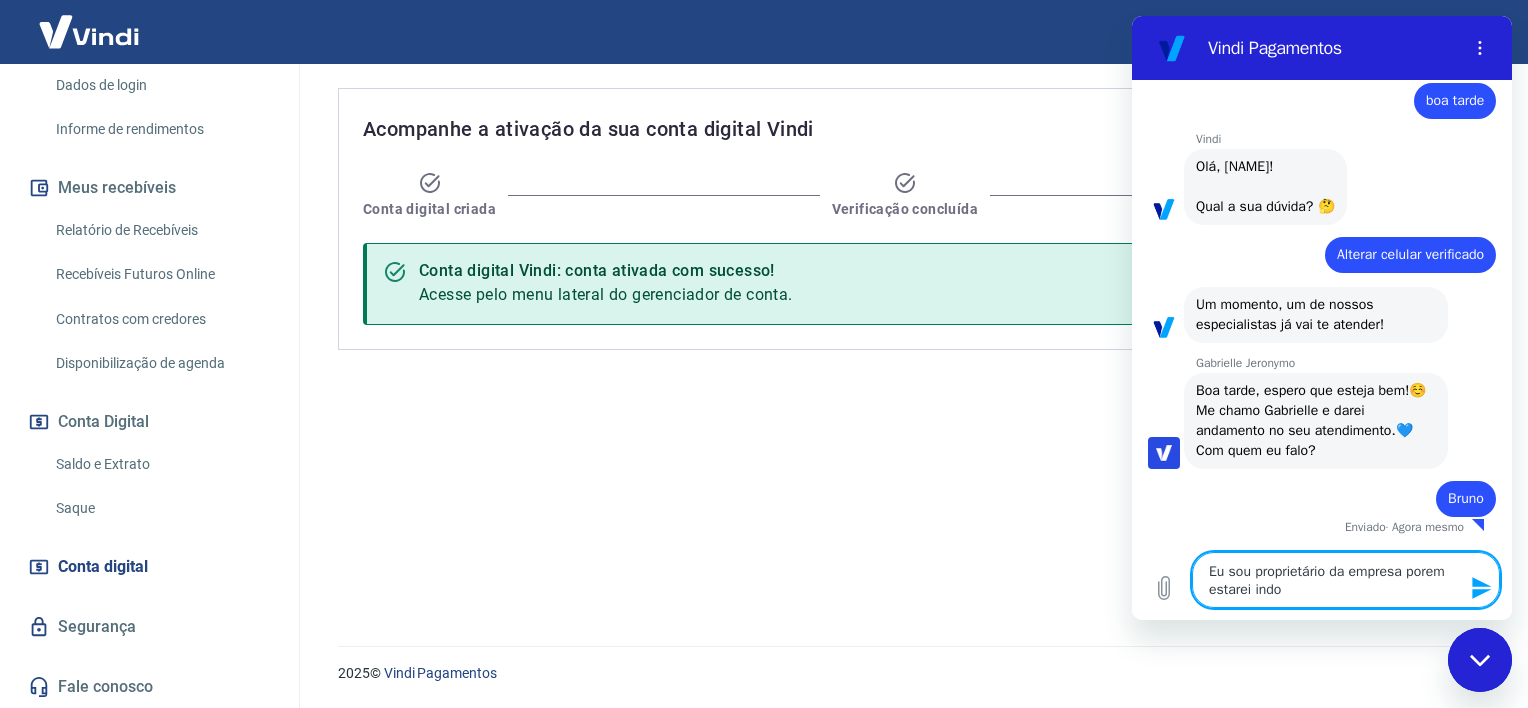 type on "Eu sou proprietário da empresa porem estarei indo" 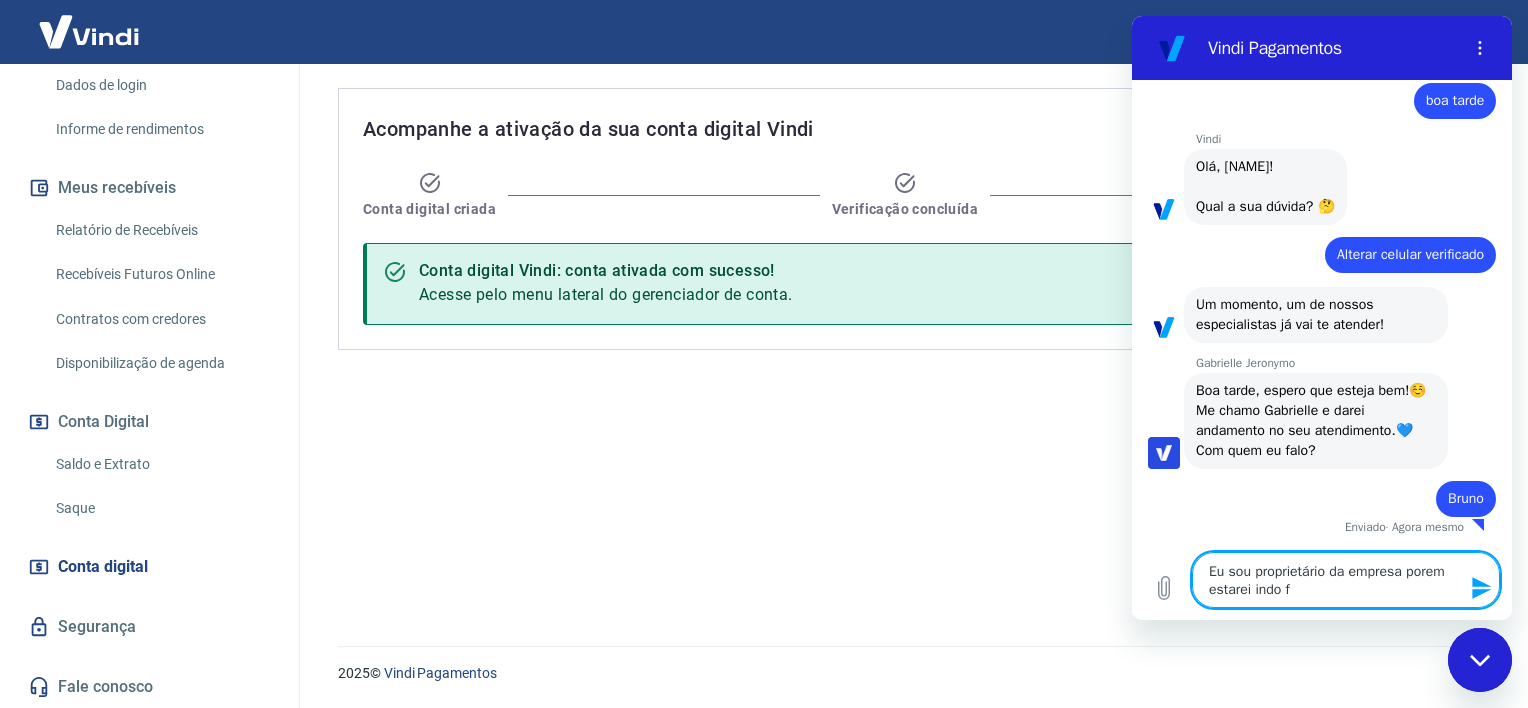 type on "Eu sou proprietário da empresa porem estarei indo fa" 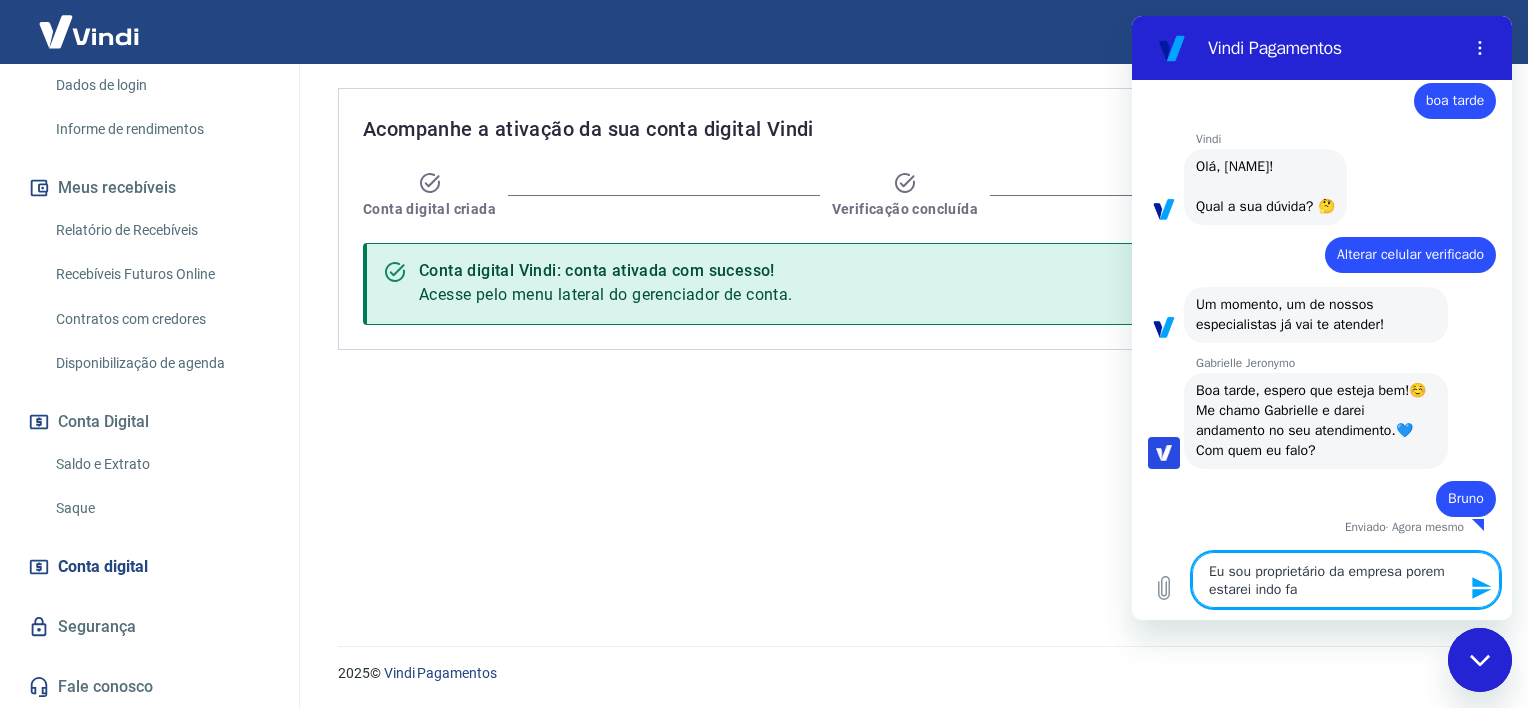type on "Eu sou proprietário da empresa porem estarei indo faz" 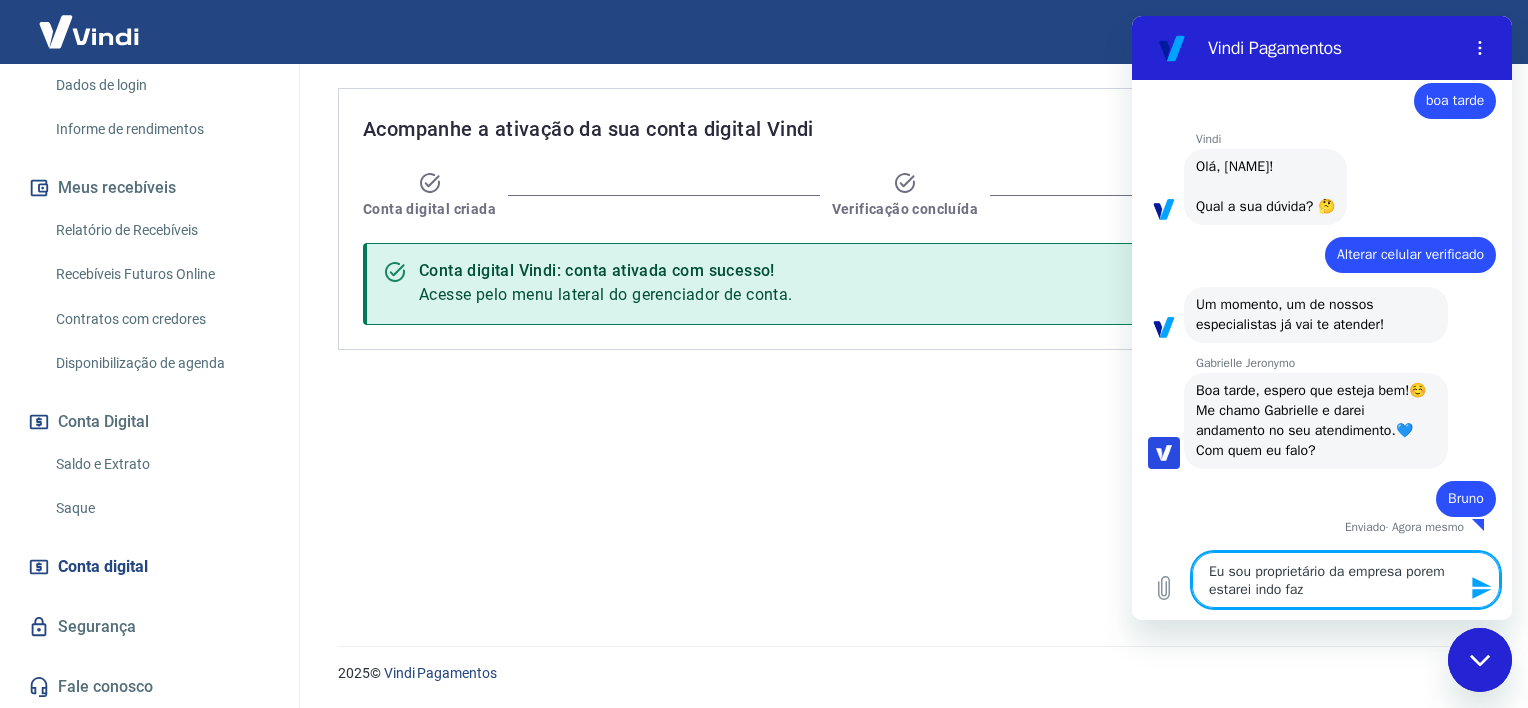 type on "Eu sou proprietário da empresa porem estarei indo faze" 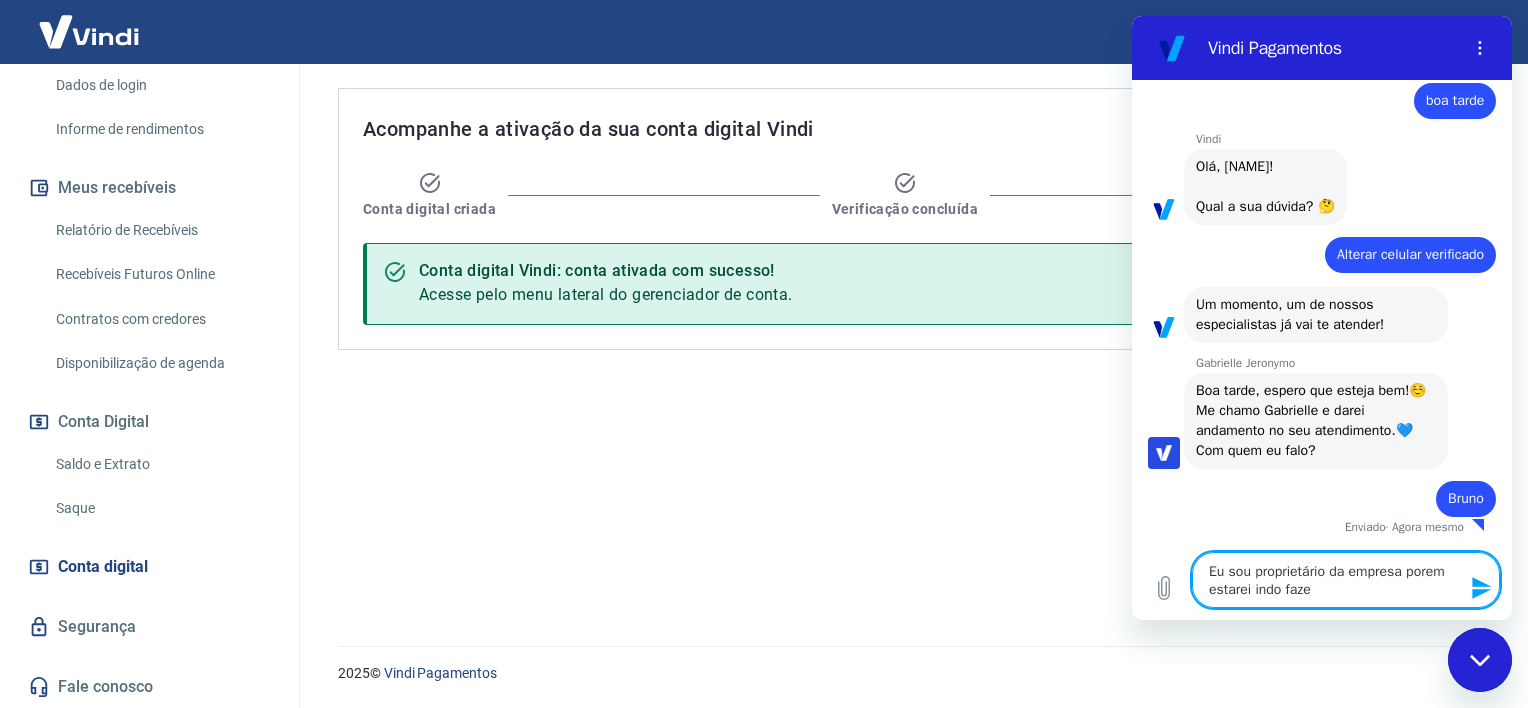 type on "Eu sou proprietário da empresa porem estarei indo fazer" 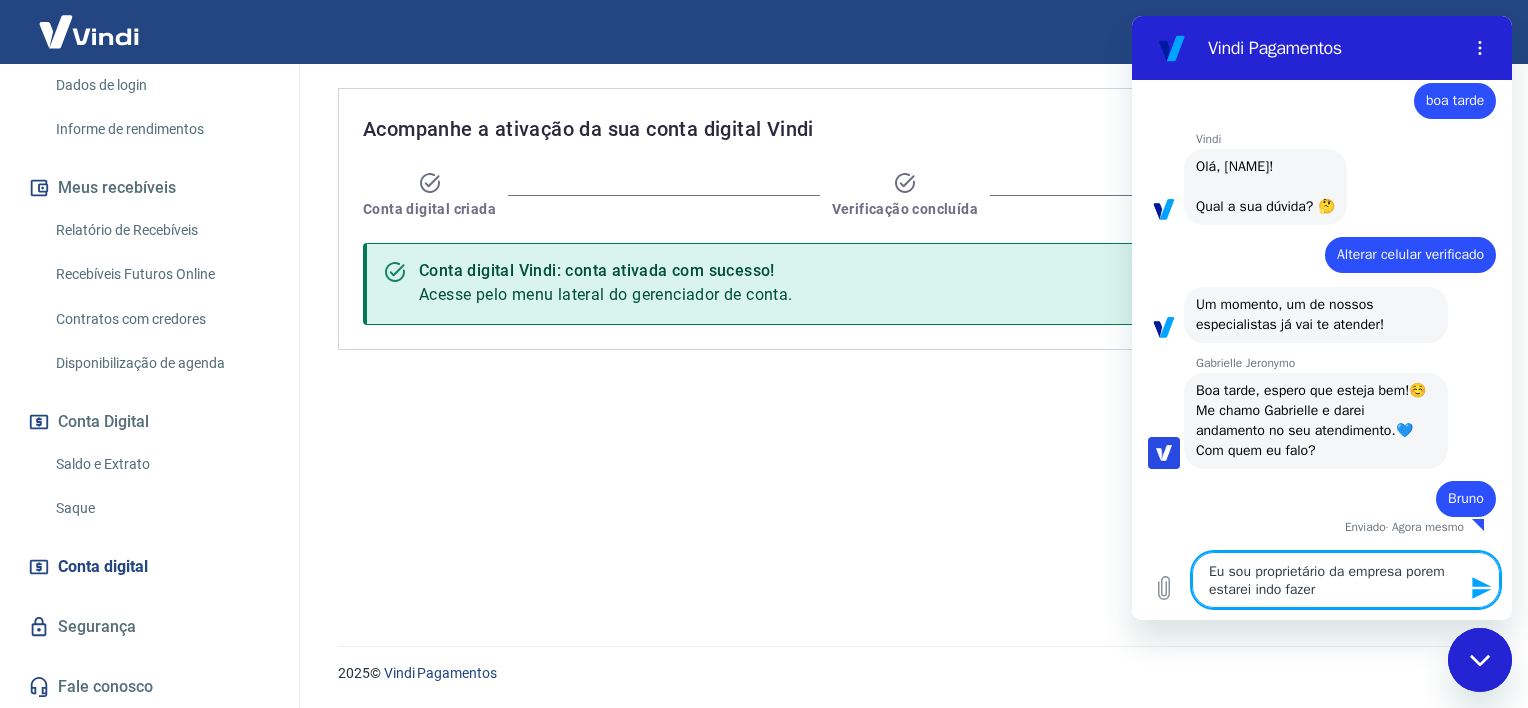 type on "Eu sou proprietário da empresa porem estarei indo fazer" 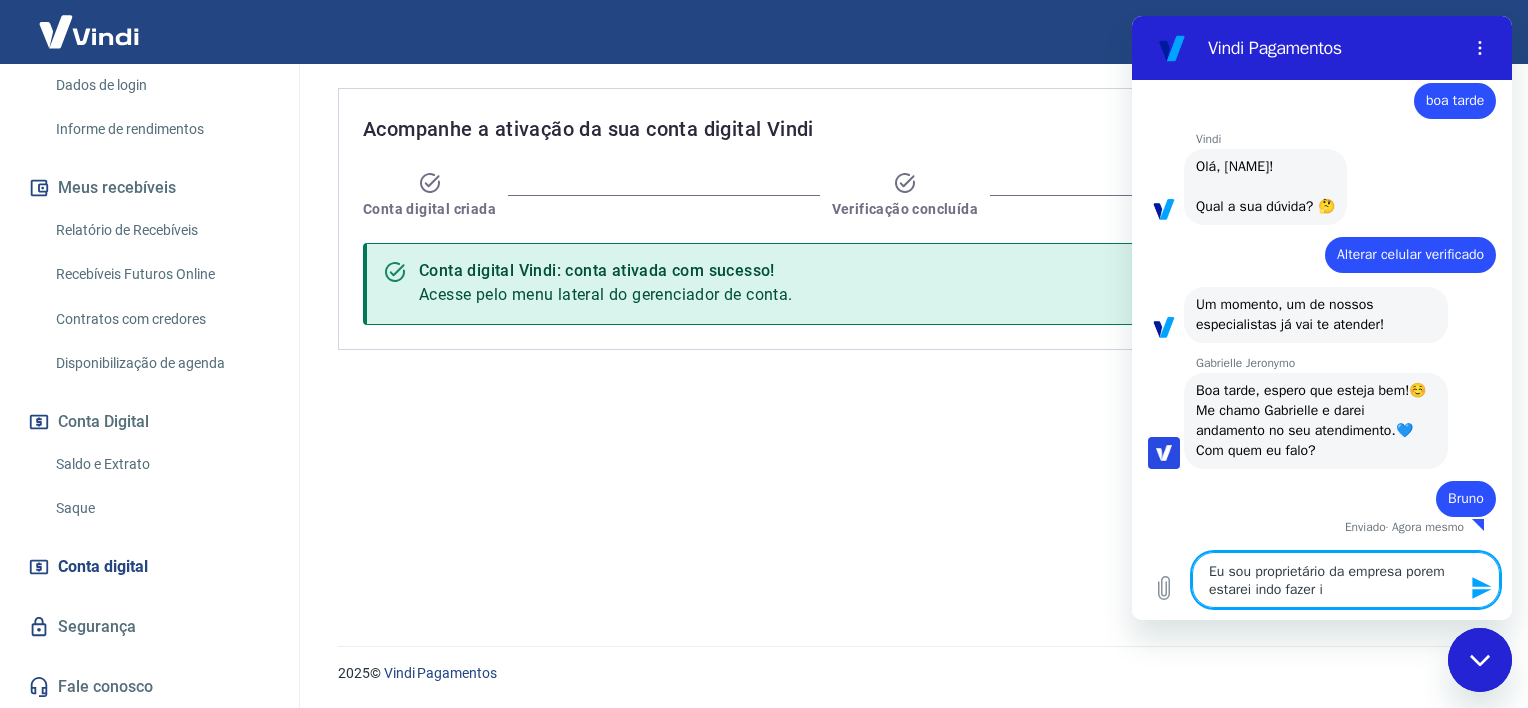 type on "Eu sou proprietário da empresa porem estarei indo fazer" 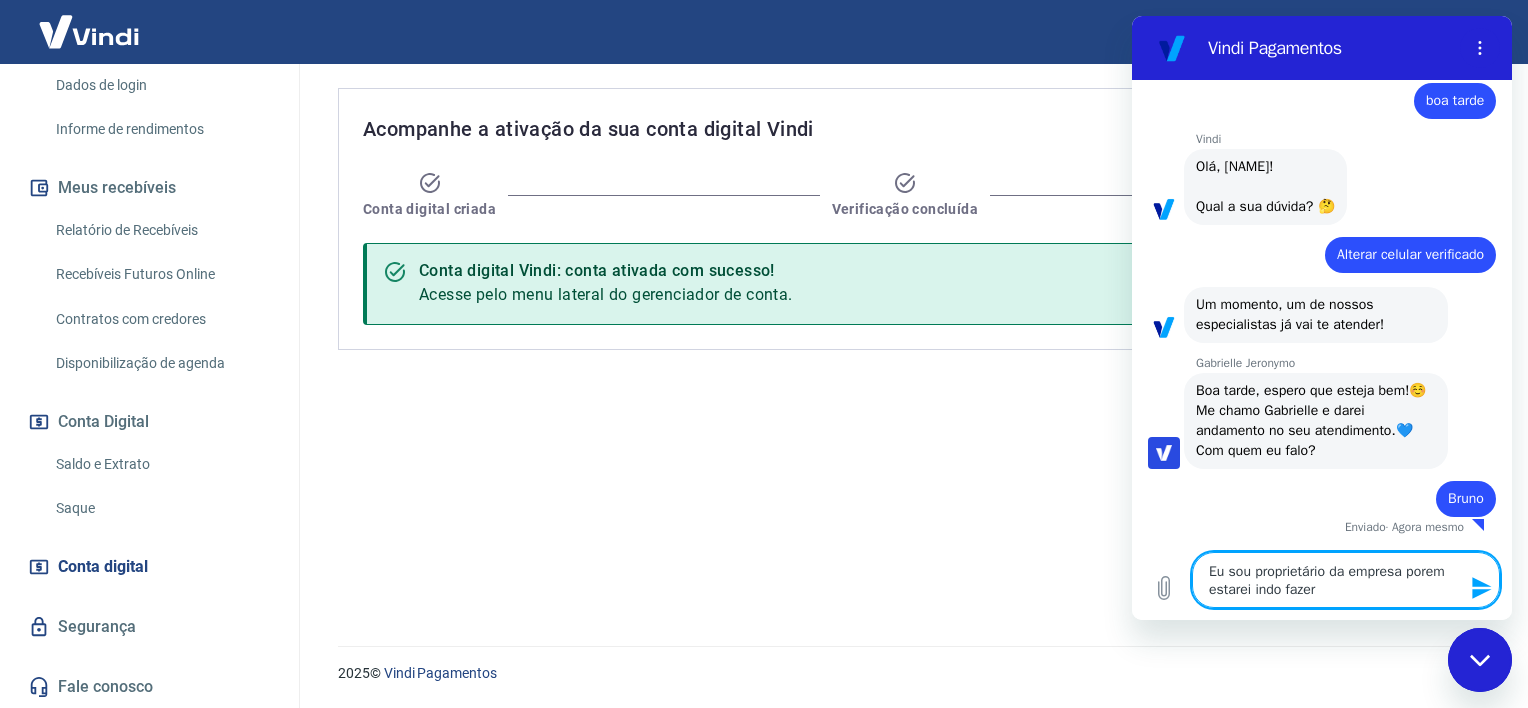 type on "Eu sou proprietário da empresa porem estarei indo fazer i" 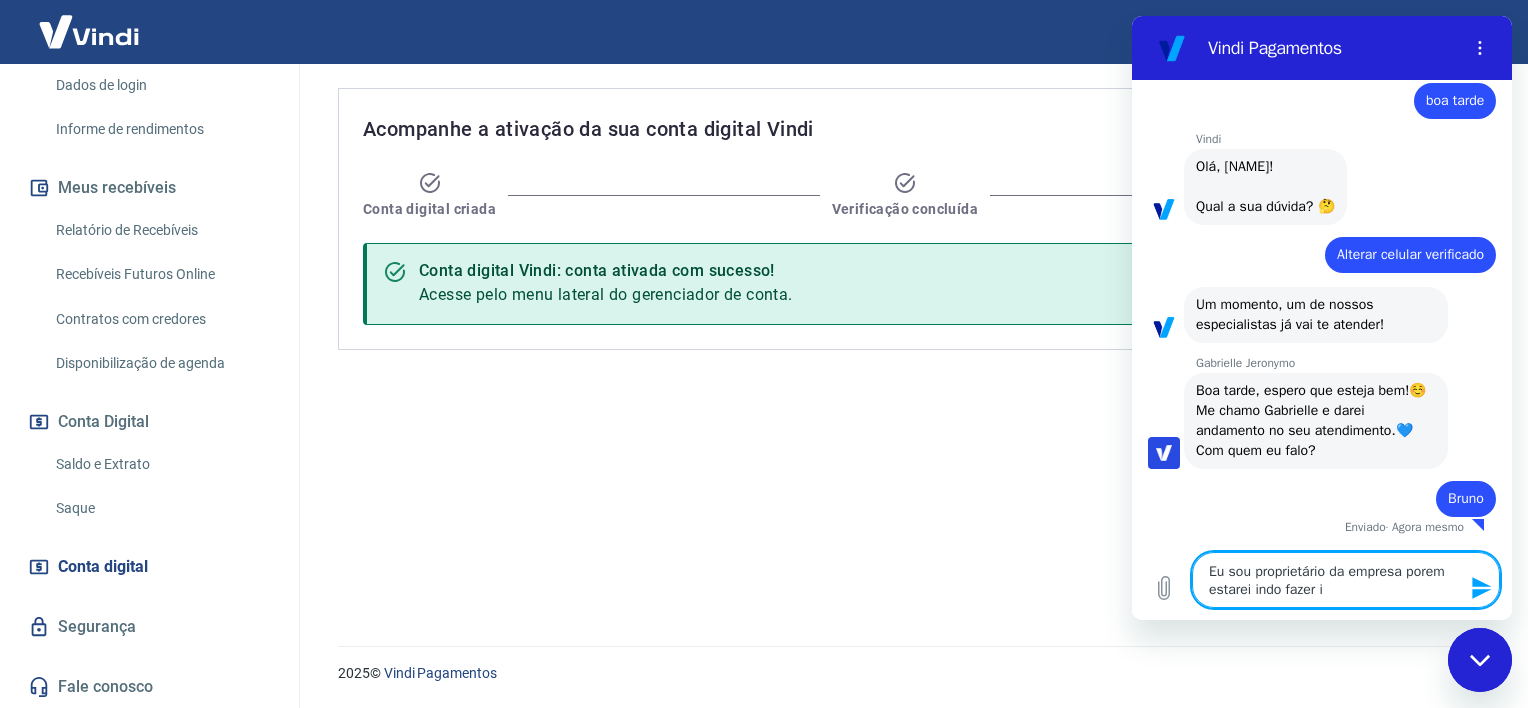 type on "x" 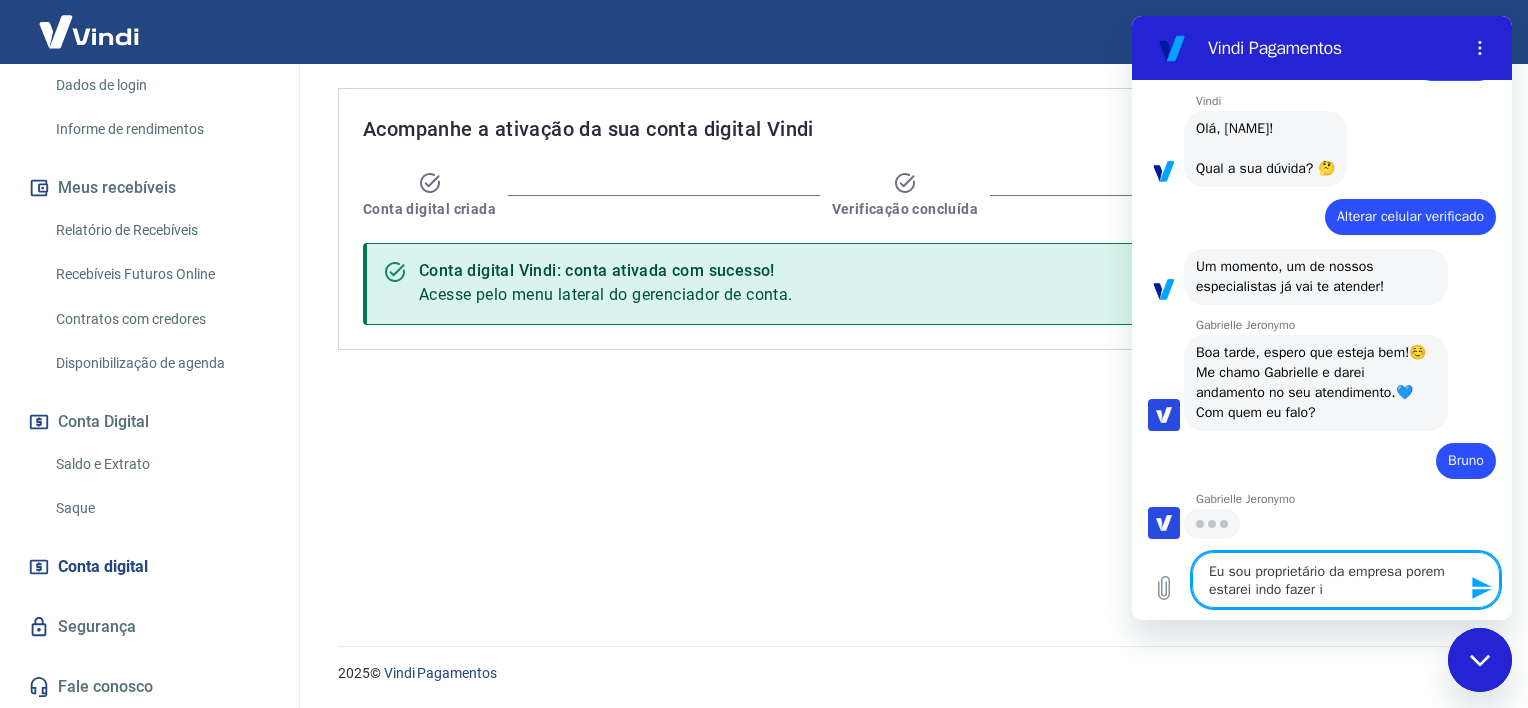 scroll, scrollTop: 115, scrollLeft: 0, axis: vertical 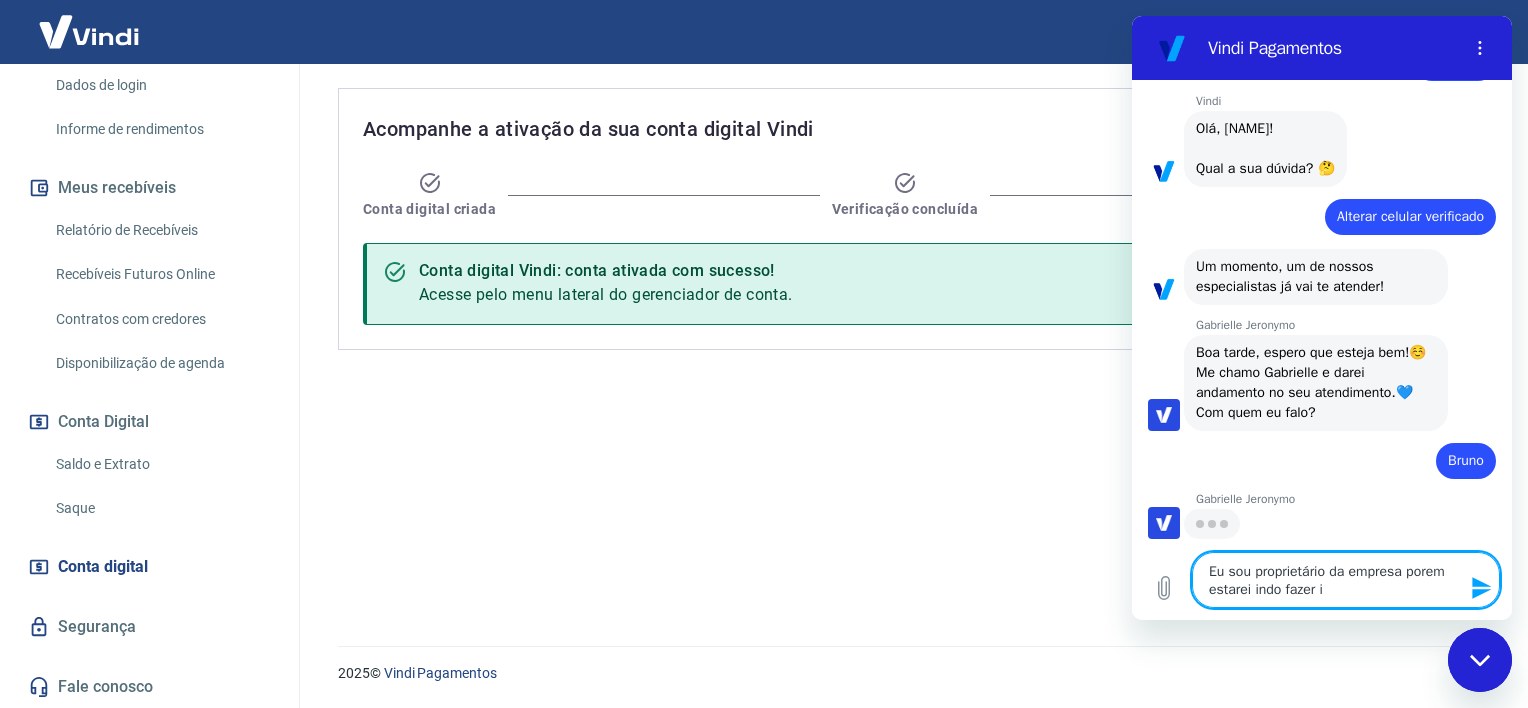 type on "Eu sou proprietário da empresa porem estarei indo fazer" 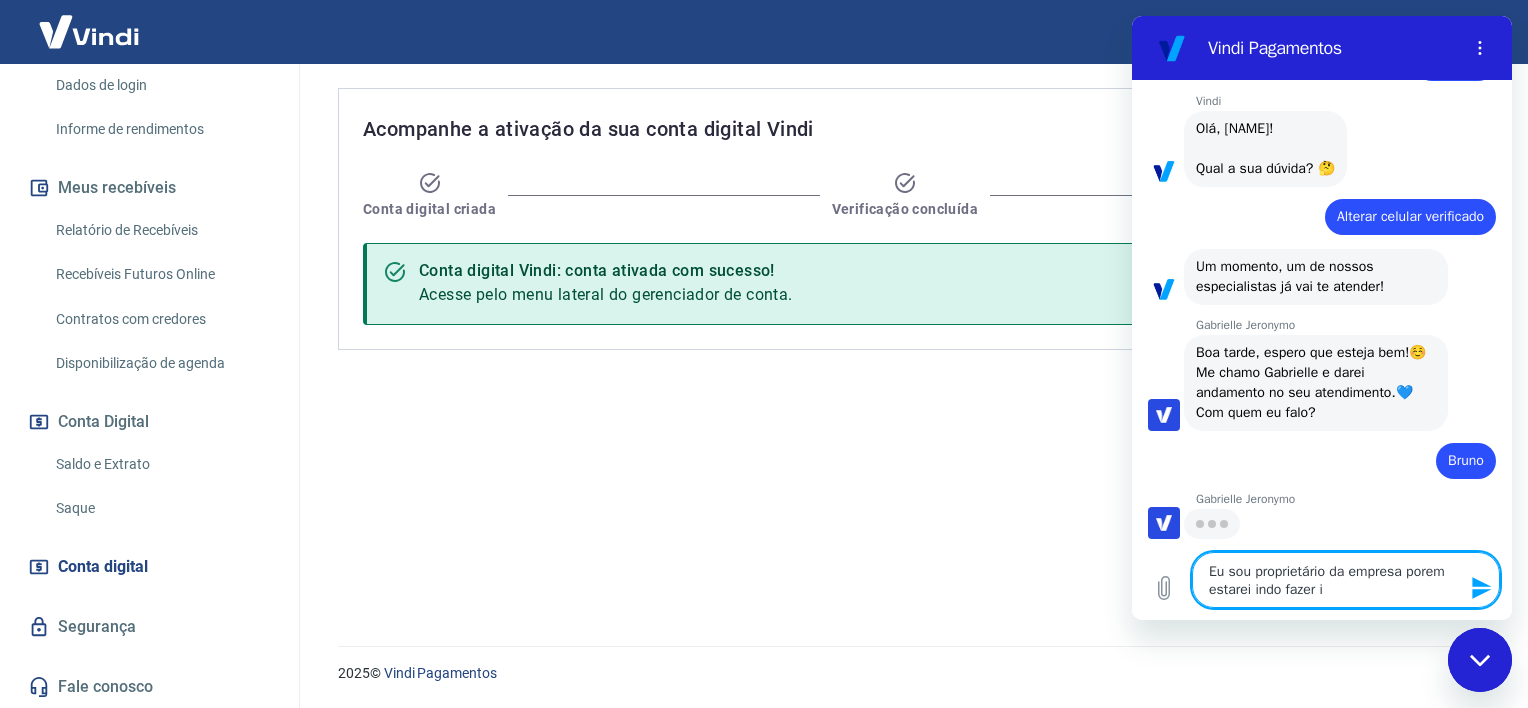 type on "x" 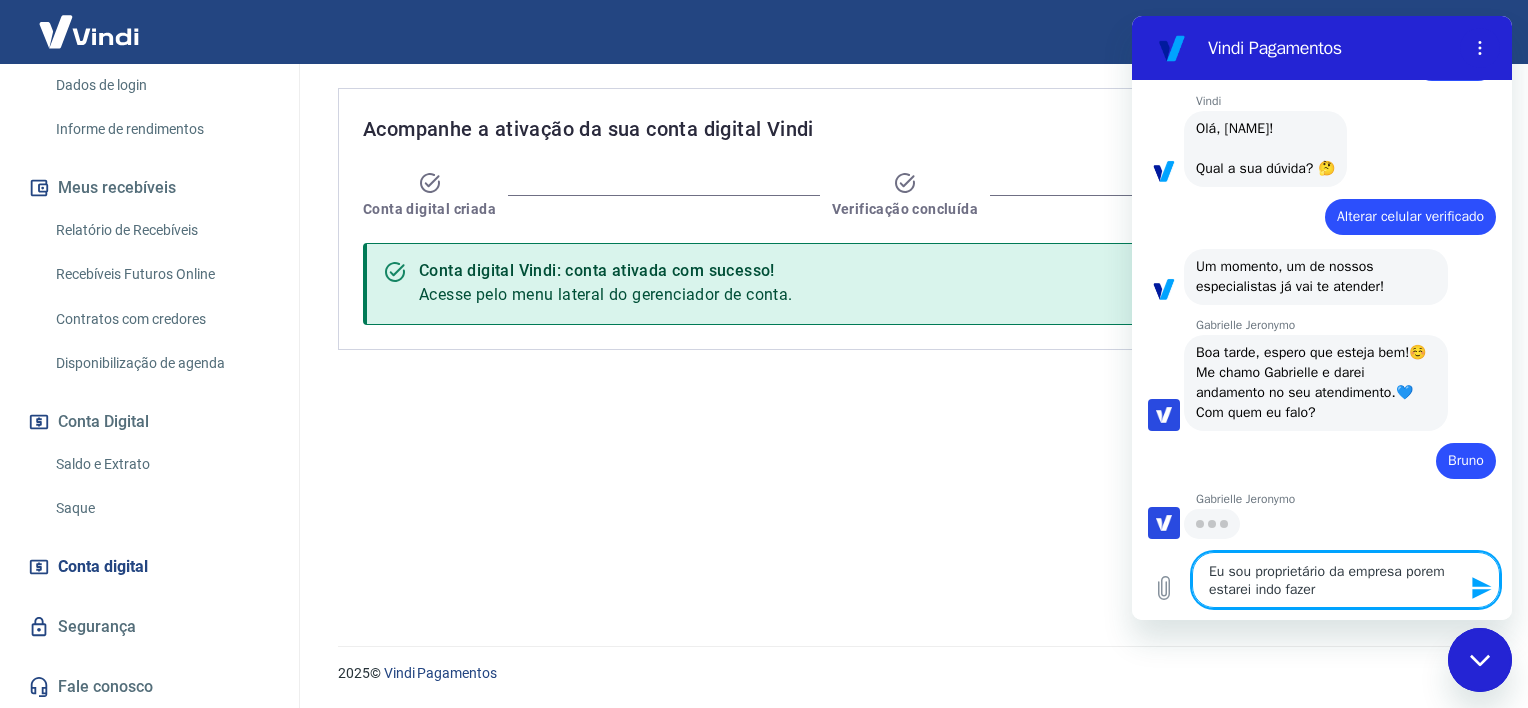 type on "[SENTENCE] [SENTENCE]" 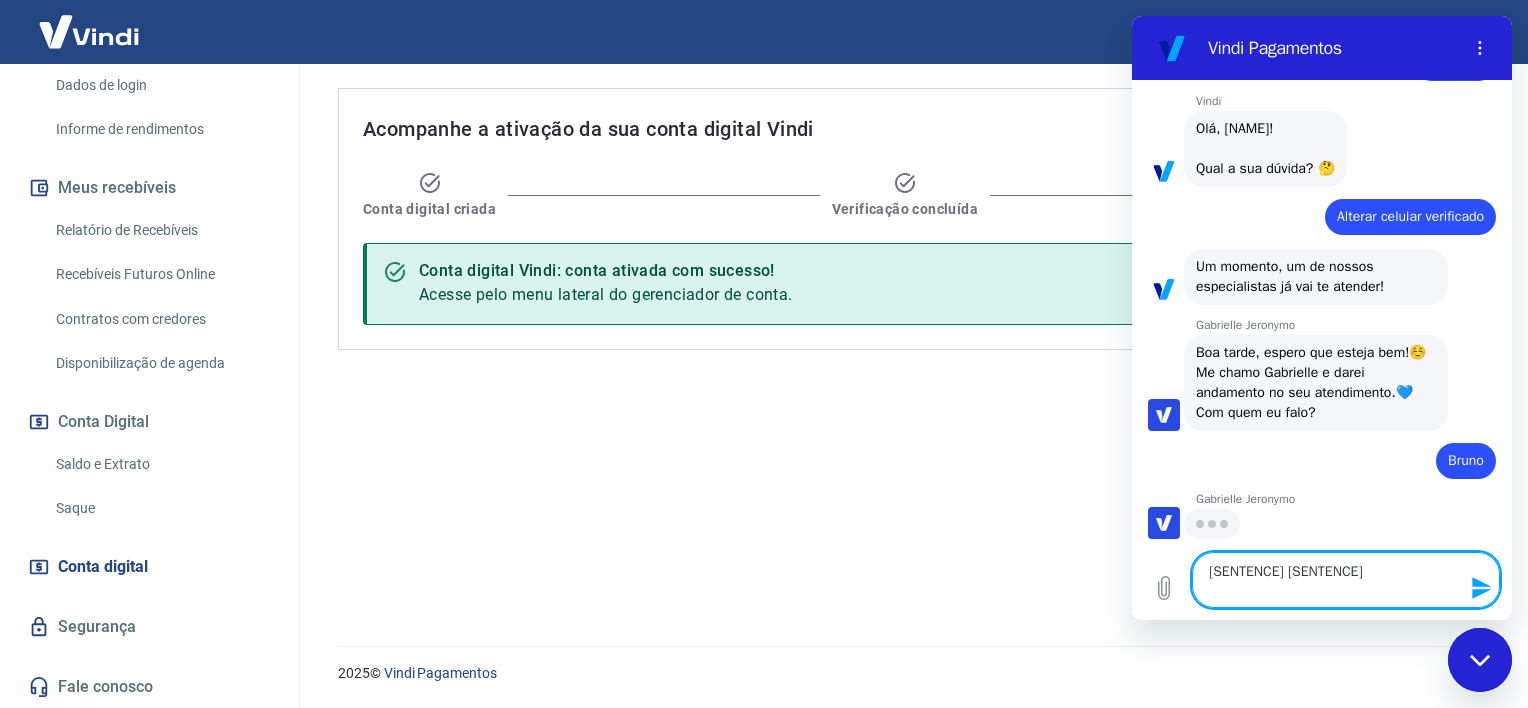 type on "Eu sou proprietário da empresa porem estarei indo fazer um" 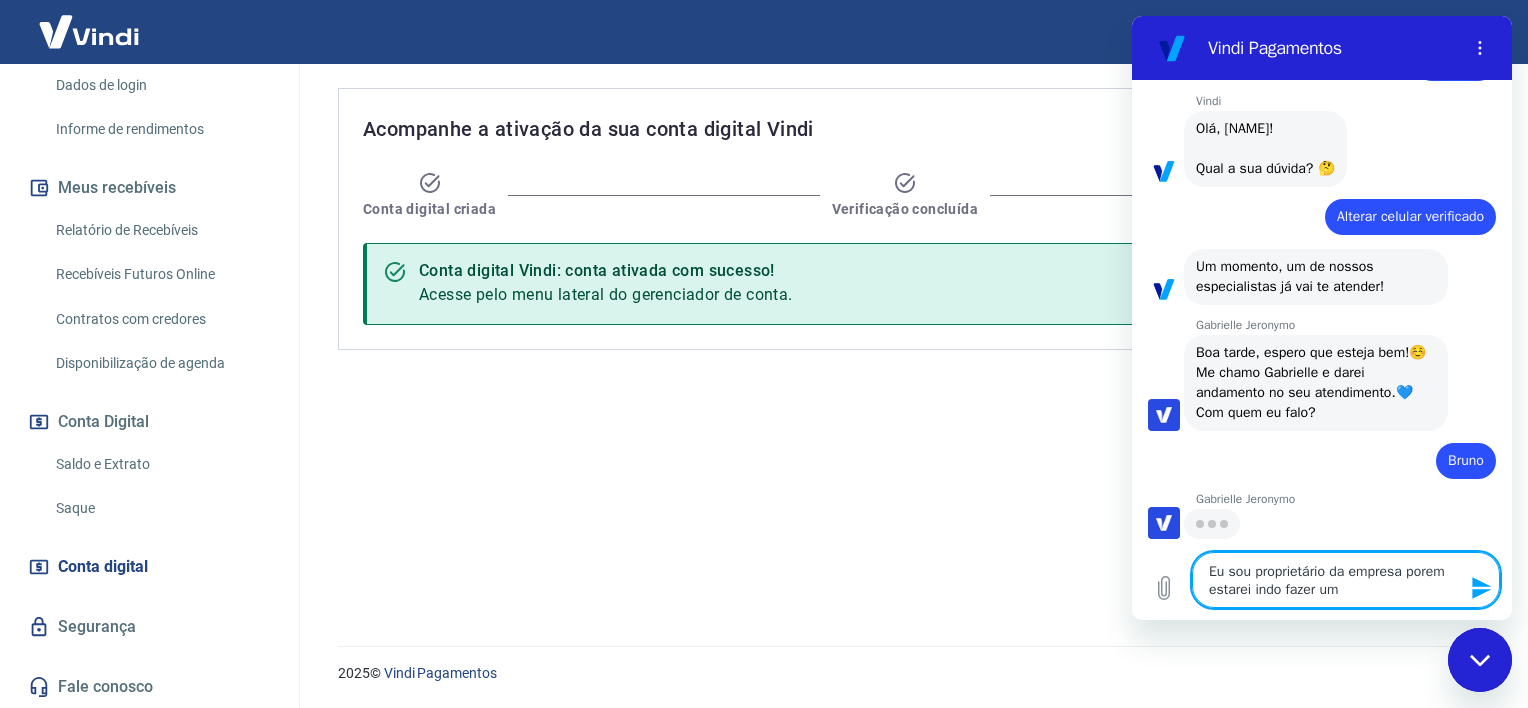 type on "Eu sou proprietário da empresa porem estarei indo fazer uma" 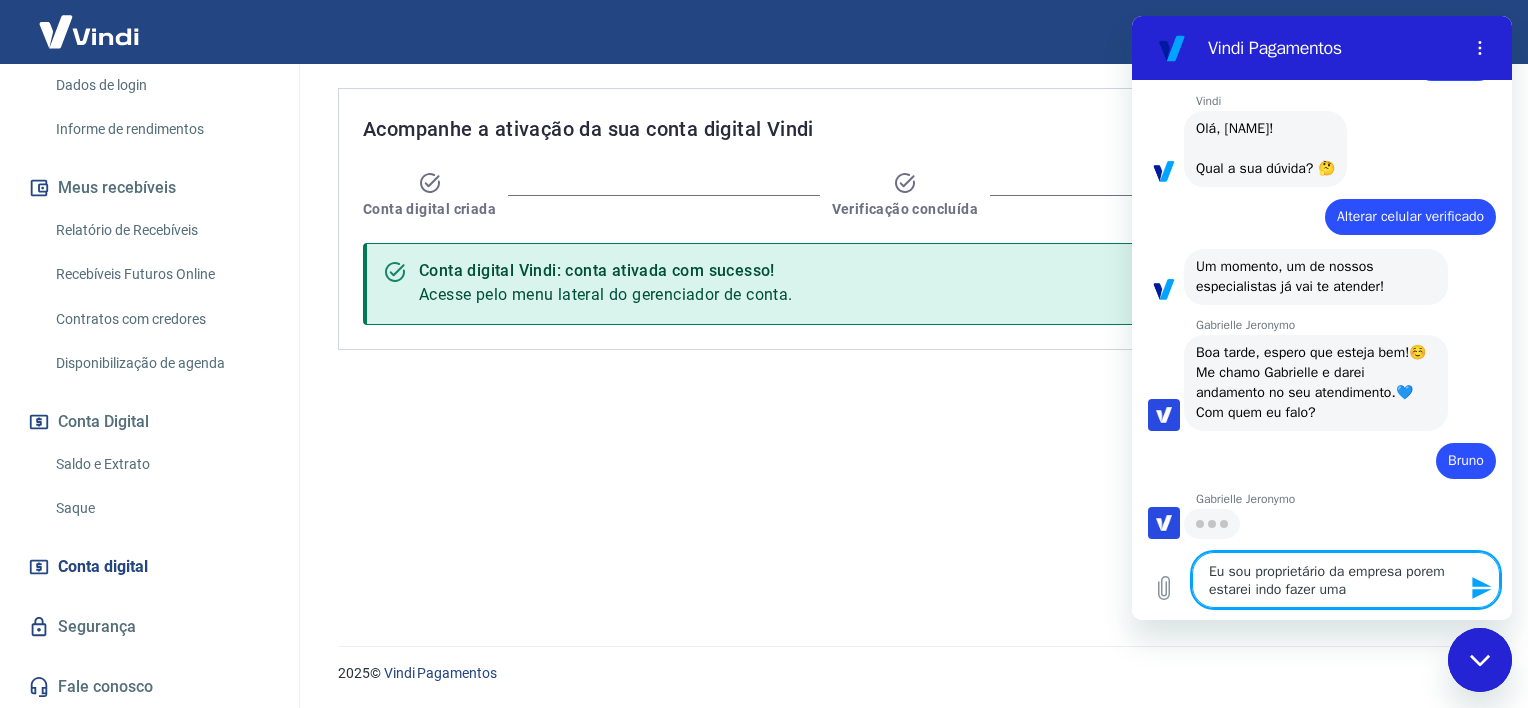type on "Eu sou proprietário da empresa porem estarei indo fazer uma" 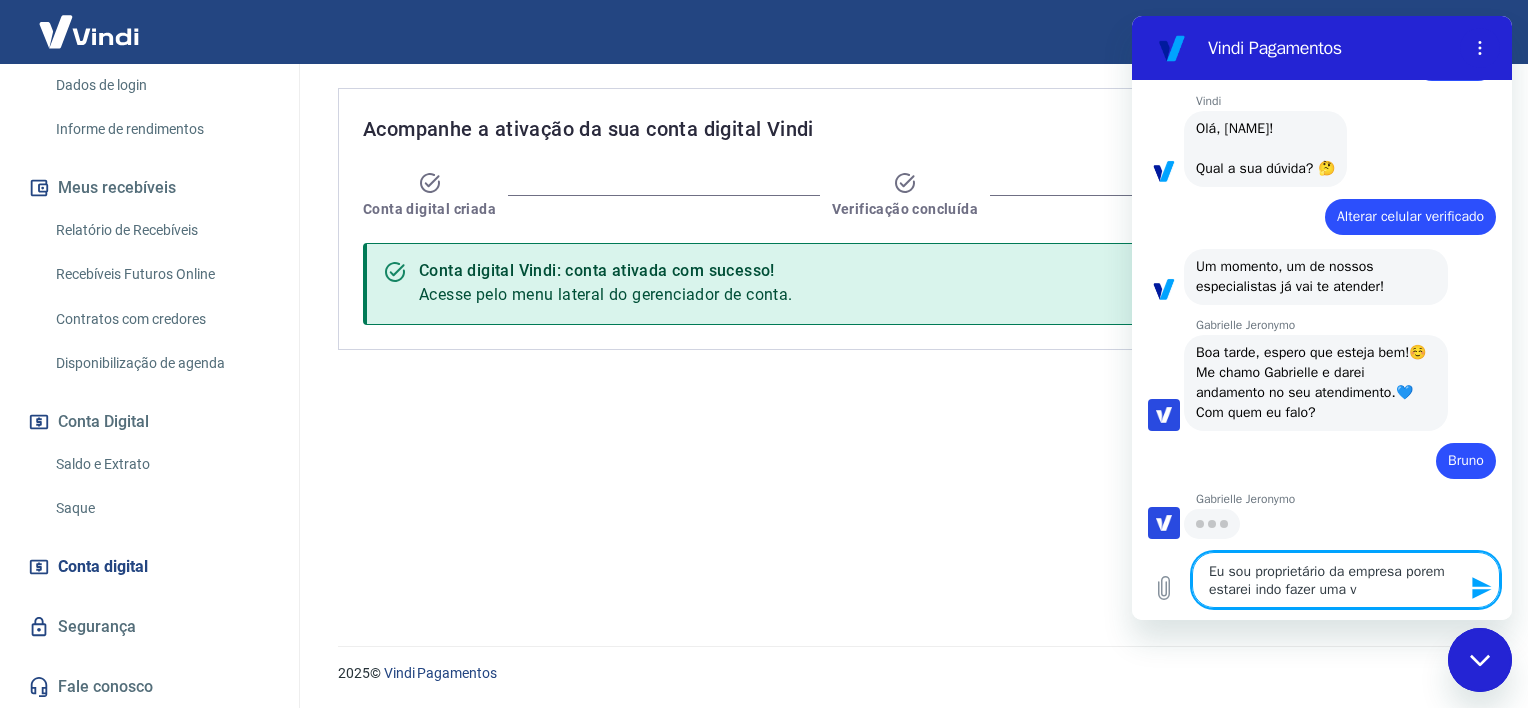 type on "Eu sou proprietário da empresa porem estarei indo fazer uma vi" 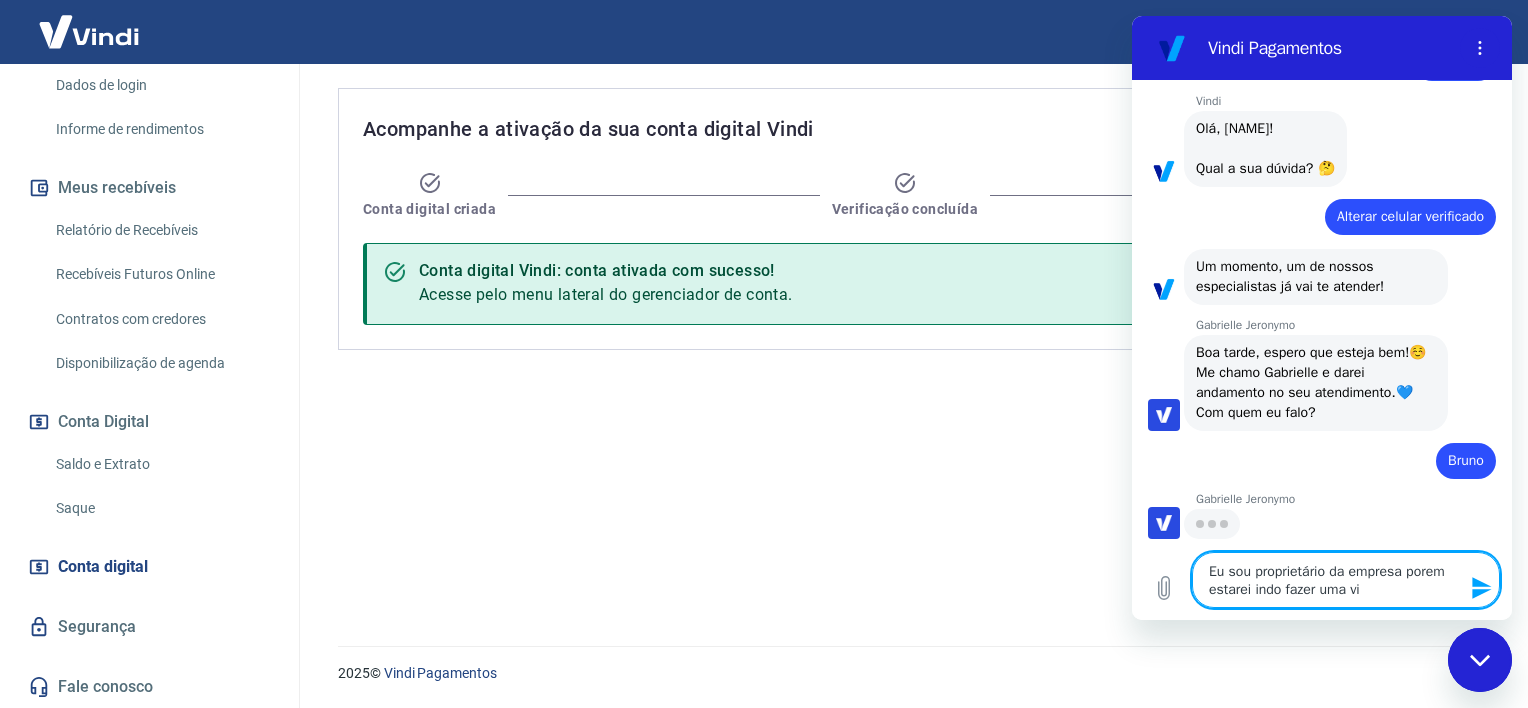 type on "x" 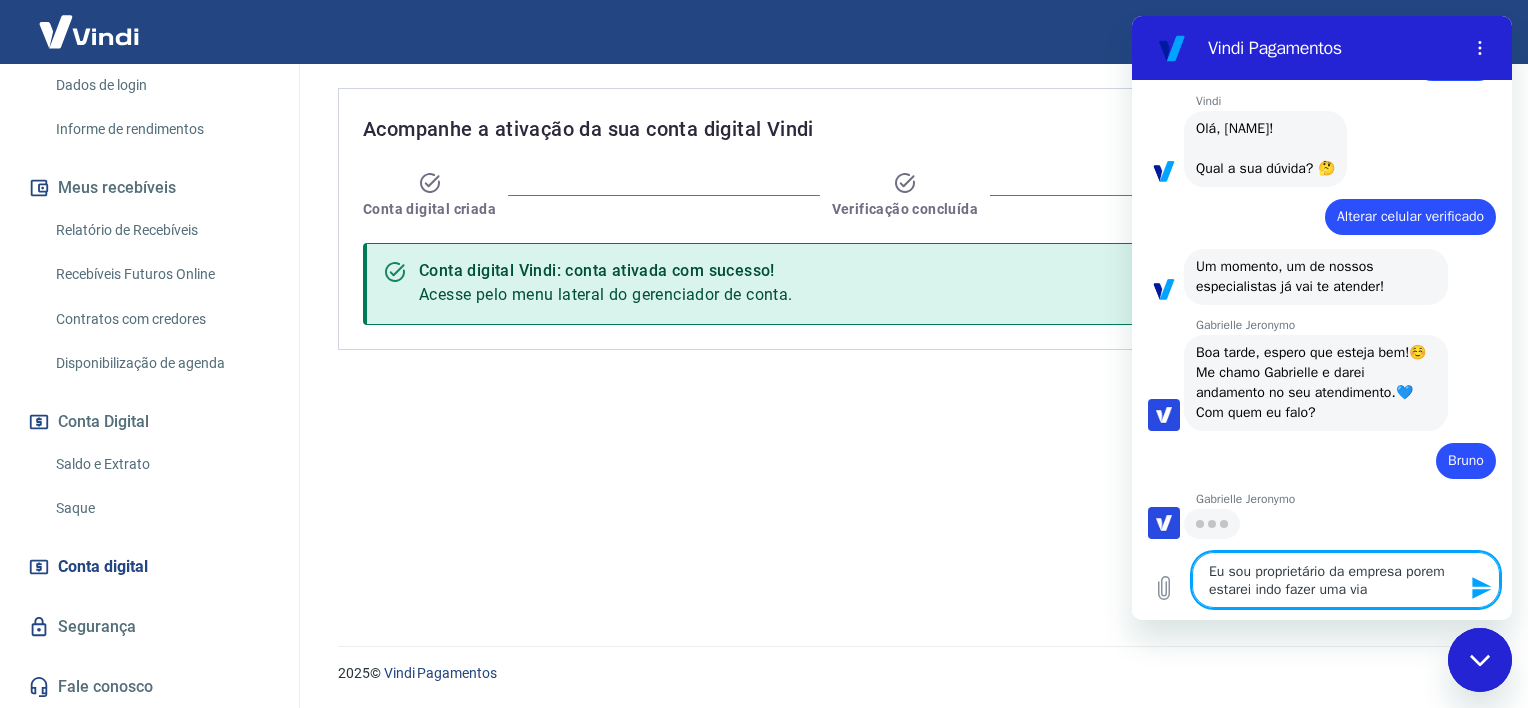 type on "Eu sou proprietario da empresa porem estarei indo fazer uma viag" 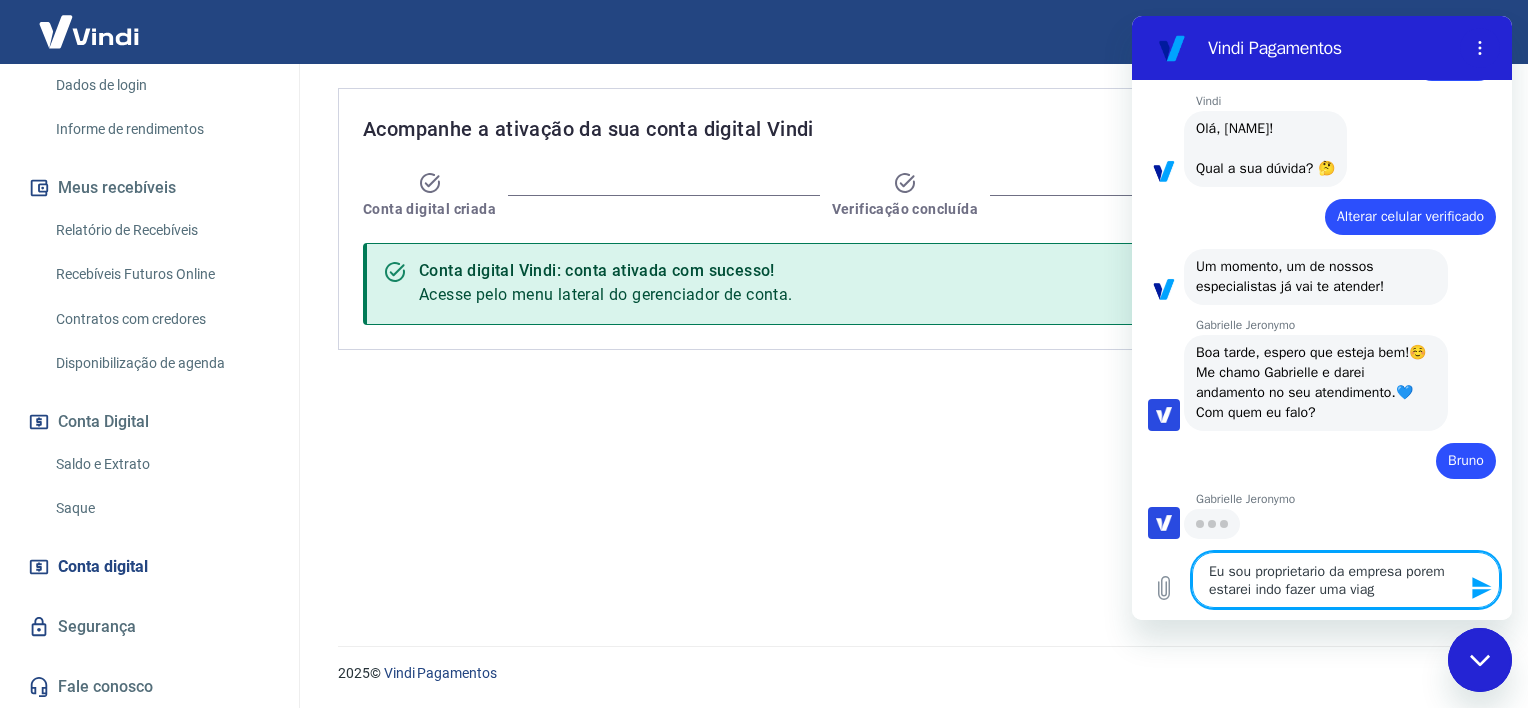 type on "Eu sou proprietário da empresa porem estarei indo fazer uma viage" 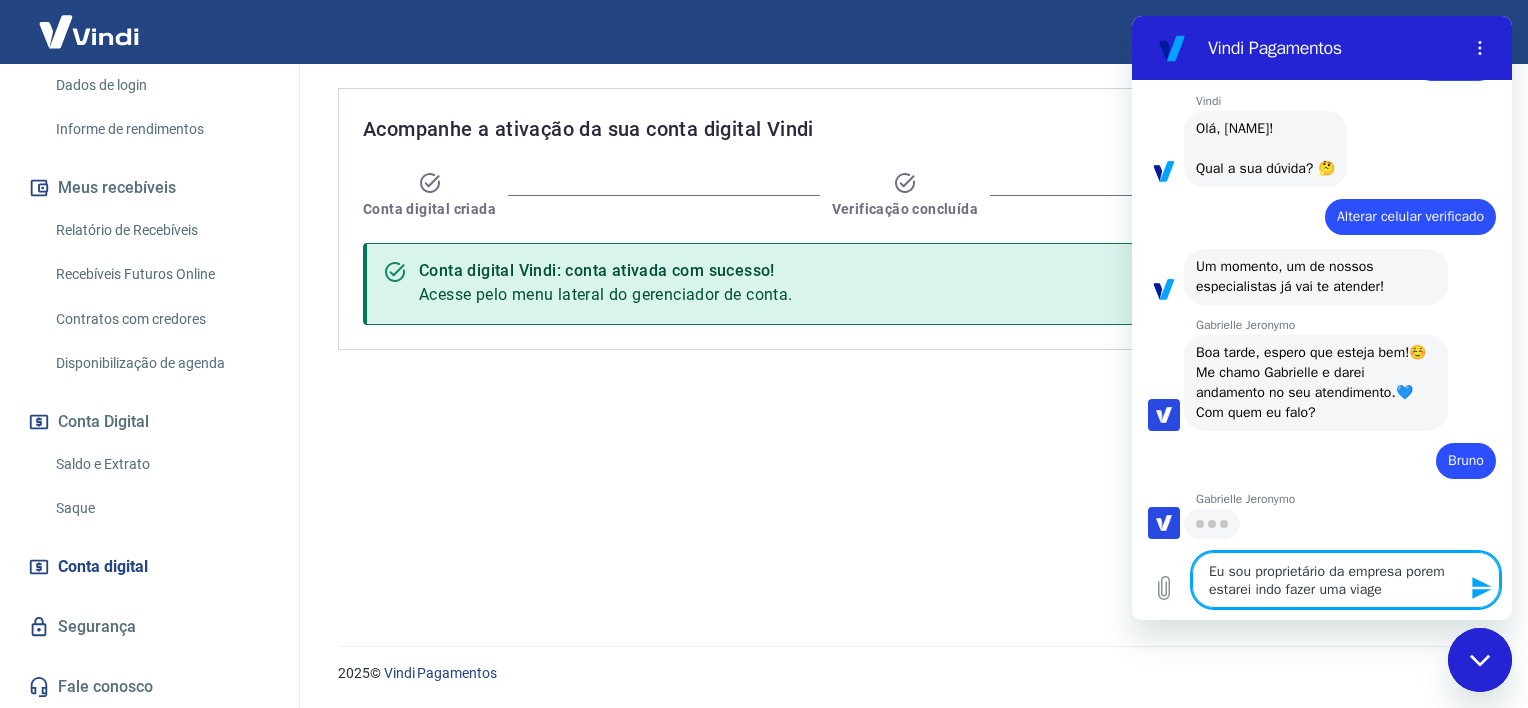 type on "Eu sou proprietário da empresa porem estarei indo fazer uma viagem" 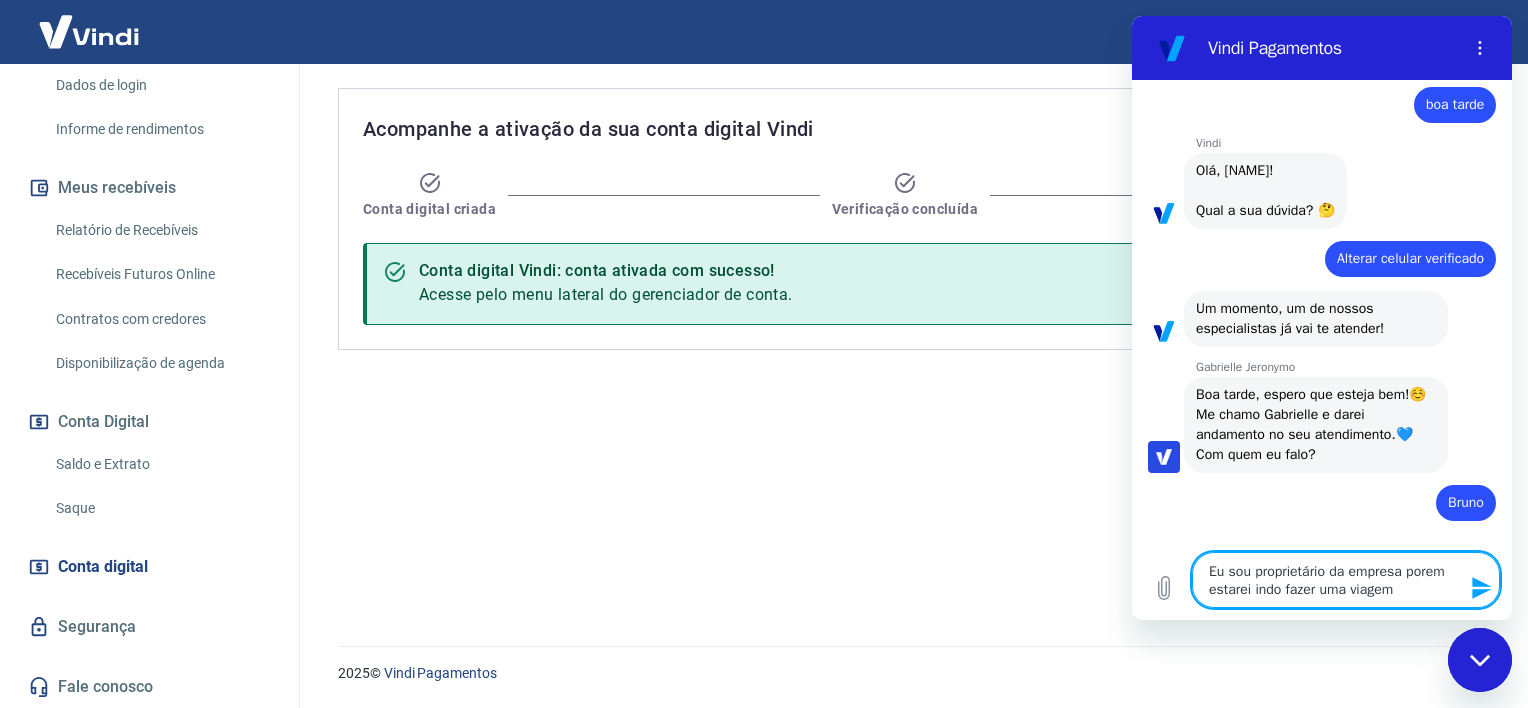 type on "x" 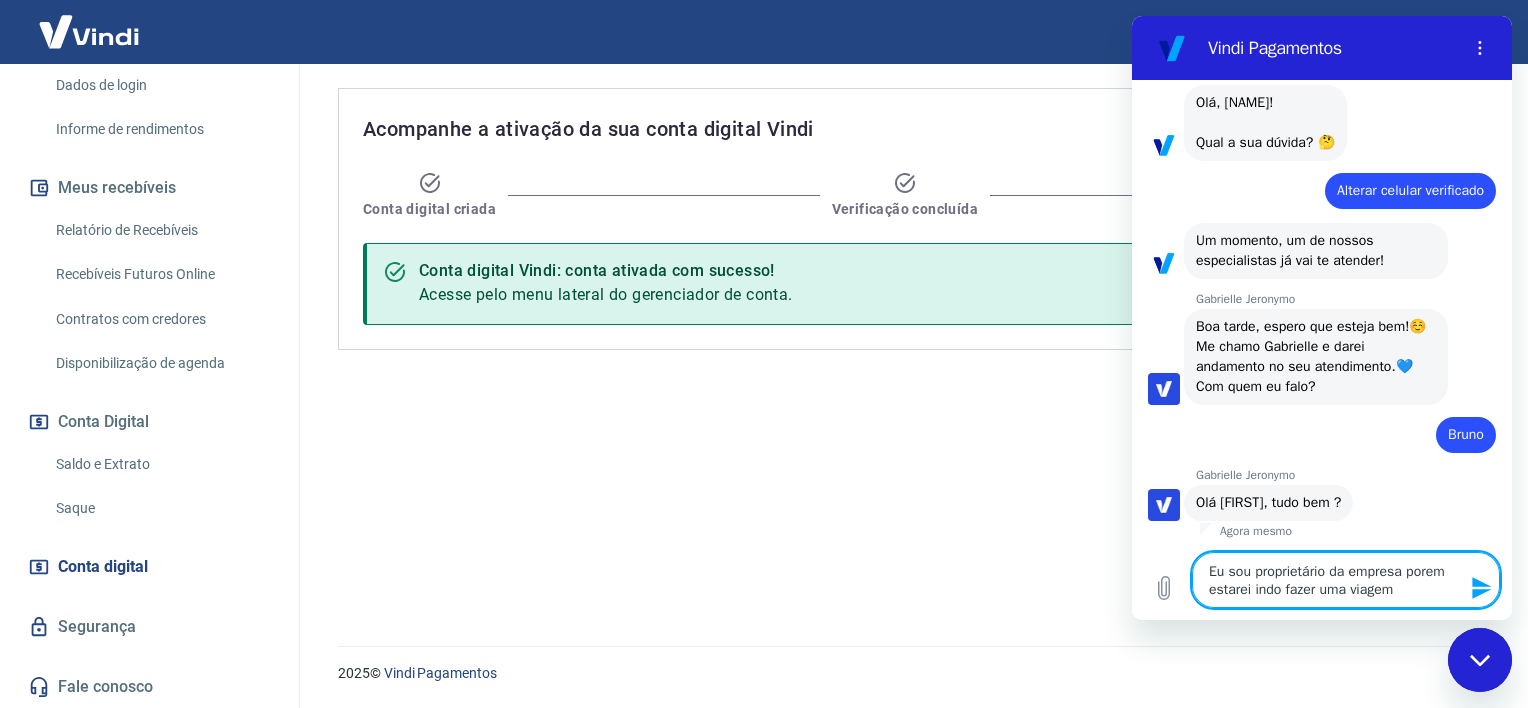 type on "Eu sou proprietário da empresa porem estarei indo fazer uma viagem" 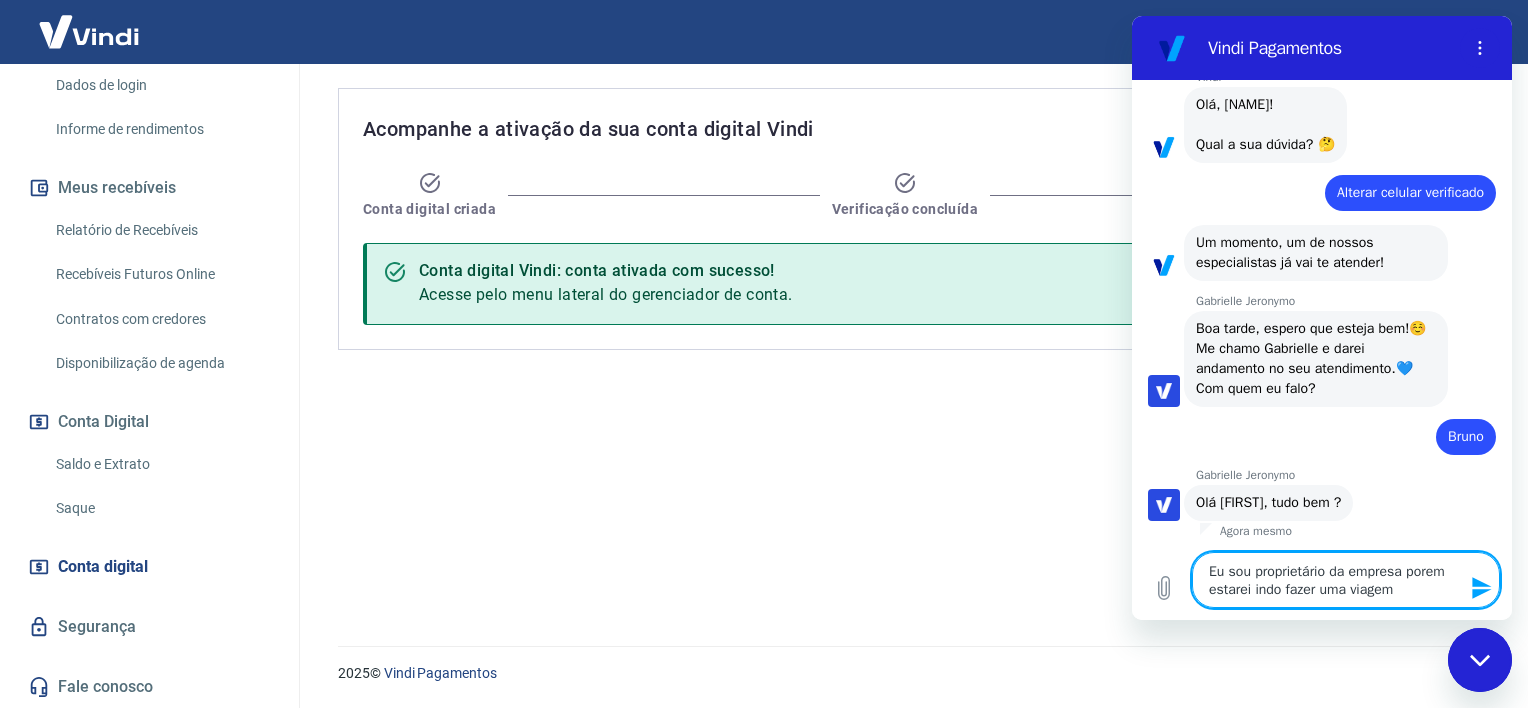 type on "Eu sou proprietário da empresa porem estarei indo fazer uma viagem p" 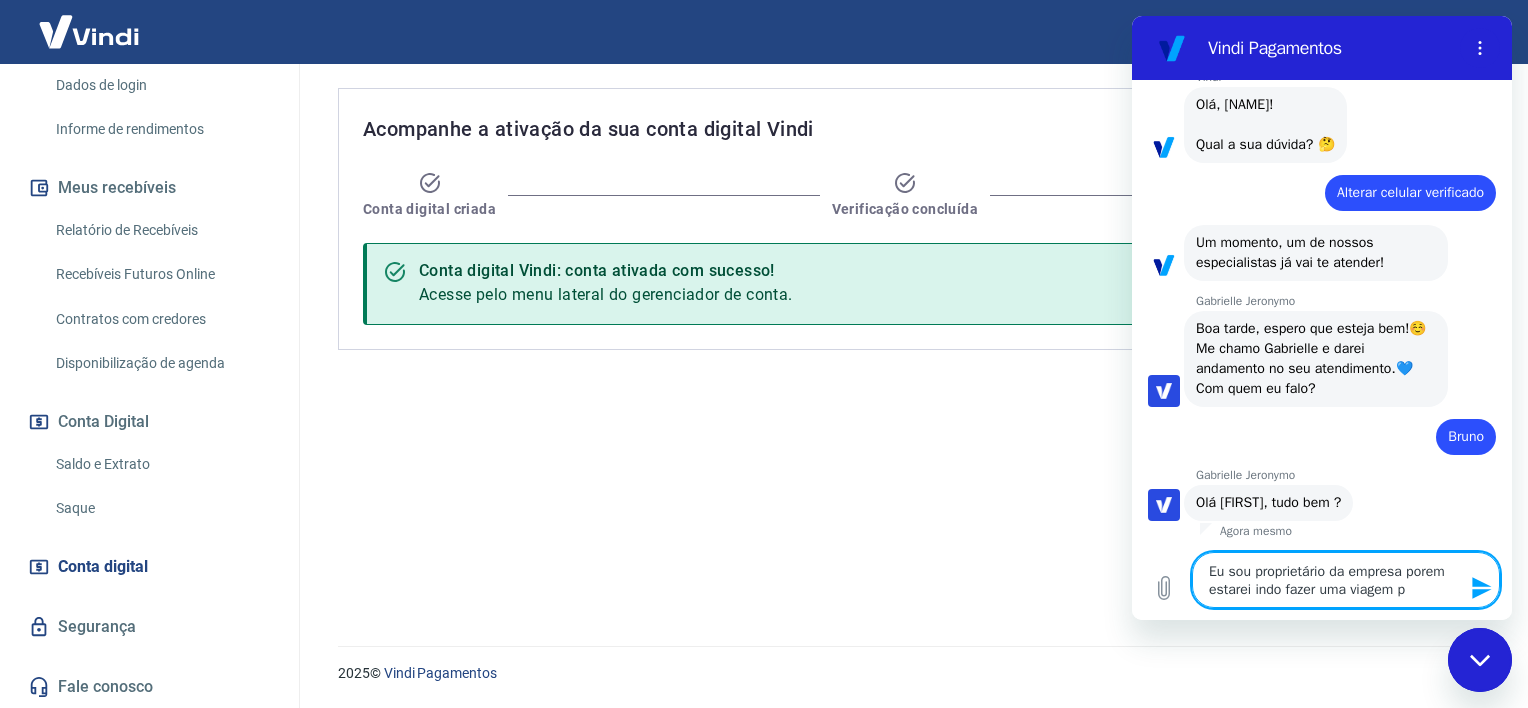 type on "x" 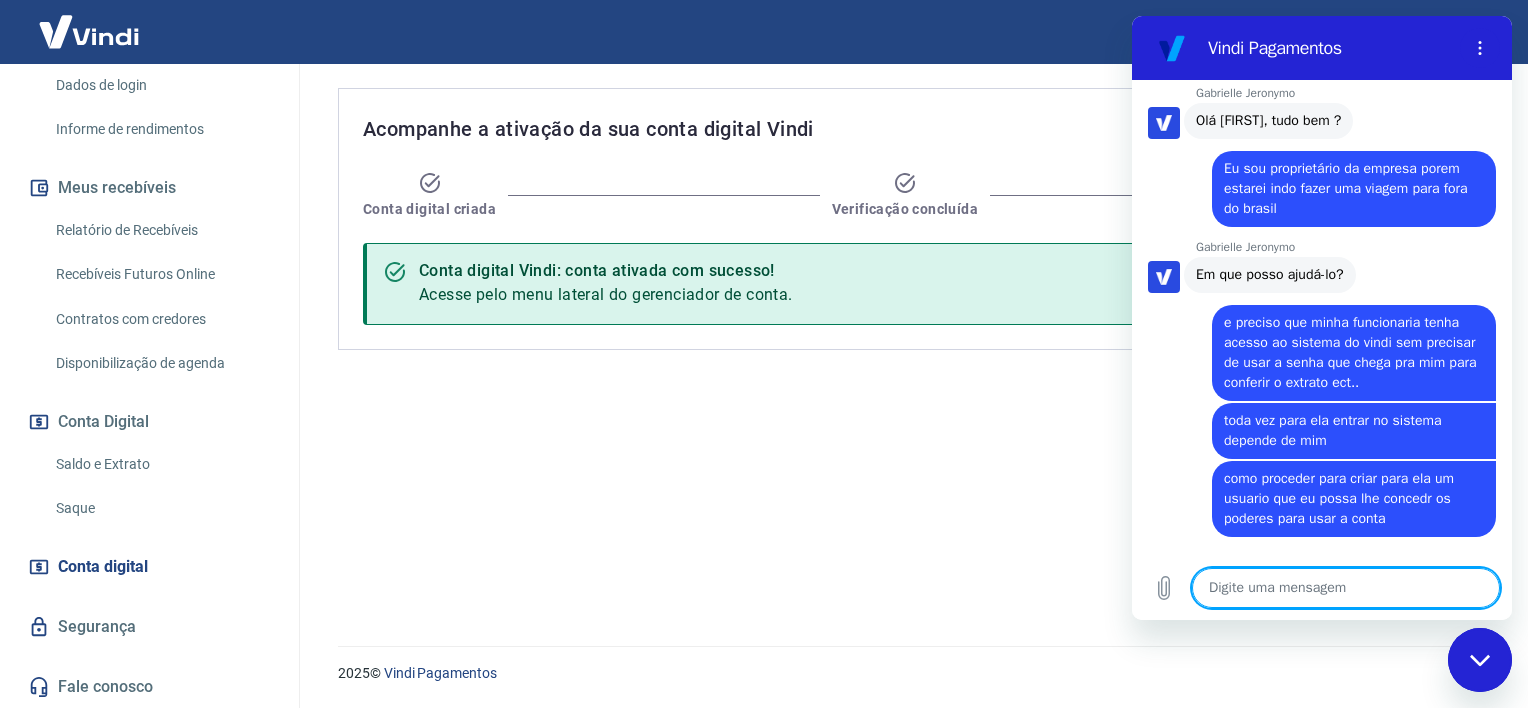 scroll, scrollTop: 524, scrollLeft: 0, axis: vertical 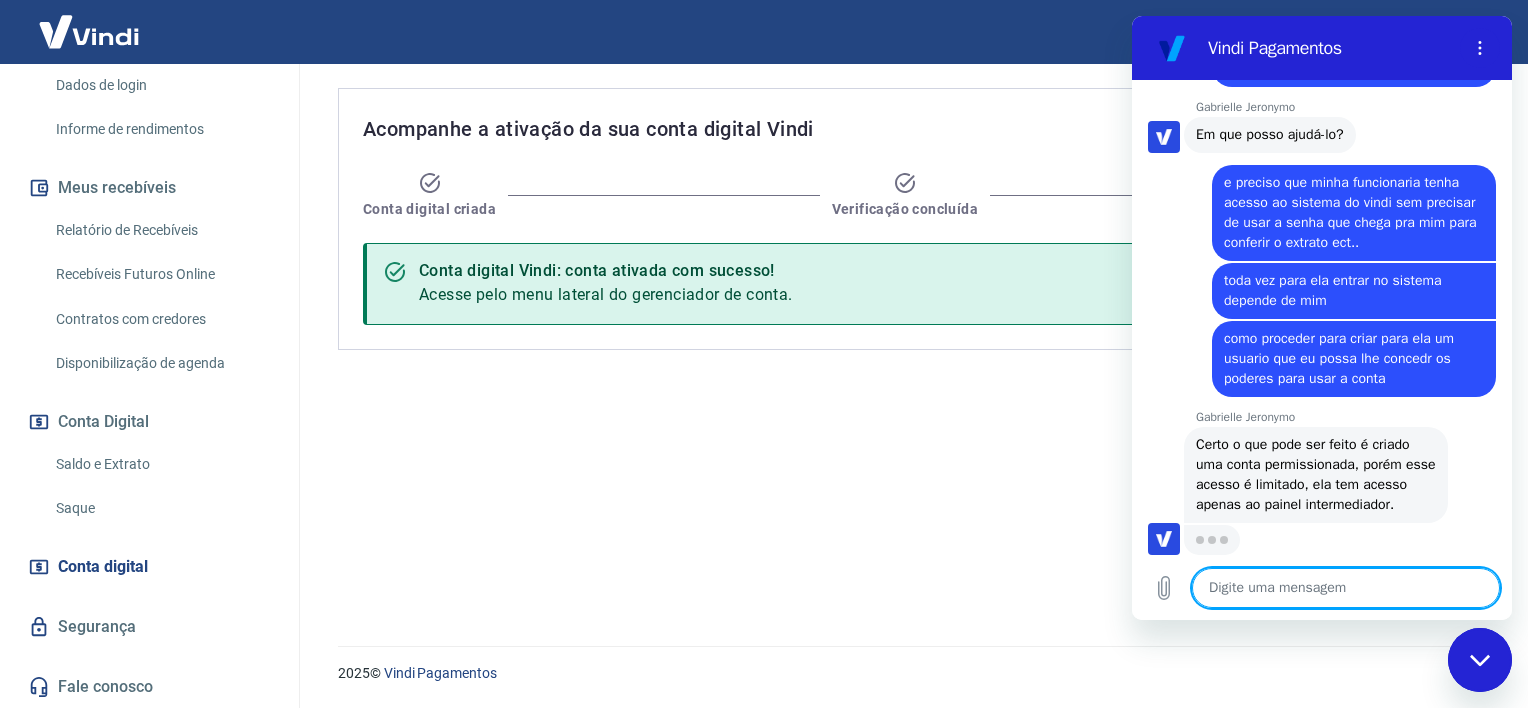 click at bounding box center [1346, 588] 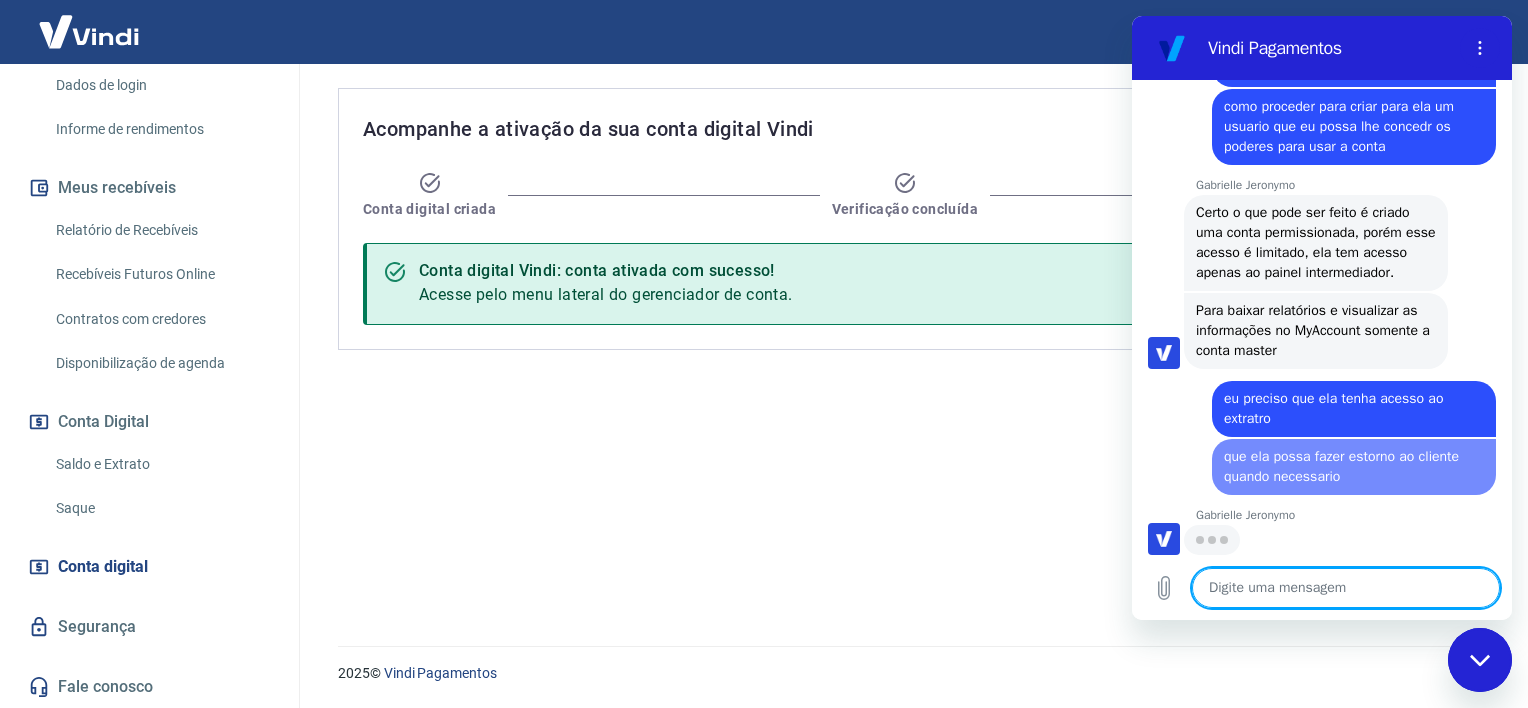 scroll, scrollTop: 912, scrollLeft: 0, axis: vertical 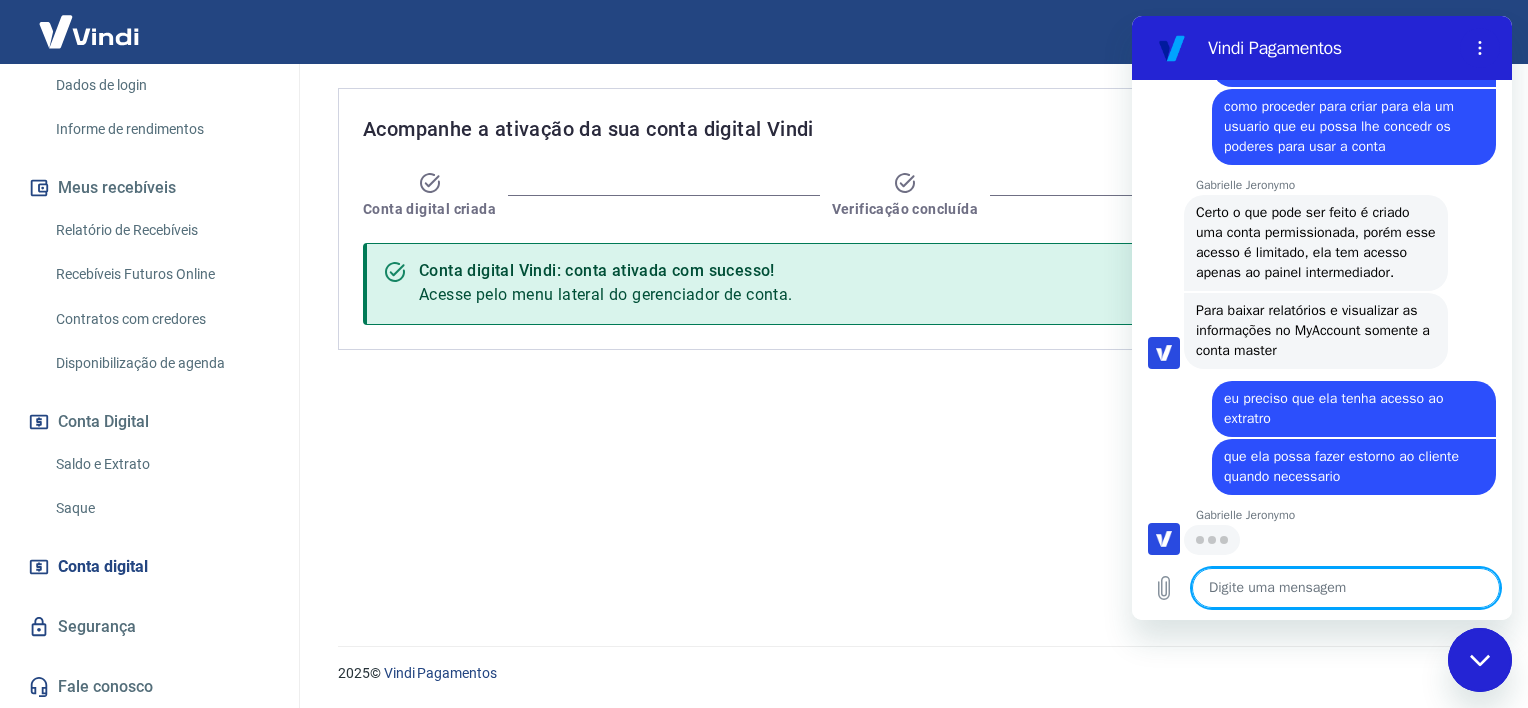 click at bounding box center (1346, 588) 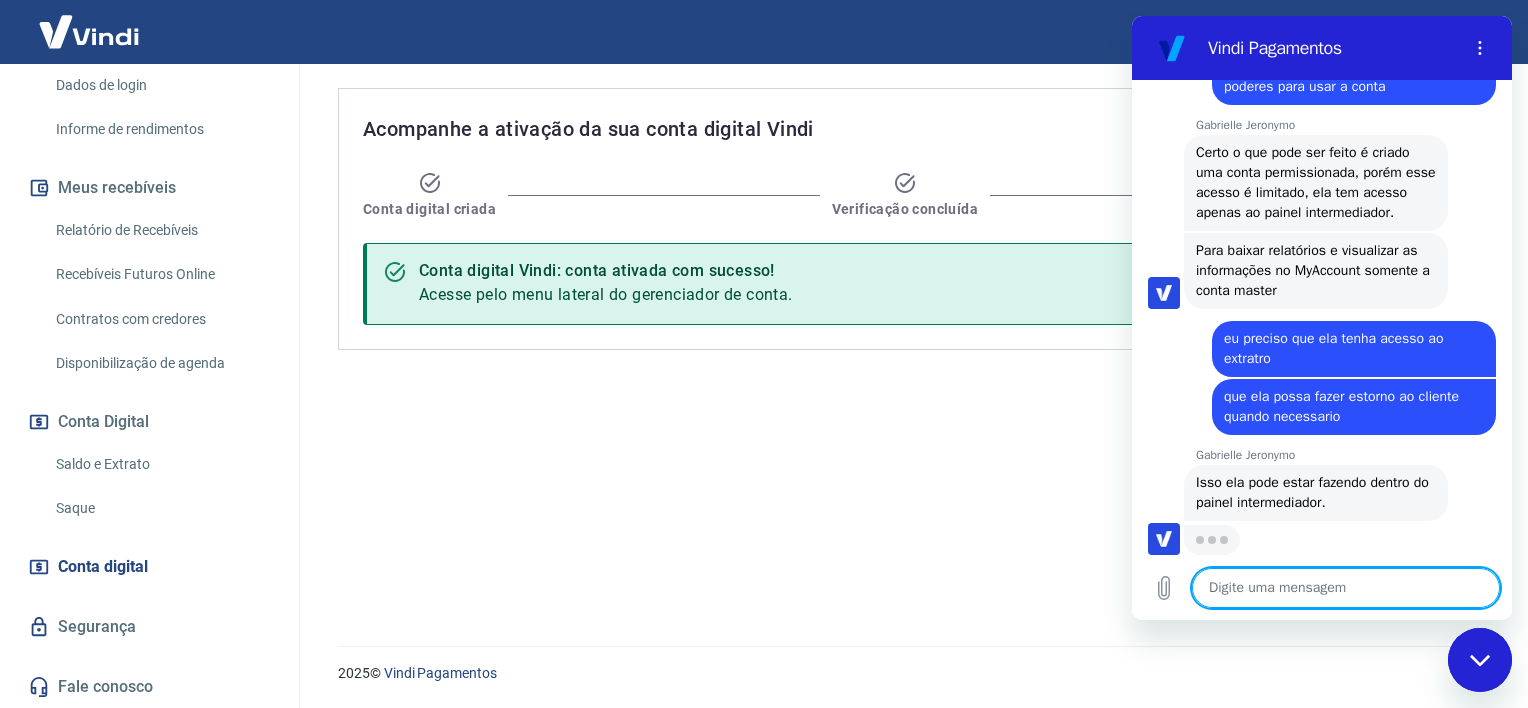scroll, scrollTop: 971, scrollLeft: 0, axis: vertical 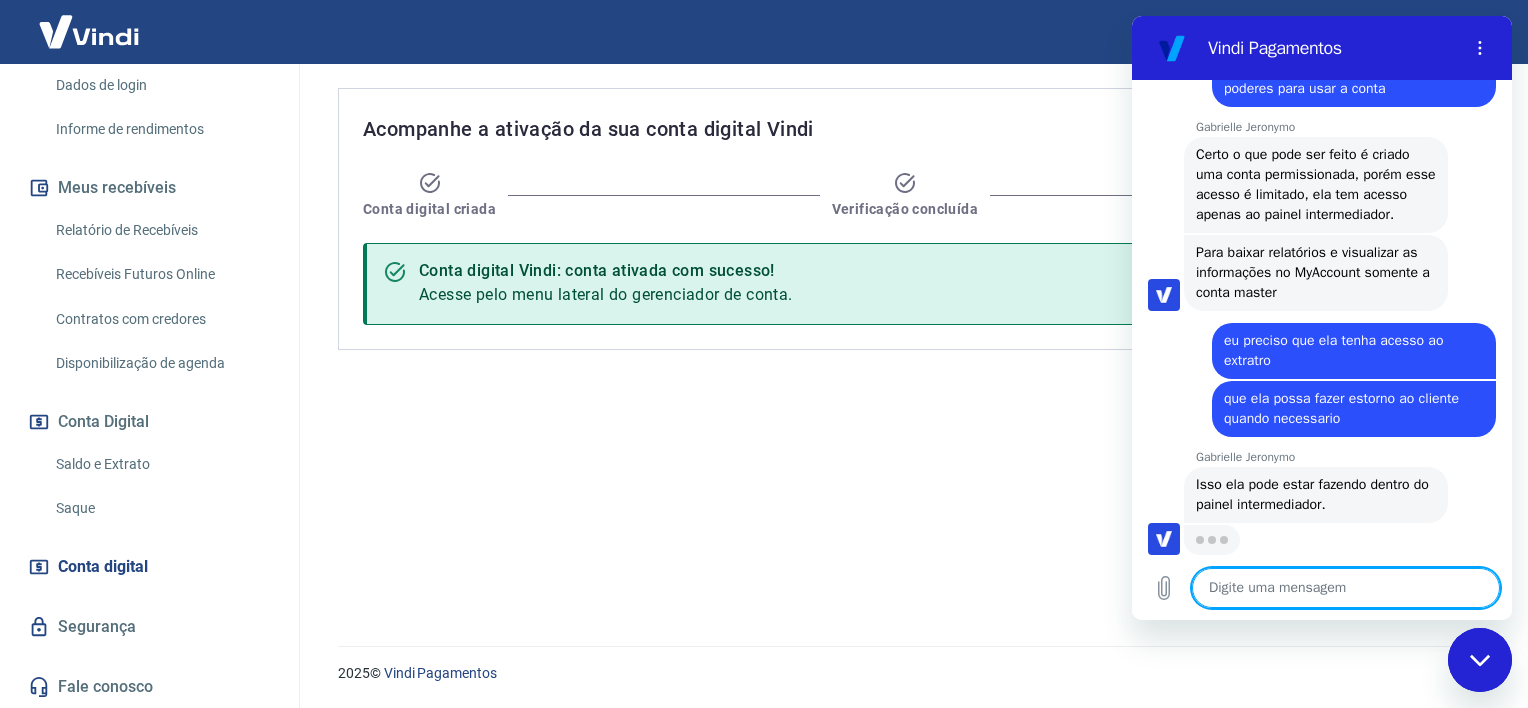 click at bounding box center [1346, 588] 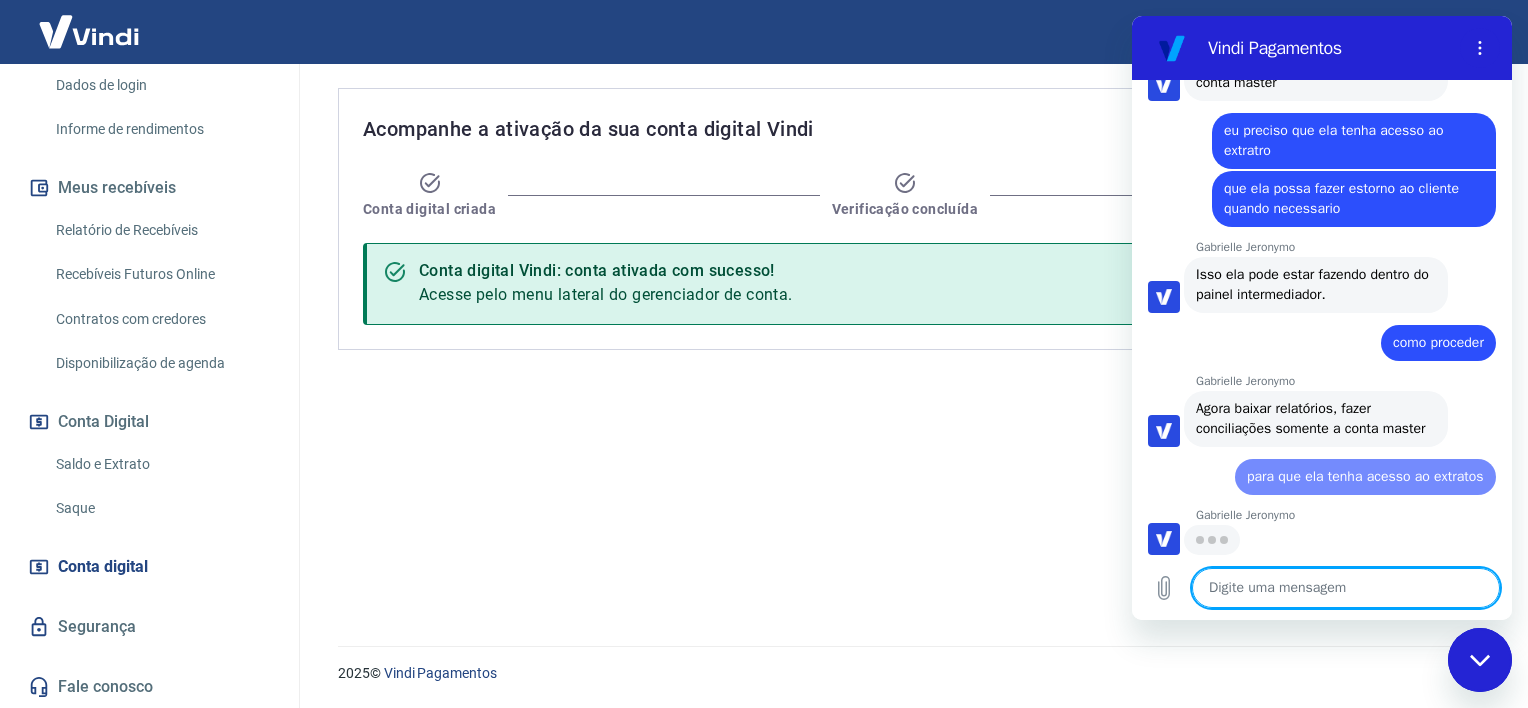 scroll, scrollTop: 1200, scrollLeft: 0, axis: vertical 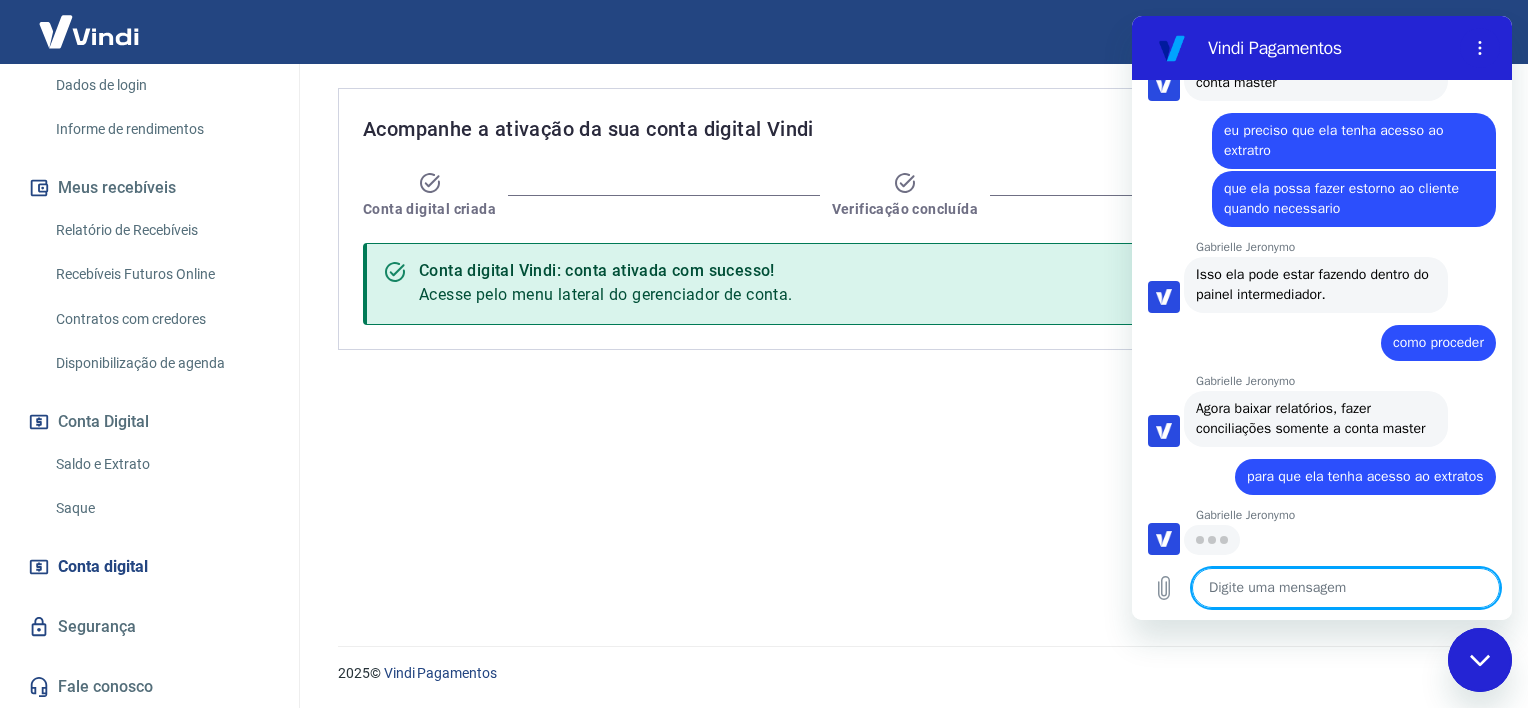 click at bounding box center [1346, 588] 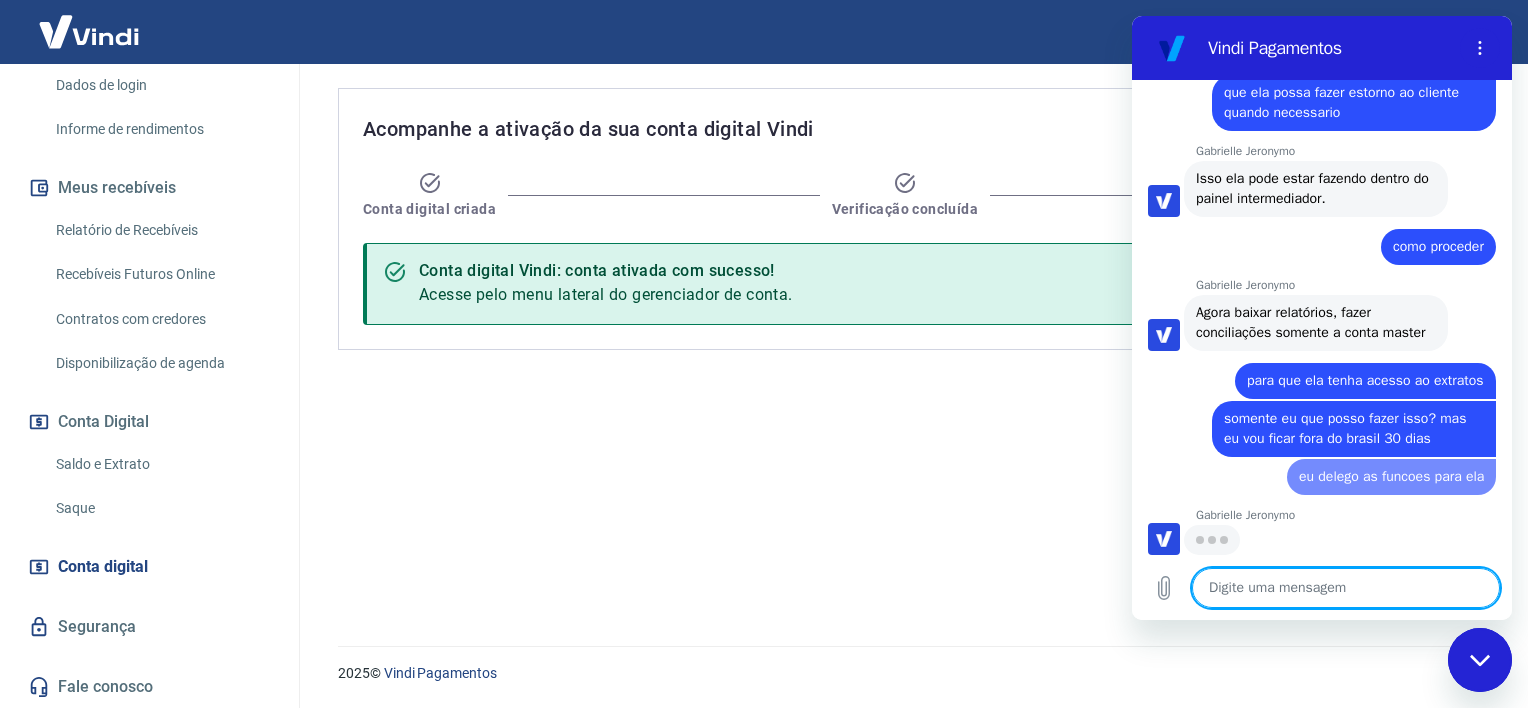 scroll, scrollTop: 1296, scrollLeft: 0, axis: vertical 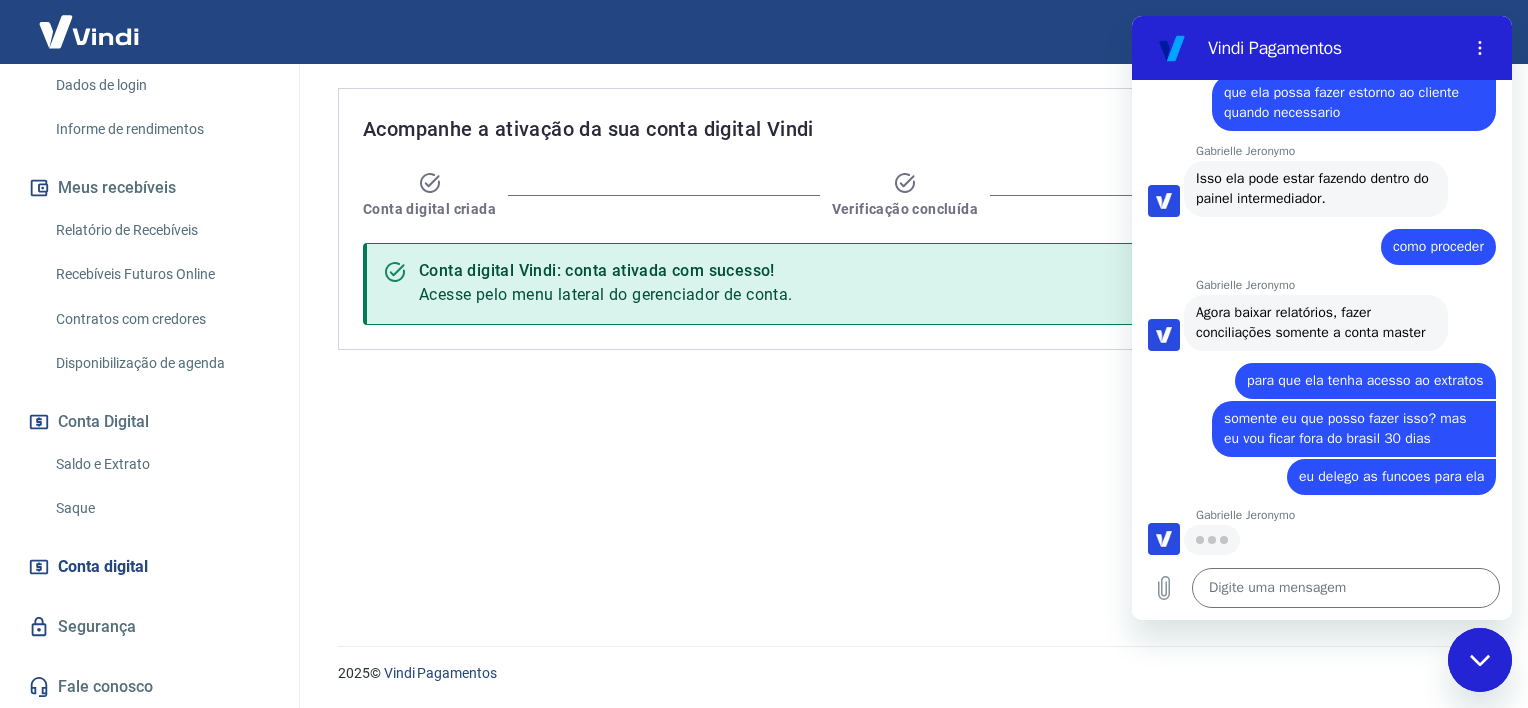 click on "Acompanhe a ativação da sua conta digital Vindi Conta digital criada Verificação concluída Conta digital ativada Conta digital Vindi: conta ativada com sucesso! Acesse pelo menu lateral do gerenciador de conta." at bounding box center (909, 343) 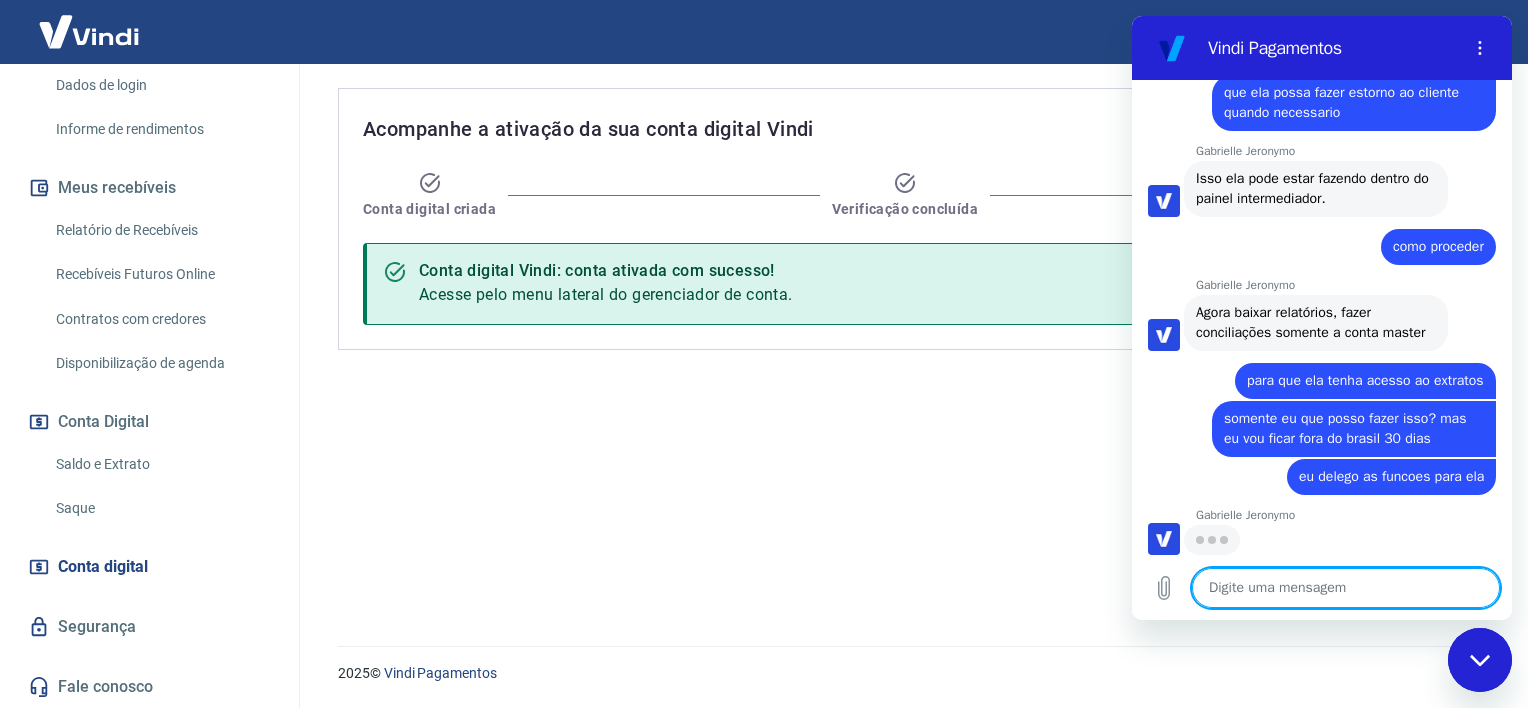 click at bounding box center (1346, 588) 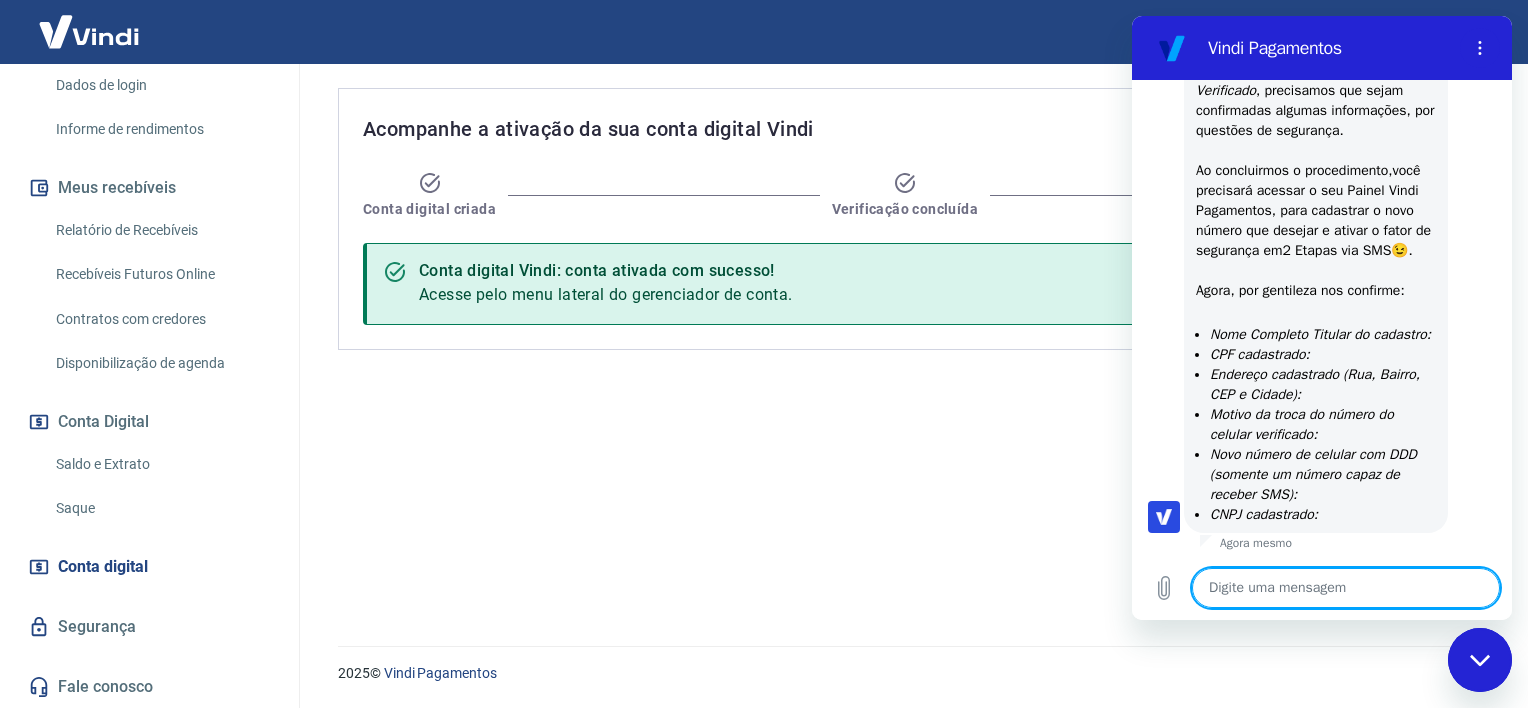 scroll, scrollTop: 2276, scrollLeft: 0, axis: vertical 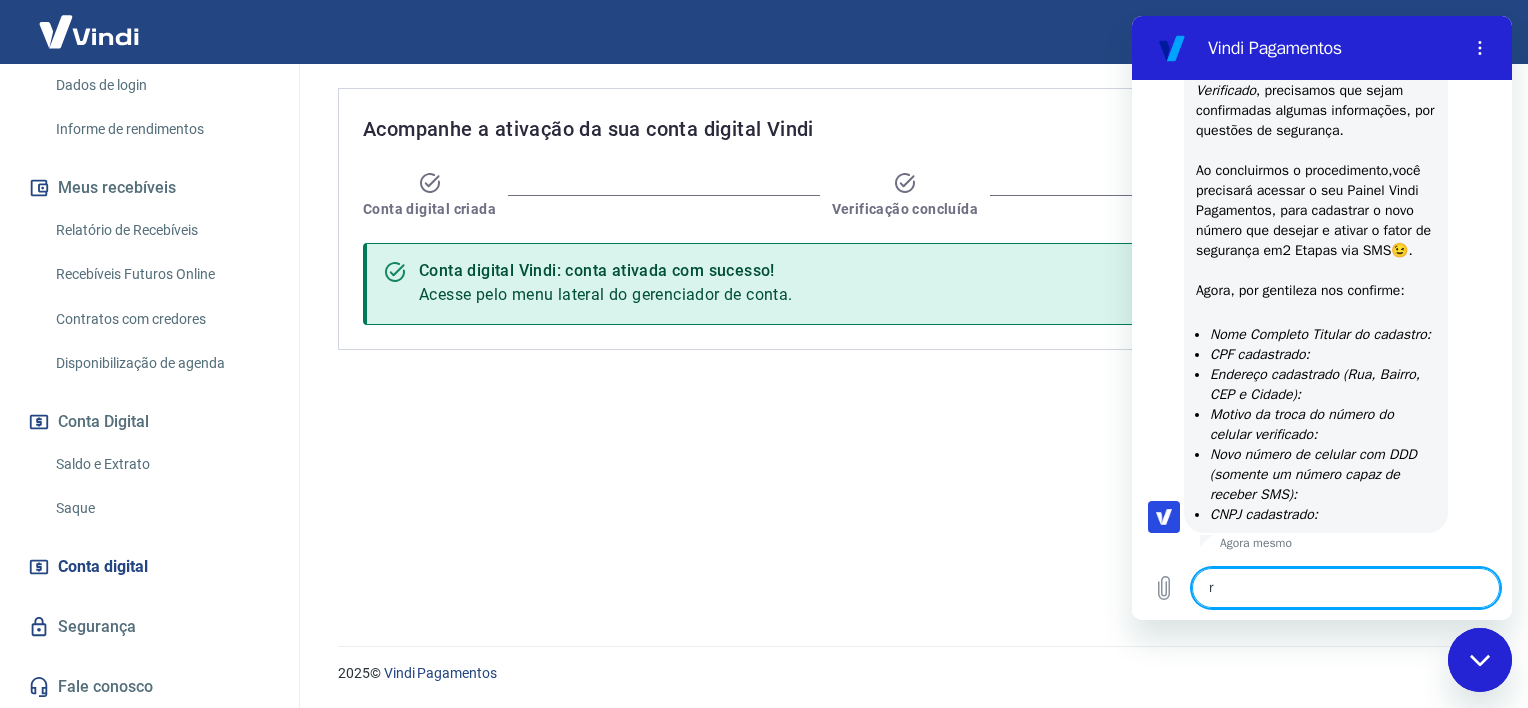 click on "r" at bounding box center (1346, 588) 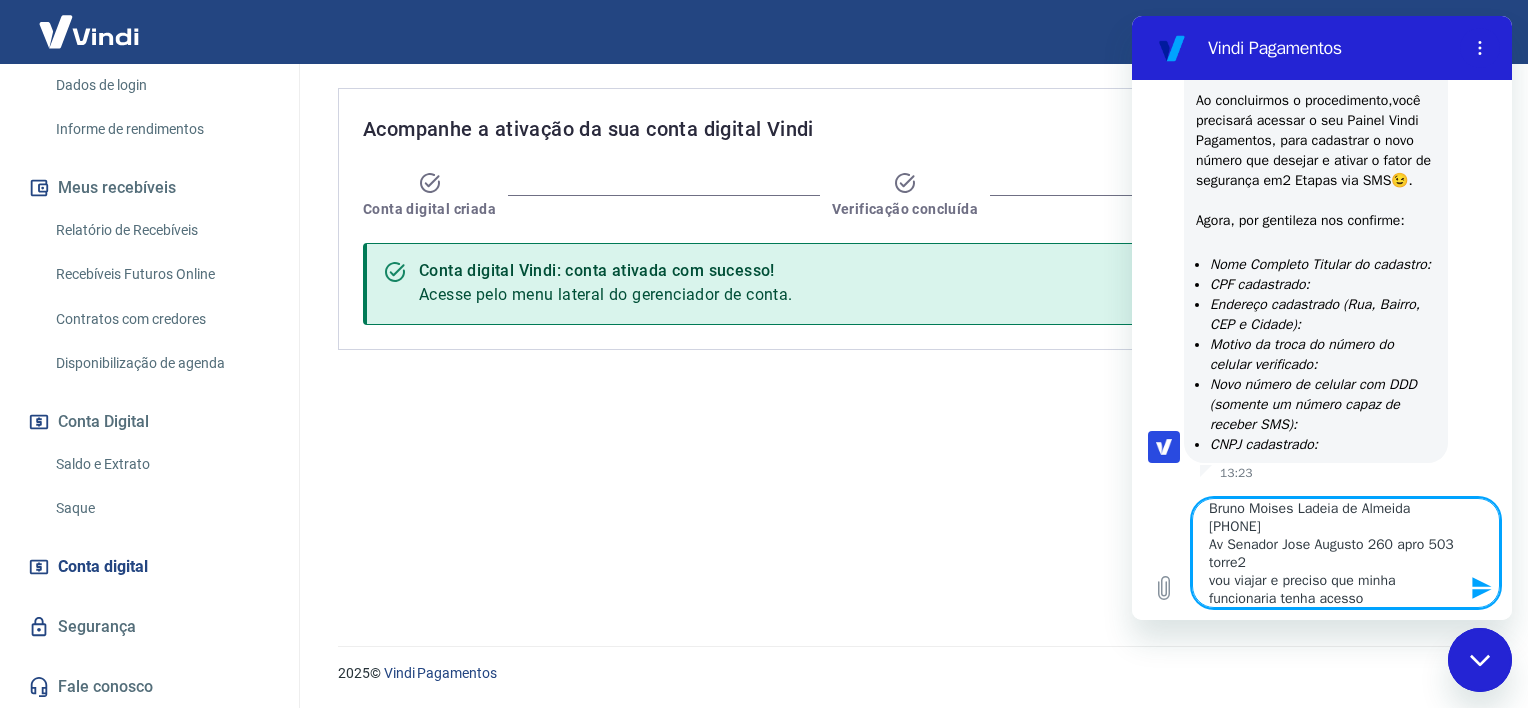 scroll, scrollTop: 27, scrollLeft: 0, axis: vertical 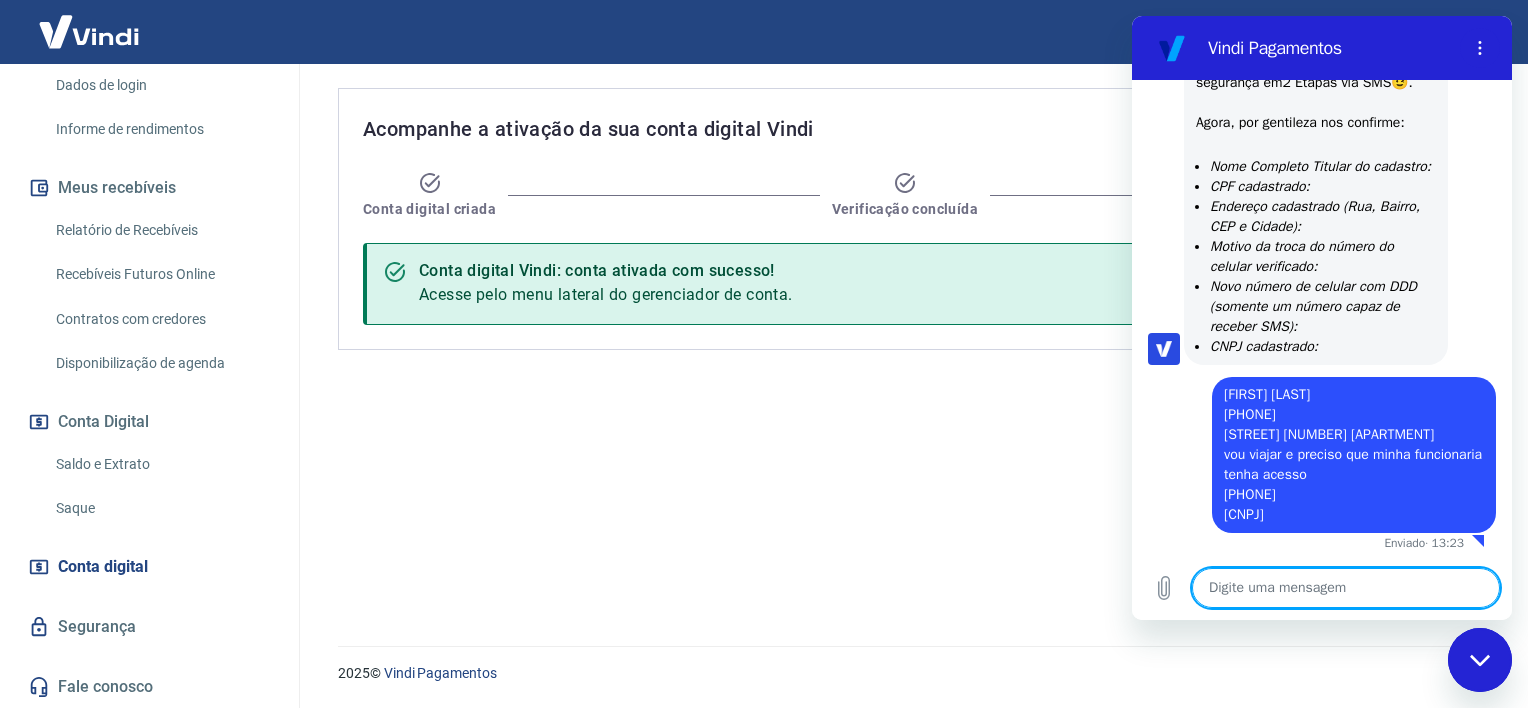 click at bounding box center [1346, 588] 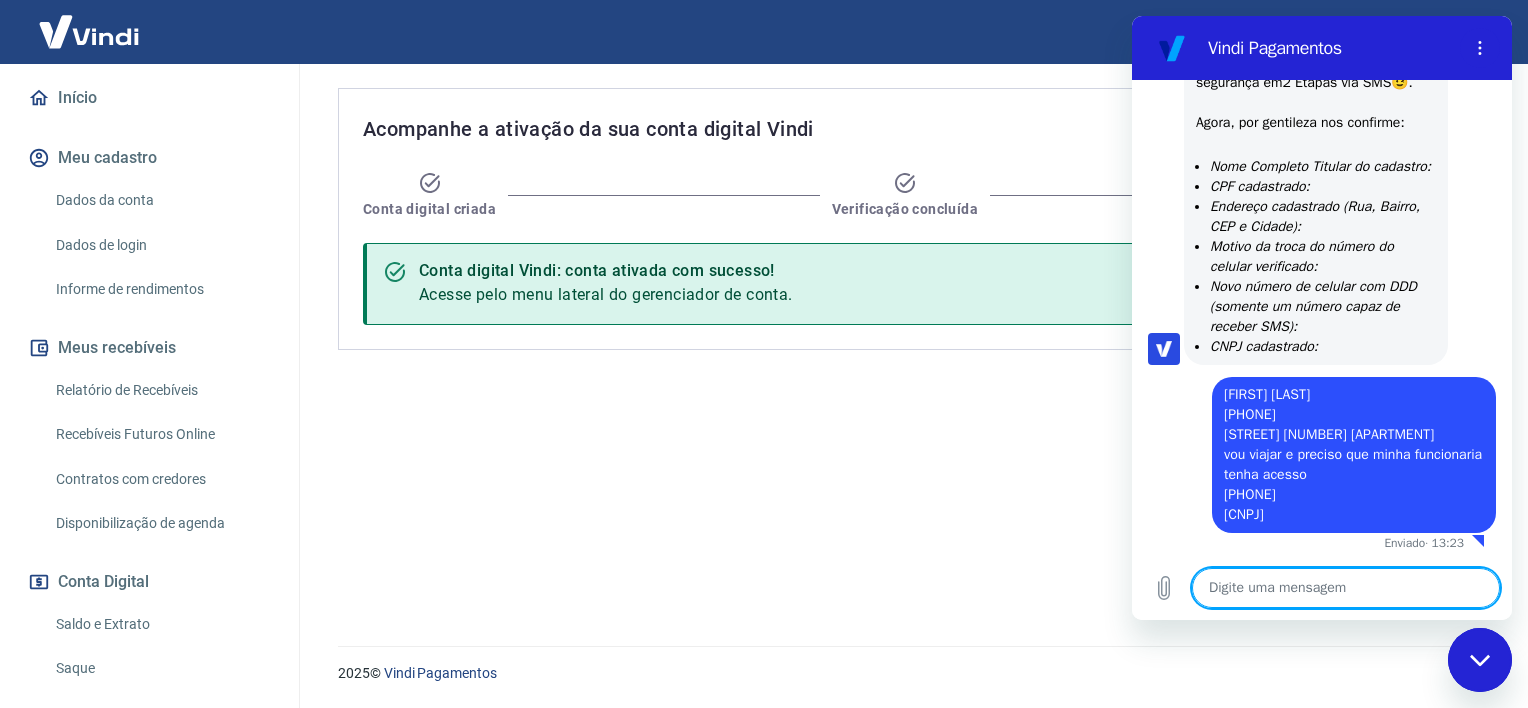 scroll, scrollTop: 200, scrollLeft: 0, axis: vertical 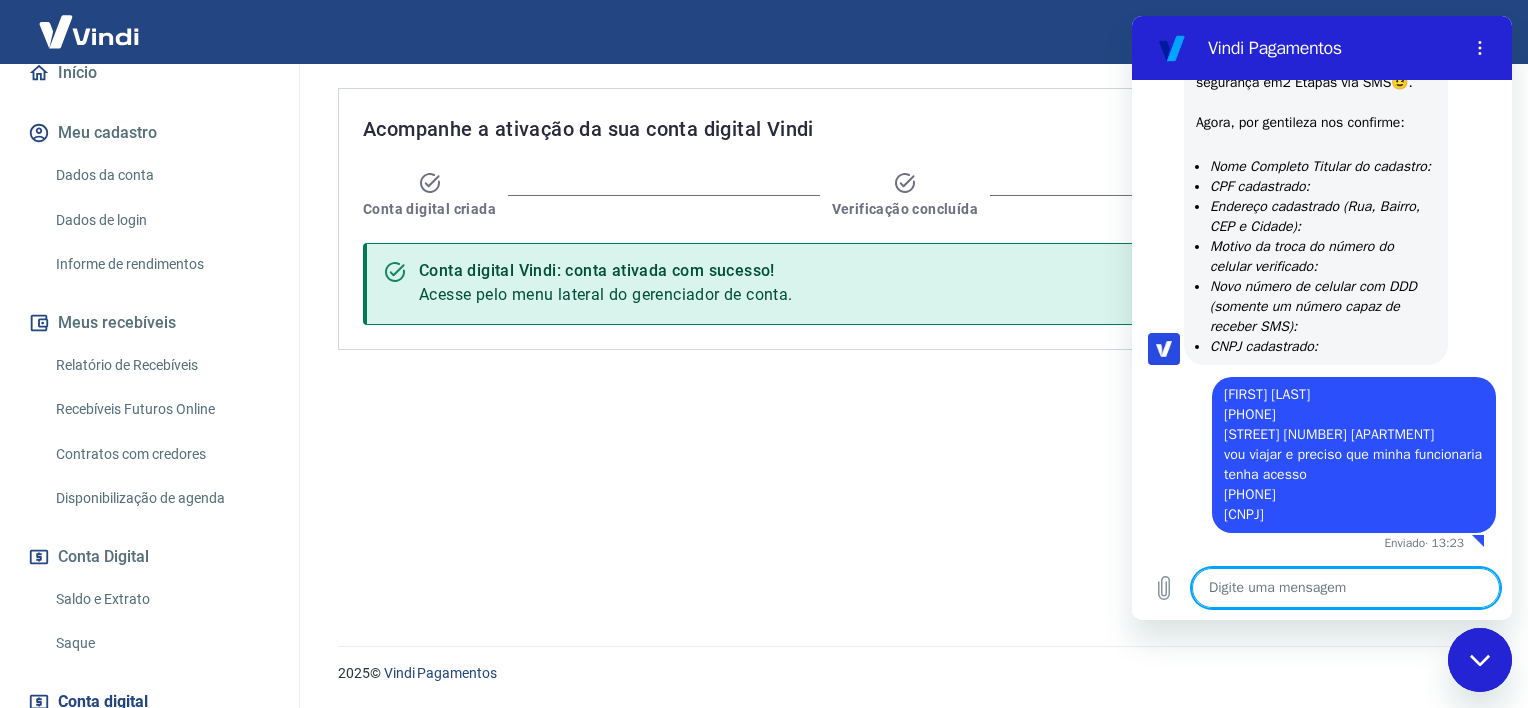 click at bounding box center (1346, 588) 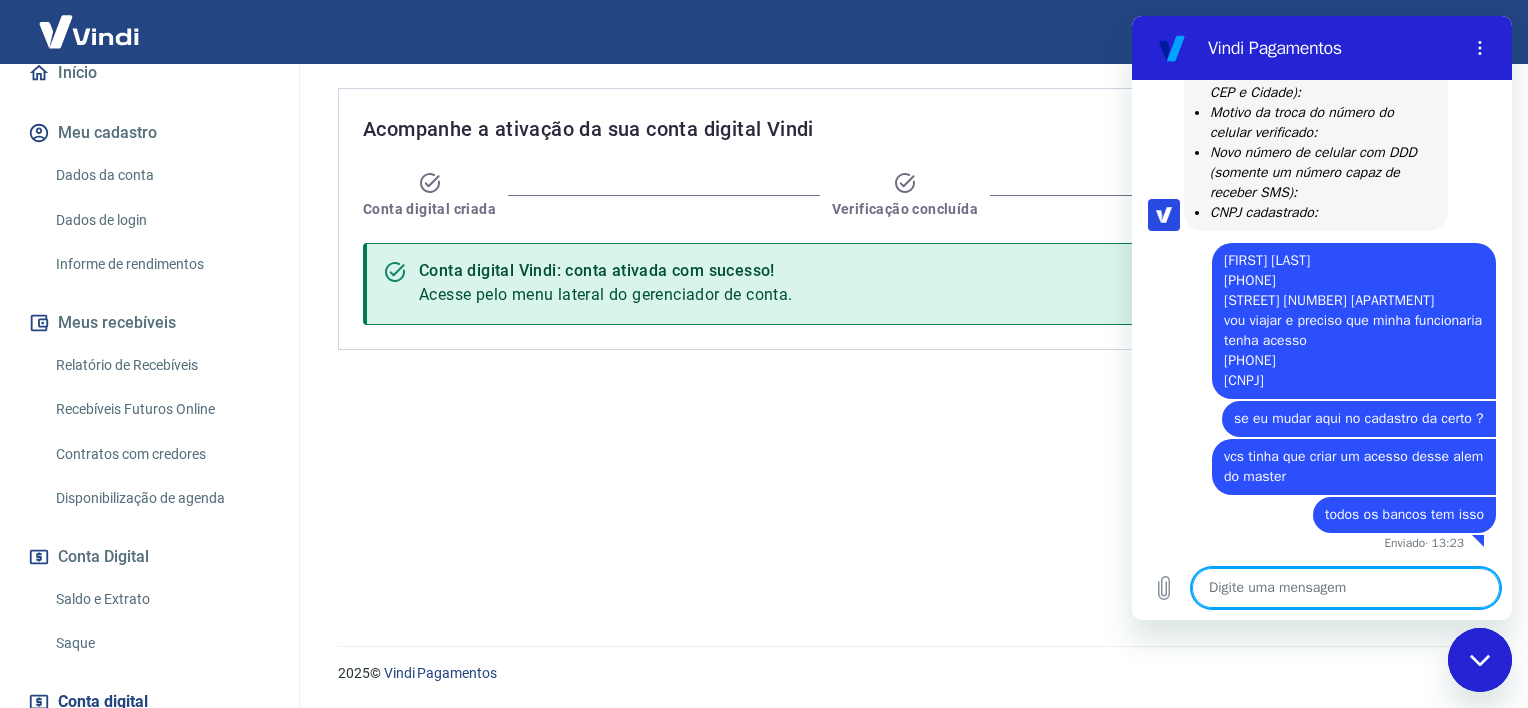 scroll, scrollTop: 2619, scrollLeft: 0, axis: vertical 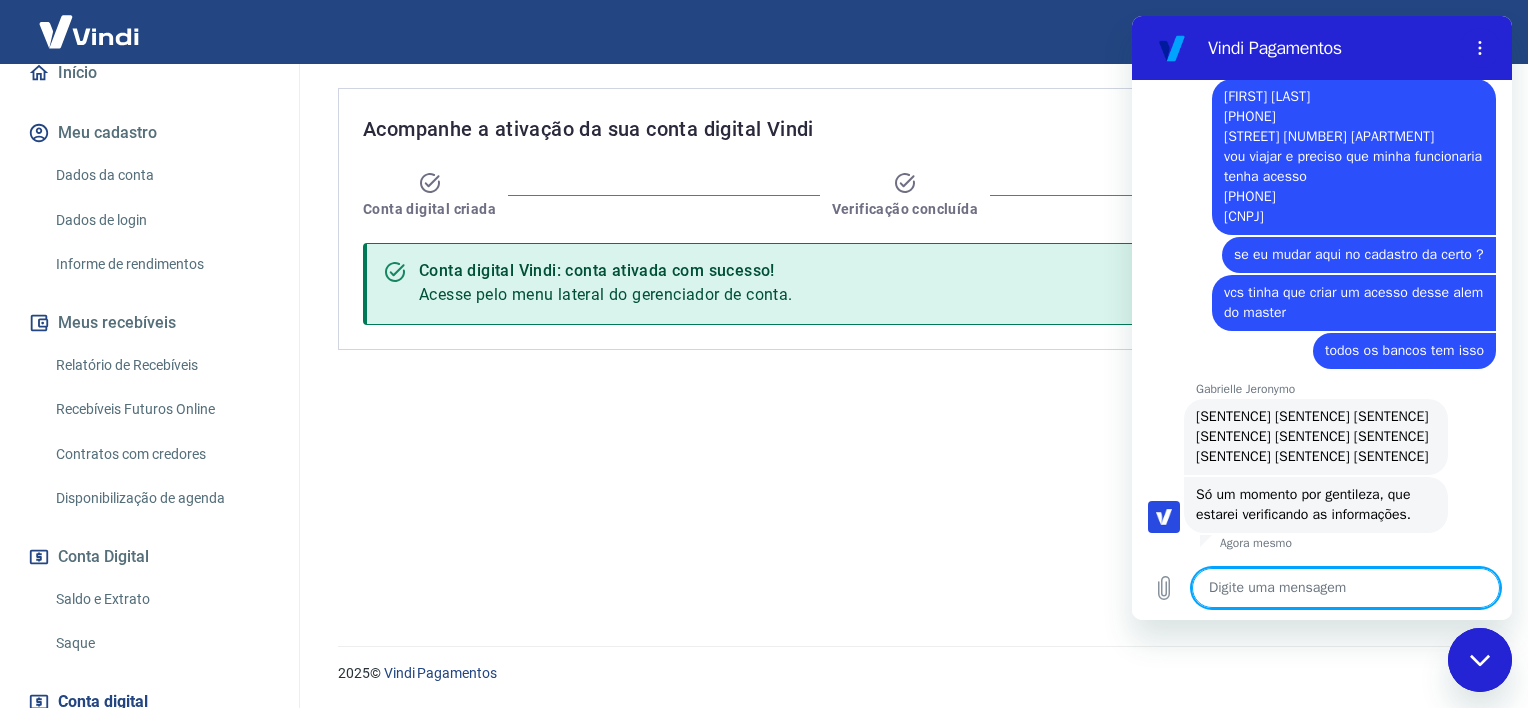 click at bounding box center (1346, 588) 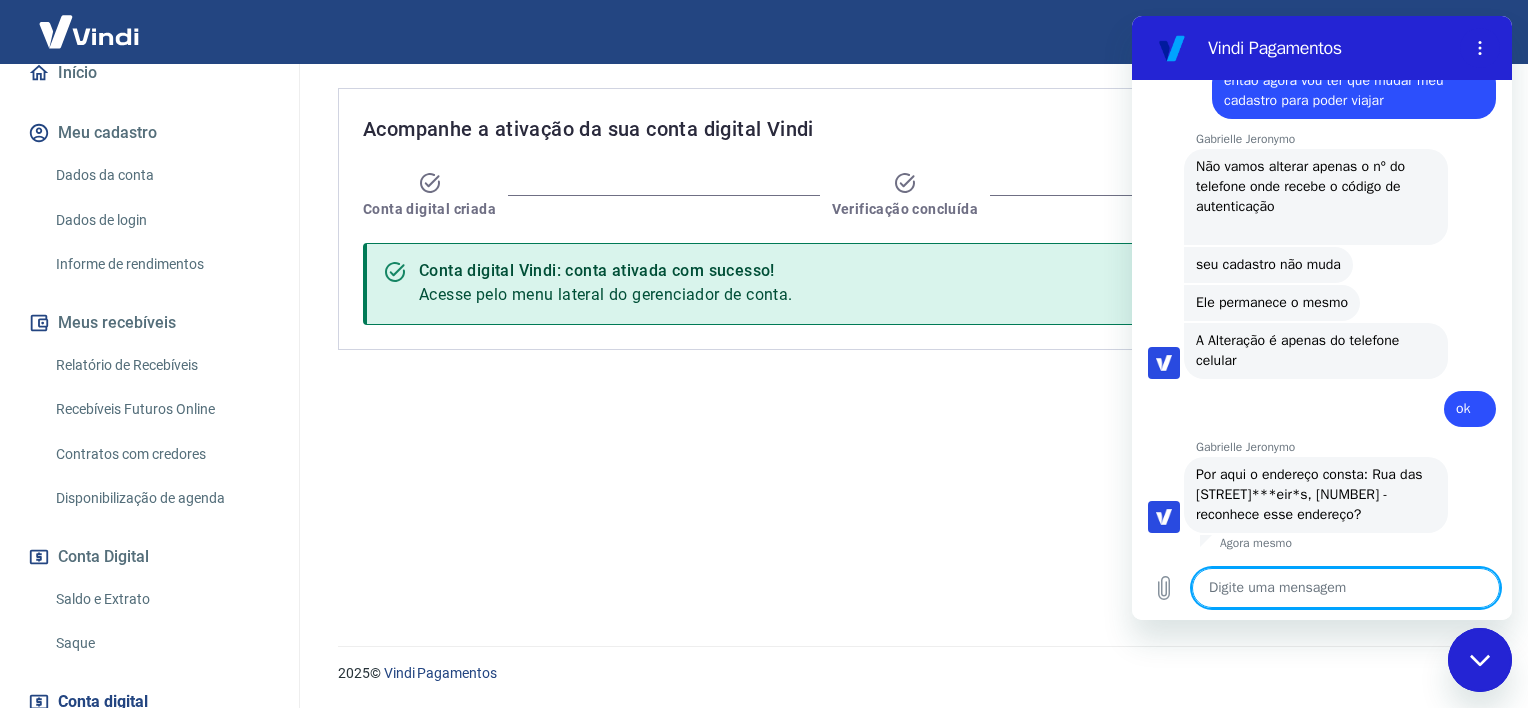 scroll, scrollTop: 3324, scrollLeft: 0, axis: vertical 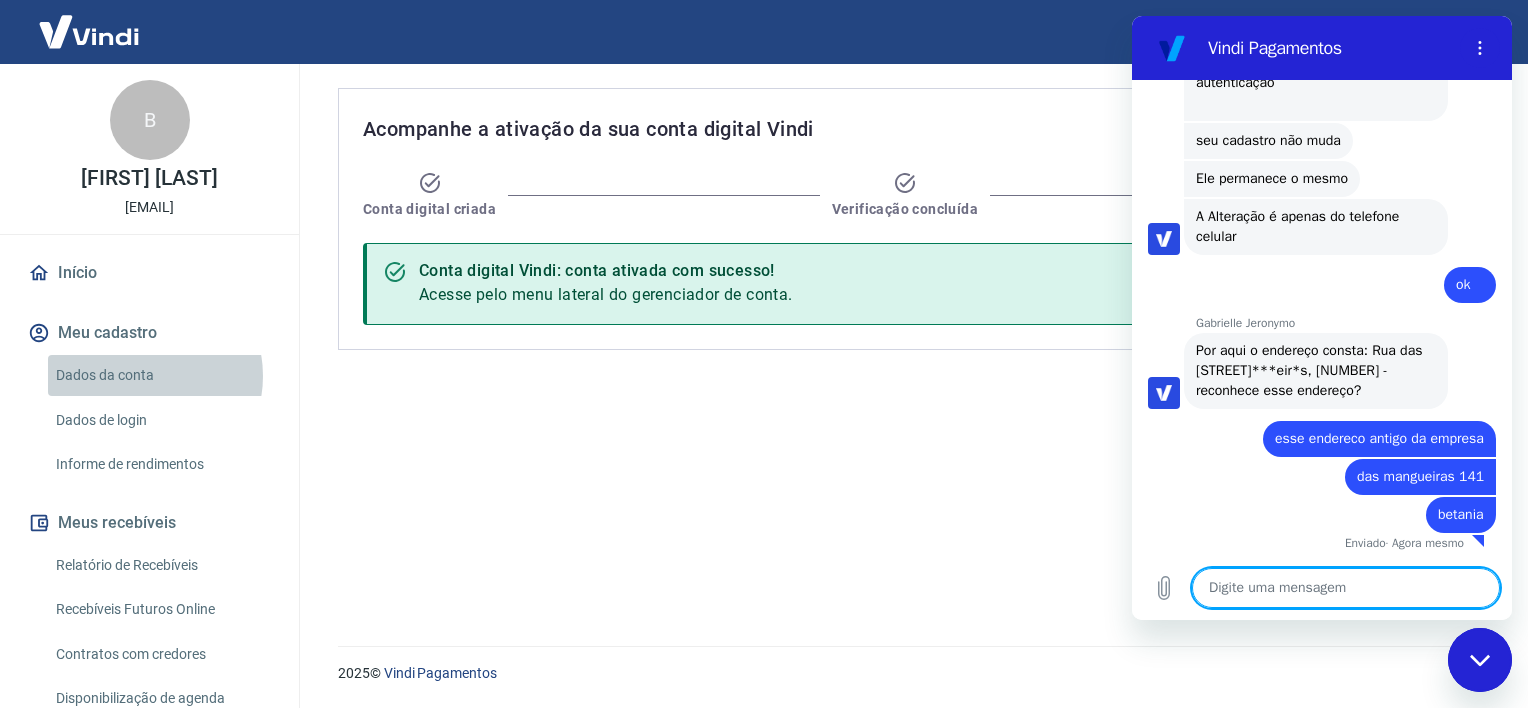 click on "Dados da conta" at bounding box center (161, 375) 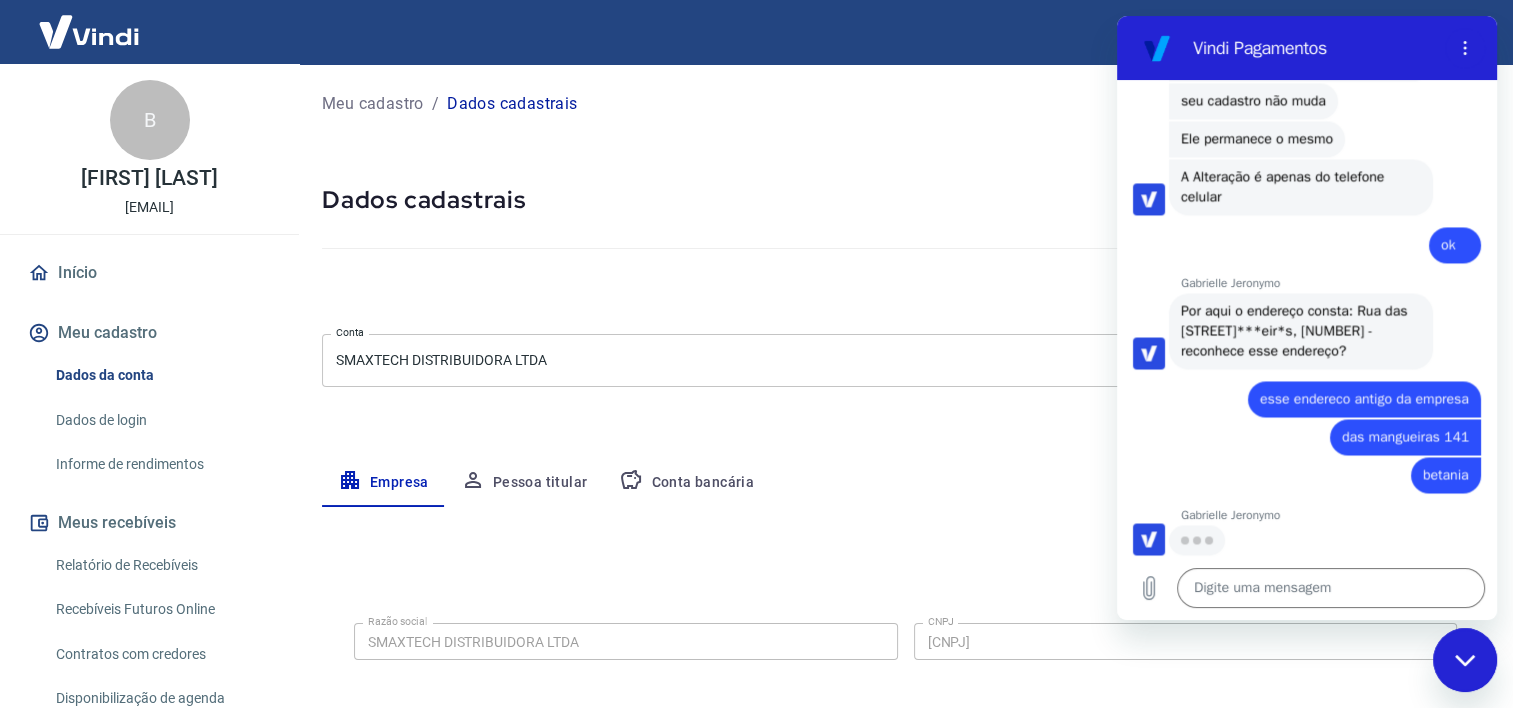 scroll, scrollTop: 3487, scrollLeft: 0, axis: vertical 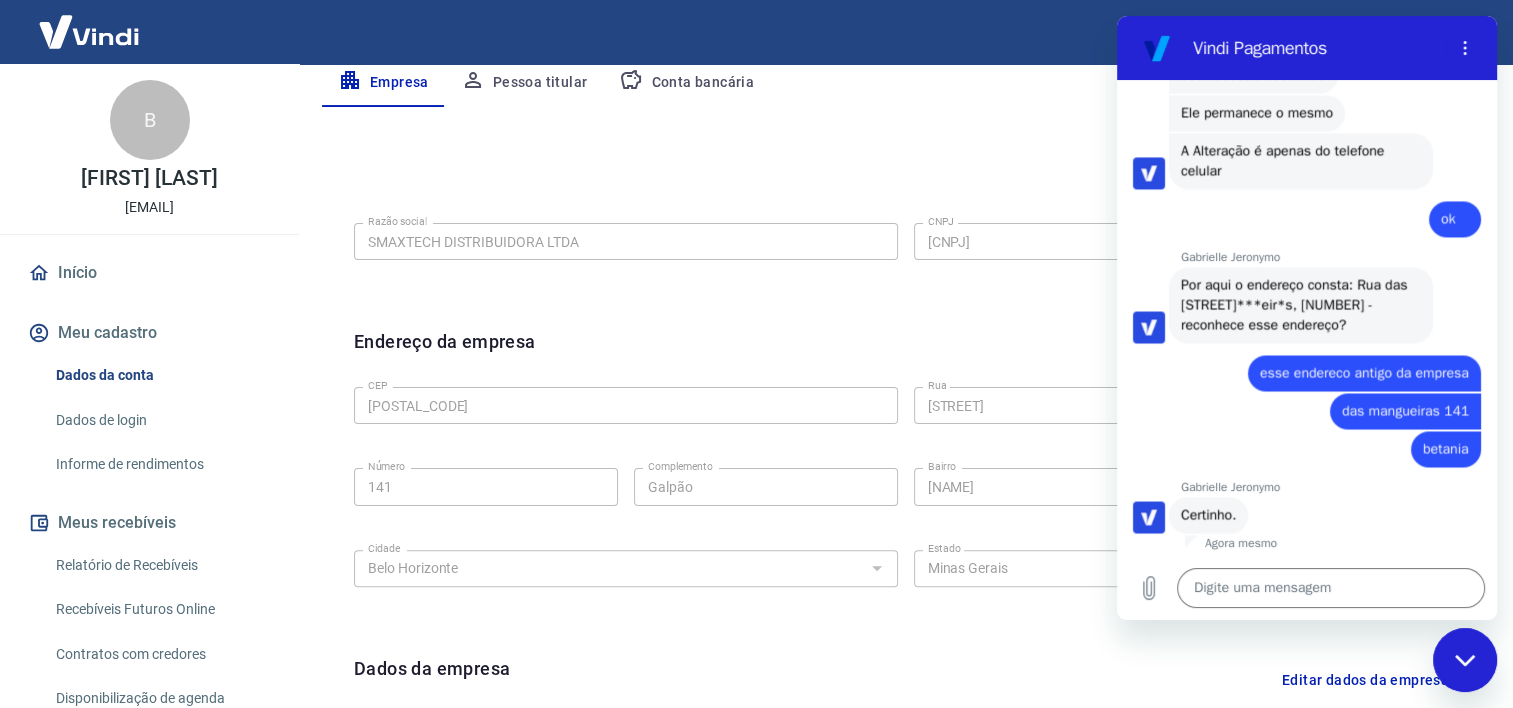 drag, startPoint x: 1377, startPoint y: 68, endPoint x: 1412, endPoint y: 69, distance: 35.014282 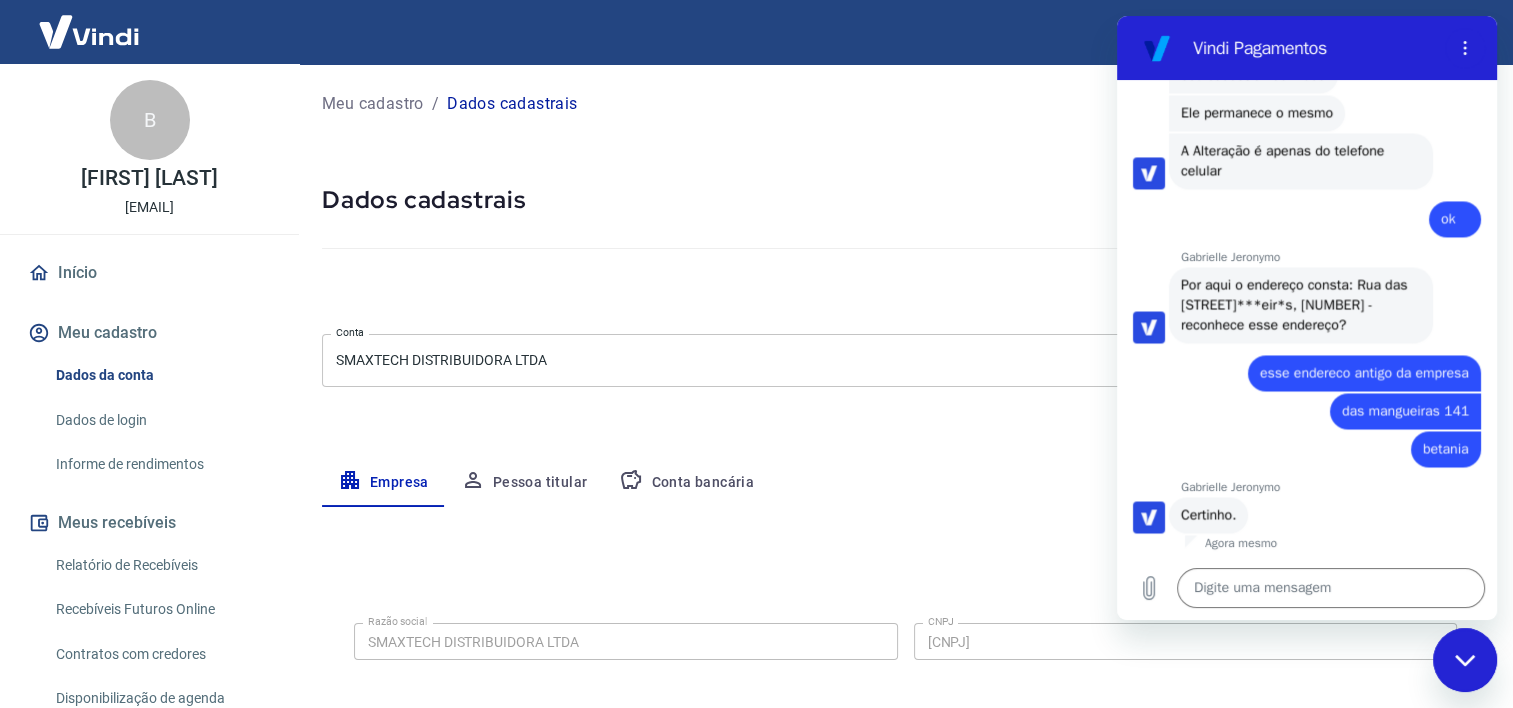 scroll, scrollTop: 100, scrollLeft: 0, axis: vertical 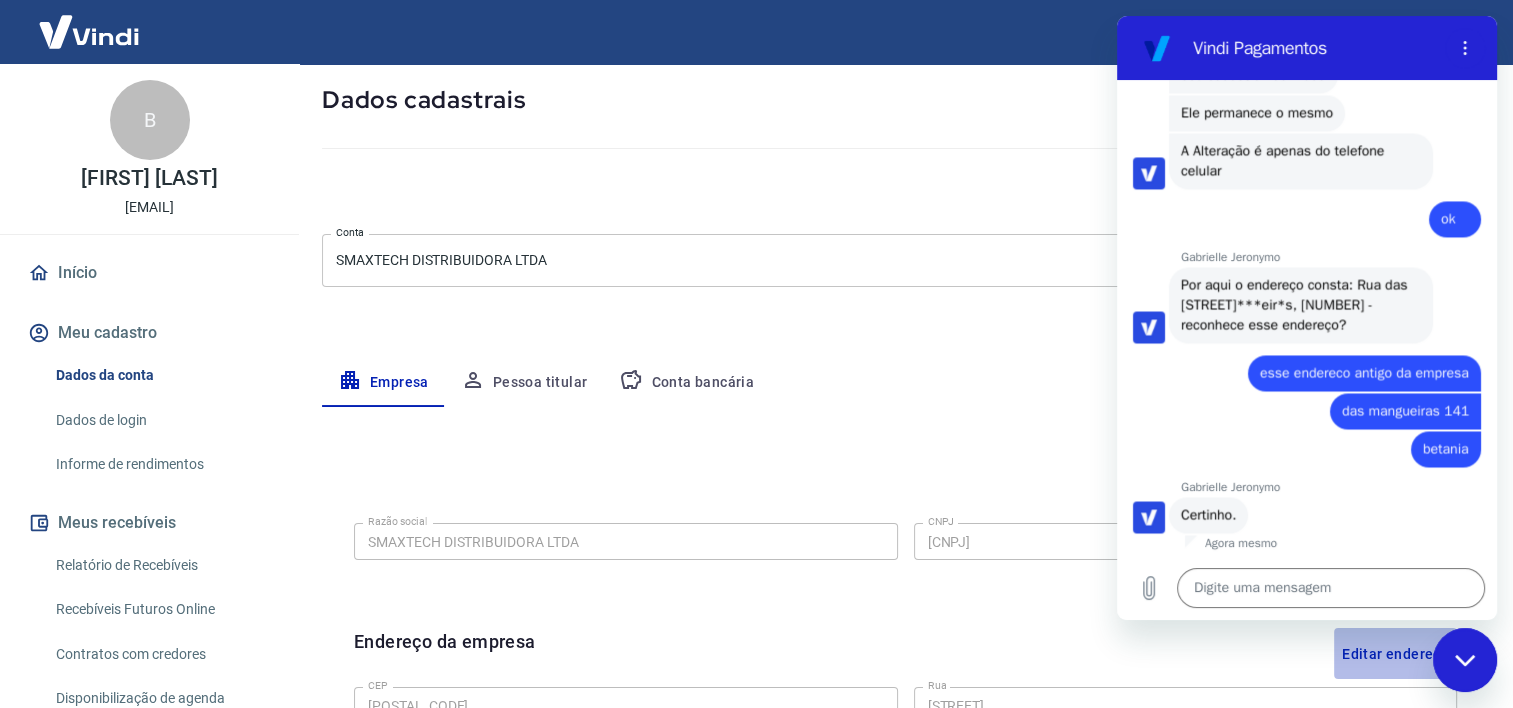 click on "Editar endereço" at bounding box center (1395, 653) 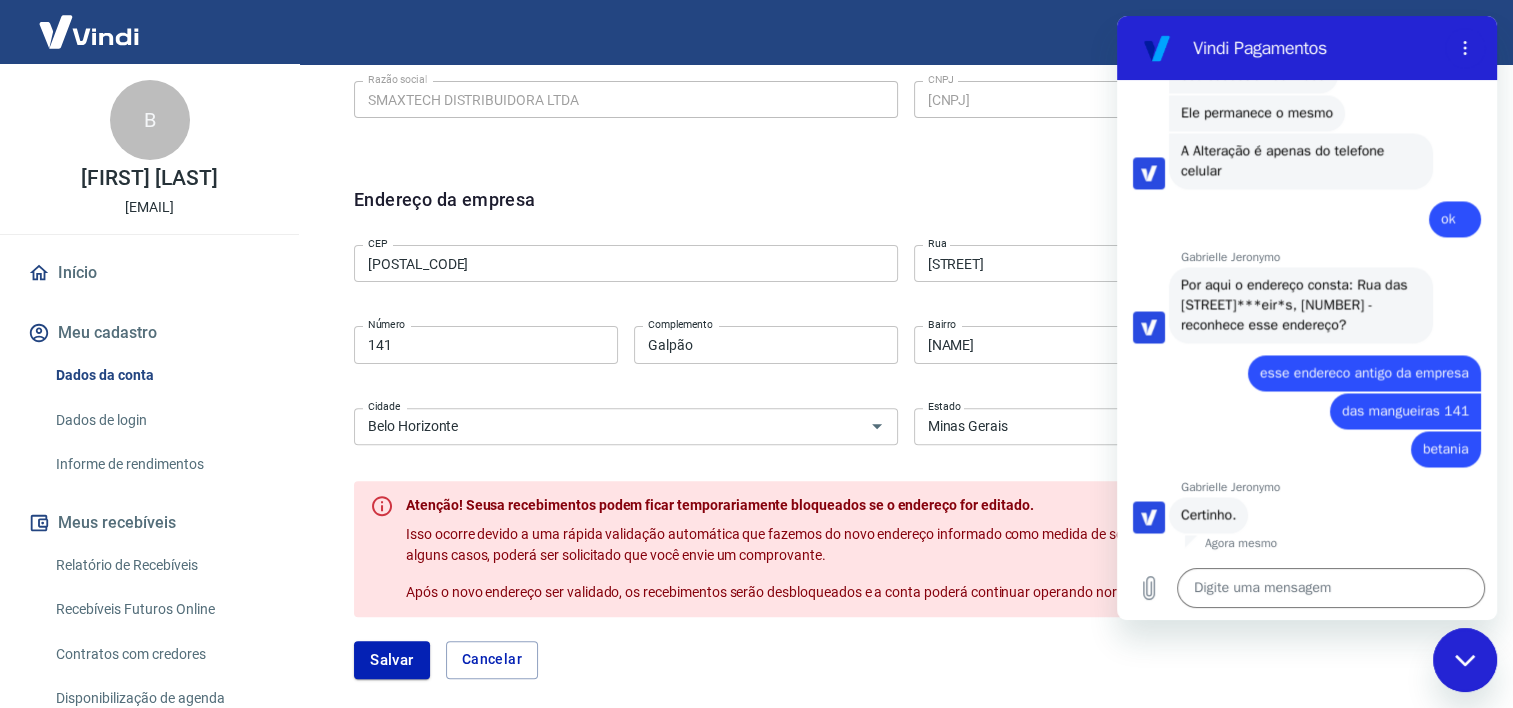 scroll, scrollTop: 700, scrollLeft: 0, axis: vertical 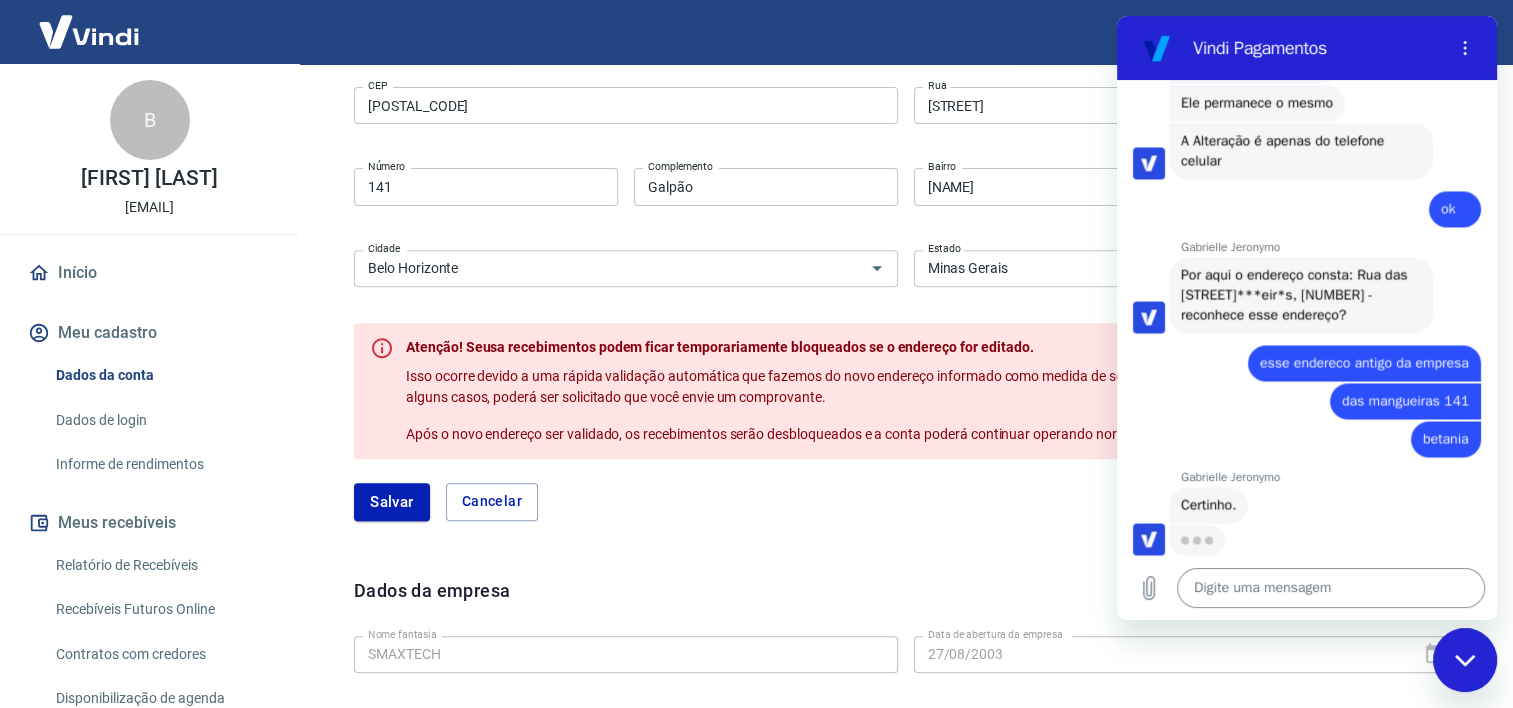 click at bounding box center (1331, 588) 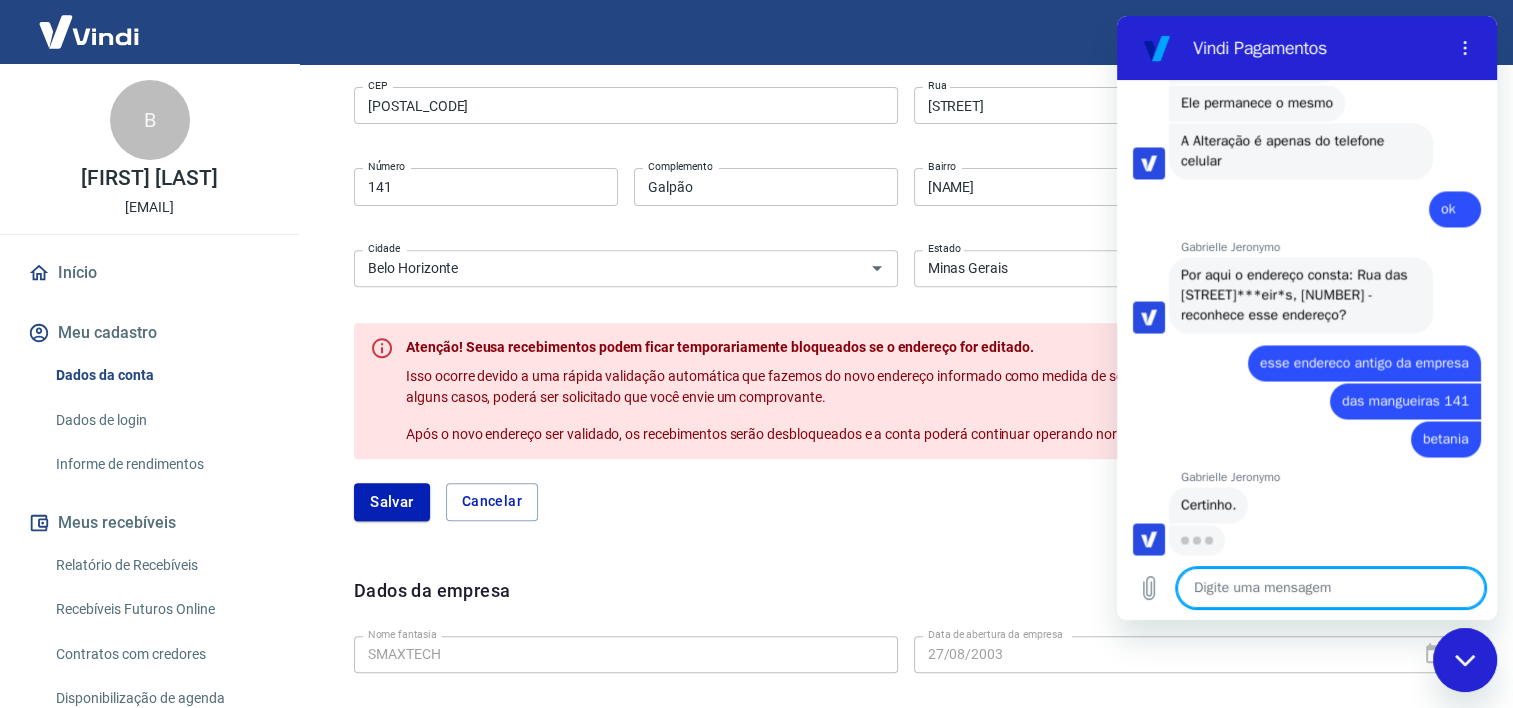 click on "Cancelar" at bounding box center (492, 502) 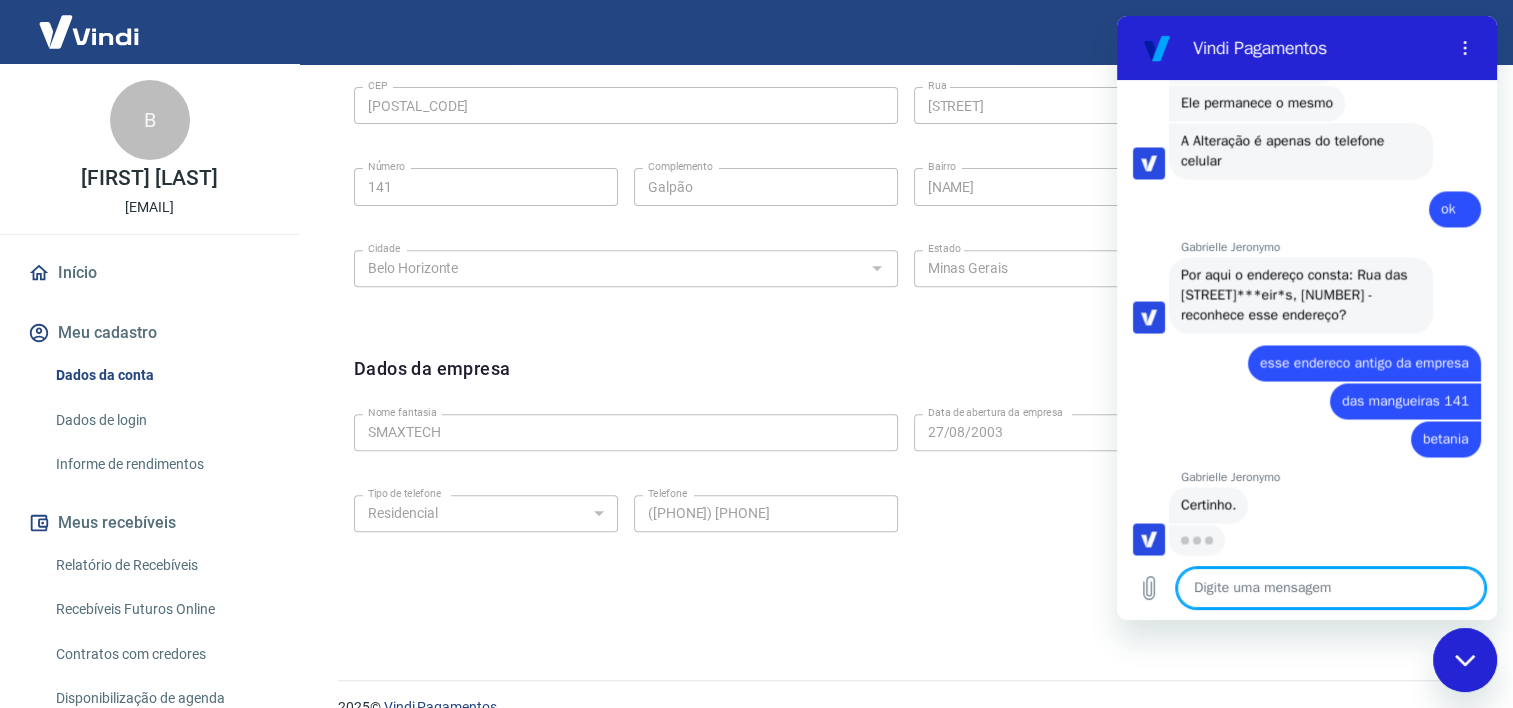 click at bounding box center (1331, 588) 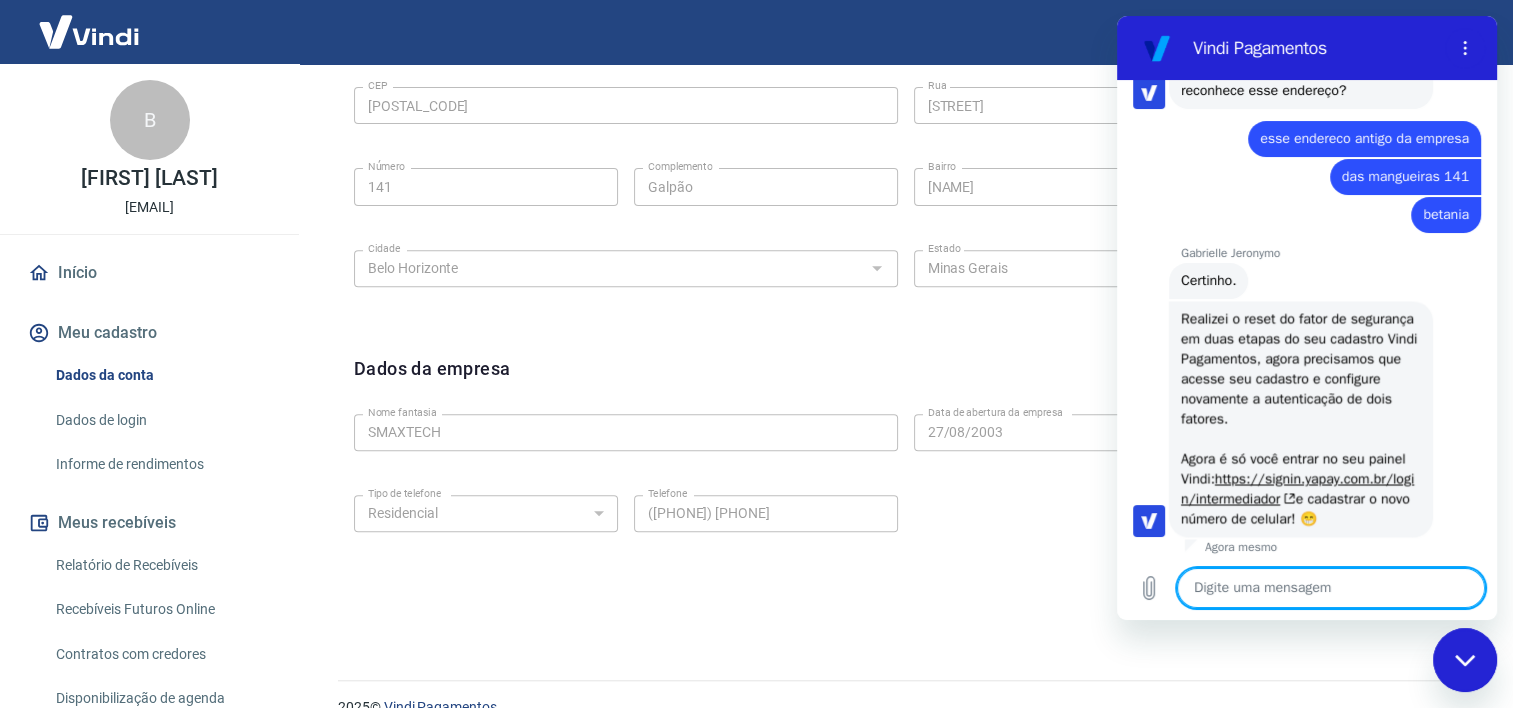 scroll, scrollTop: 3772, scrollLeft: 0, axis: vertical 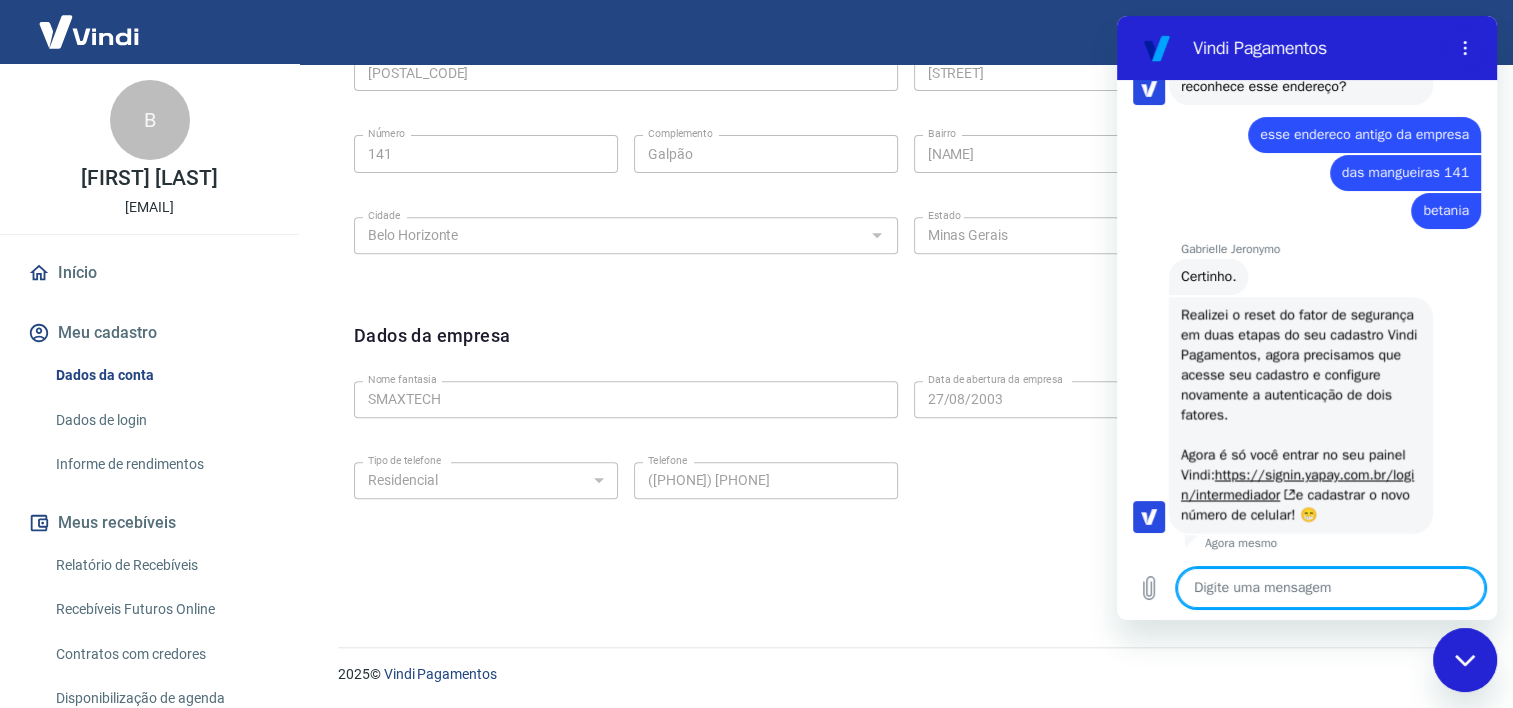 click at bounding box center (1331, 588) 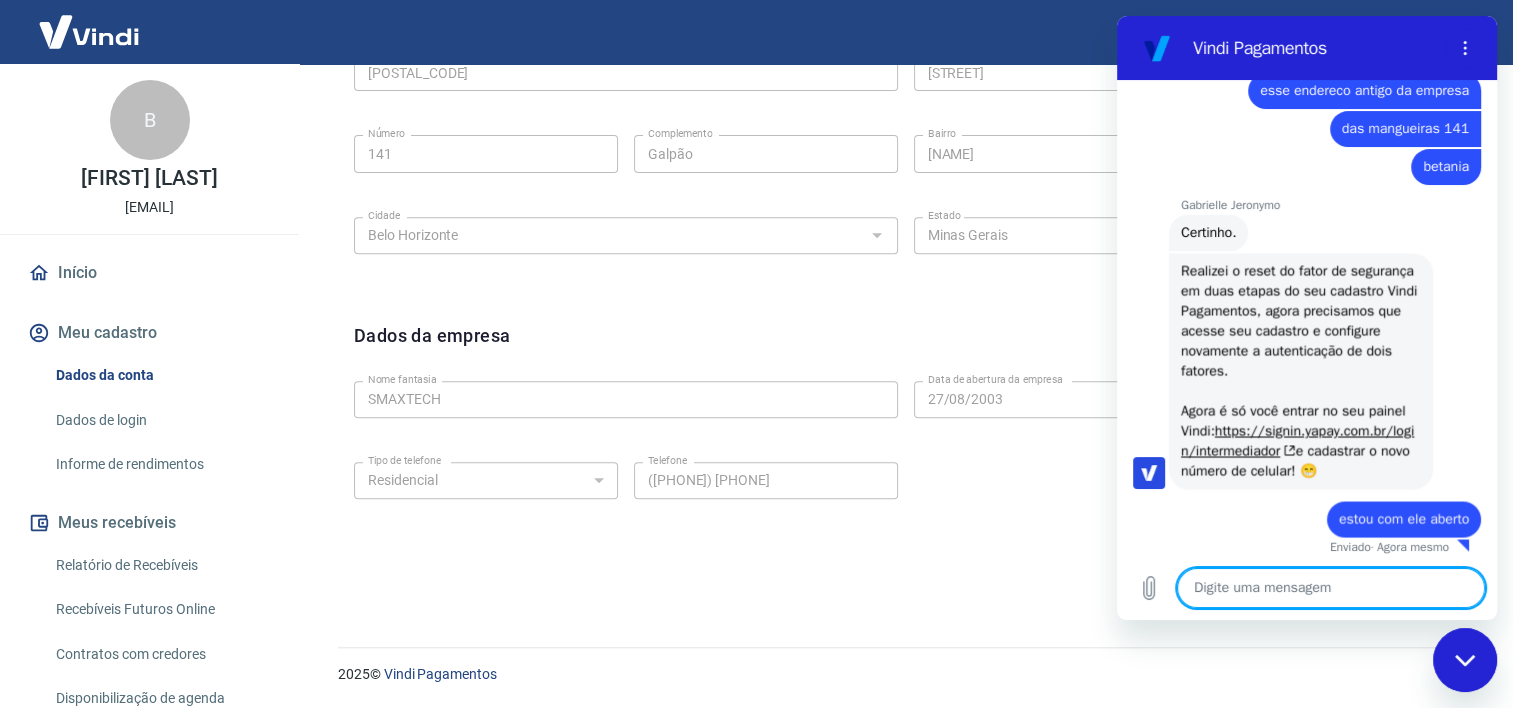 scroll, scrollTop: 3820, scrollLeft: 0, axis: vertical 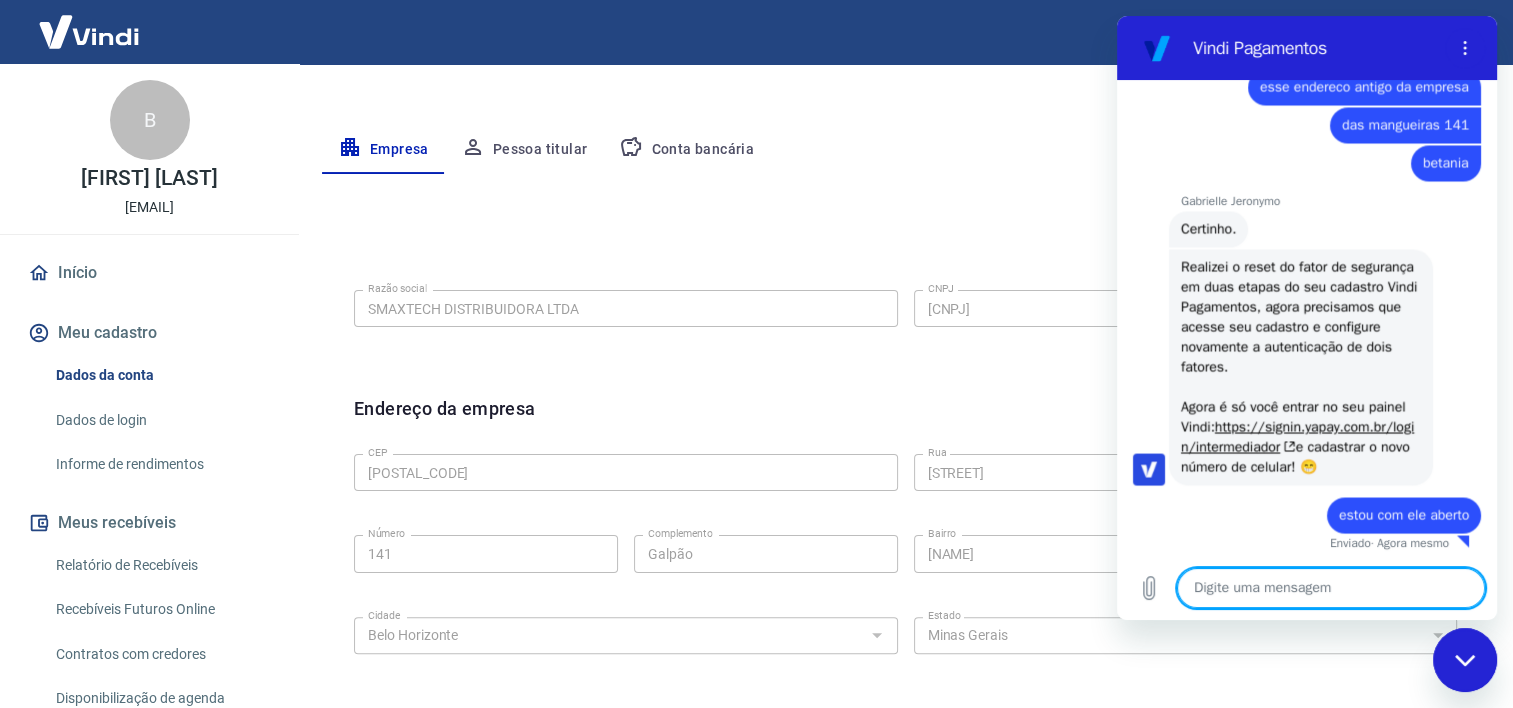click on "Dados da conta" at bounding box center [161, 375] 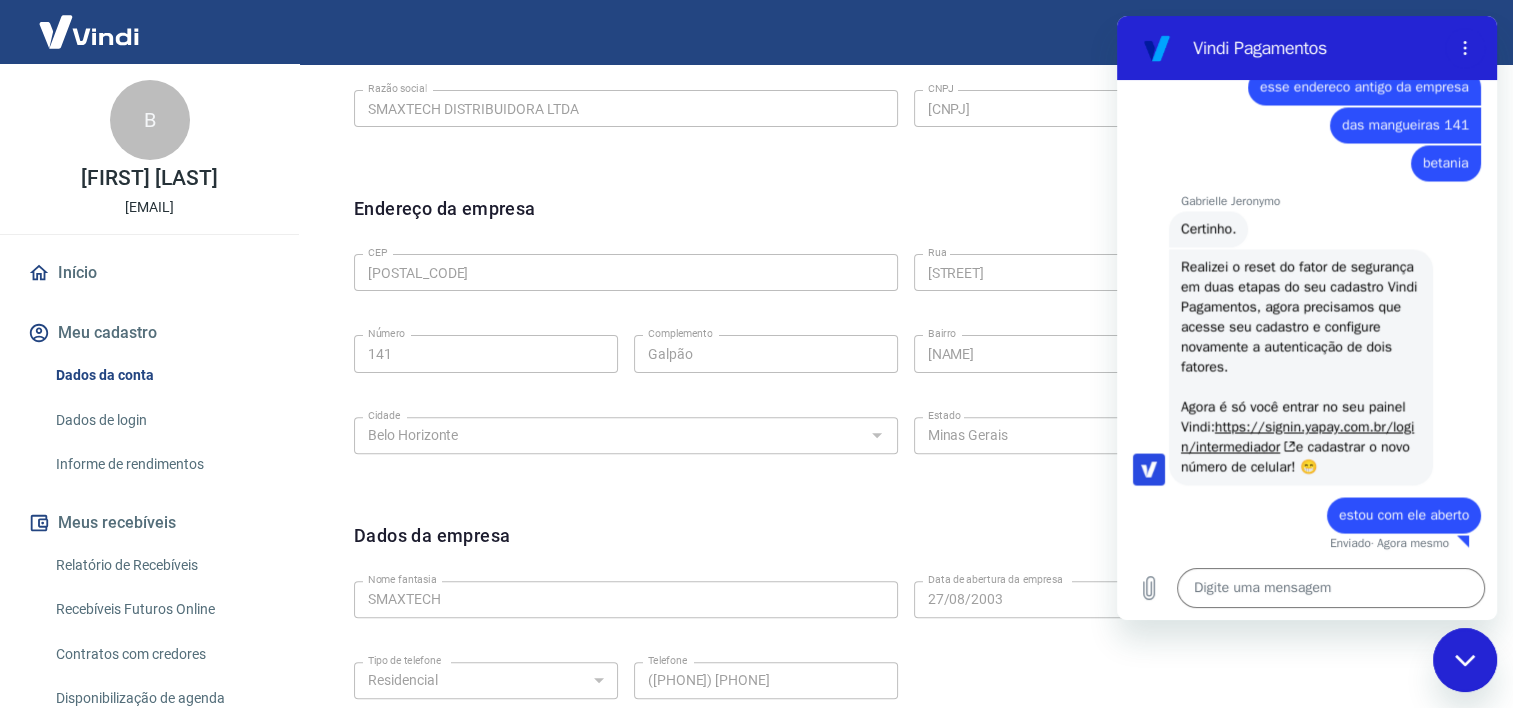 scroll, scrollTop: 733, scrollLeft: 0, axis: vertical 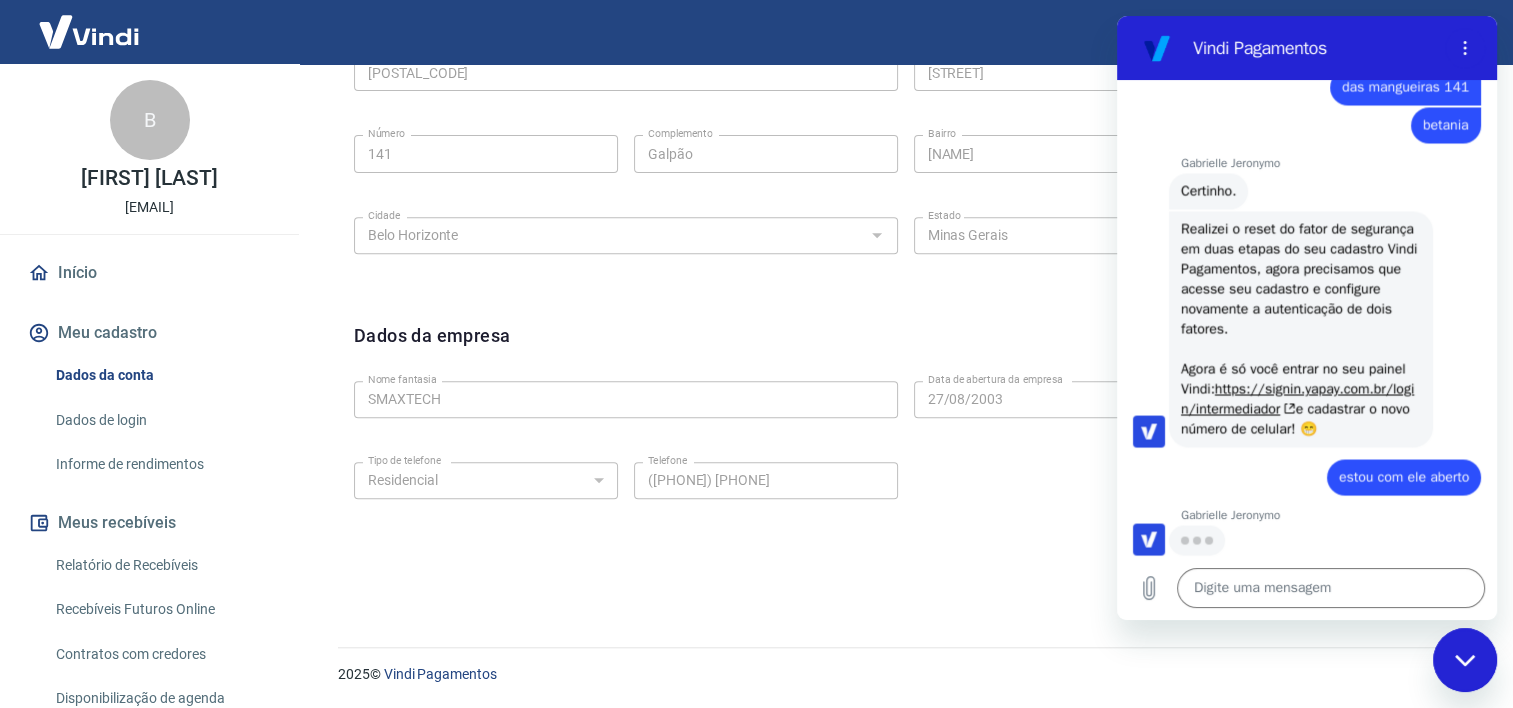 click on "Dados de login" at bounding box center [161, 420] 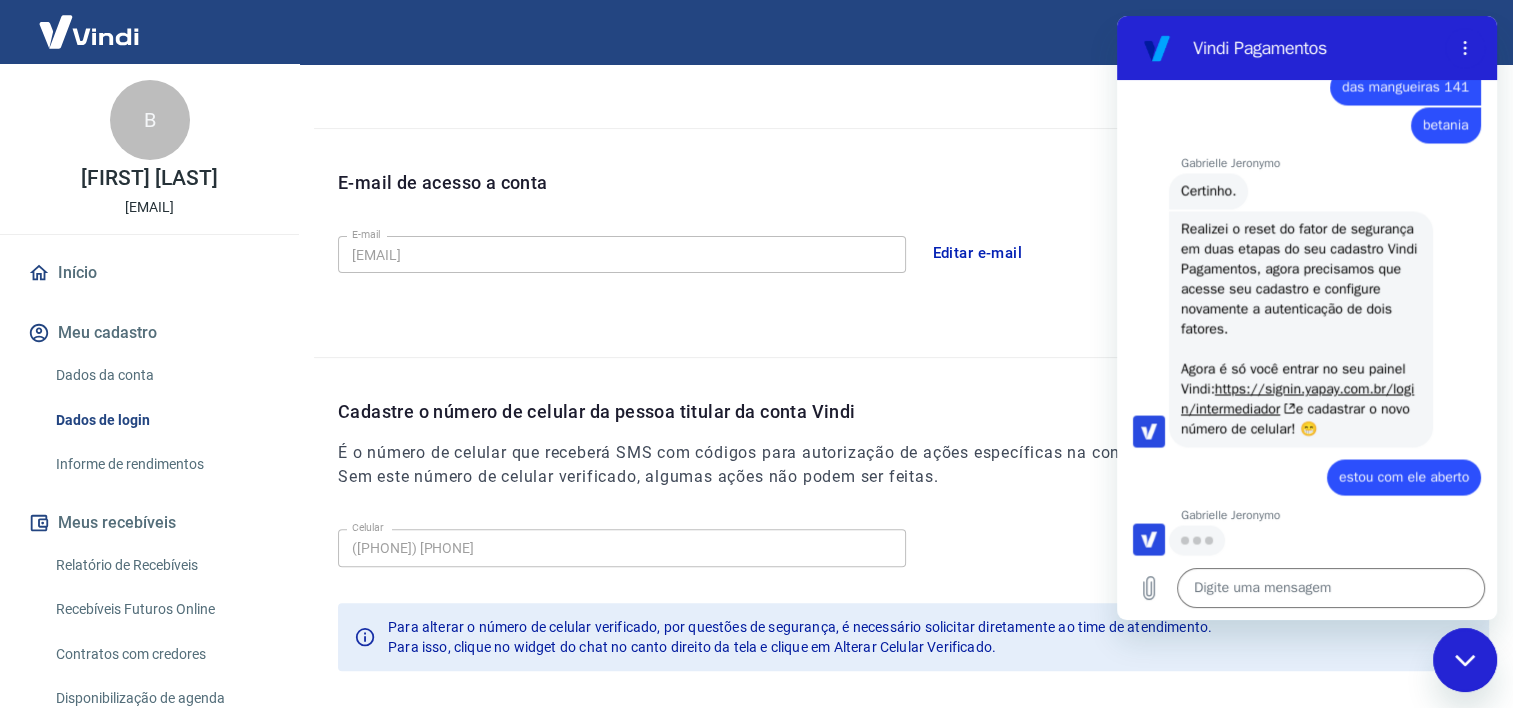 scroll, scrollTop: 472, scrollLeft: 0, axis: vertical 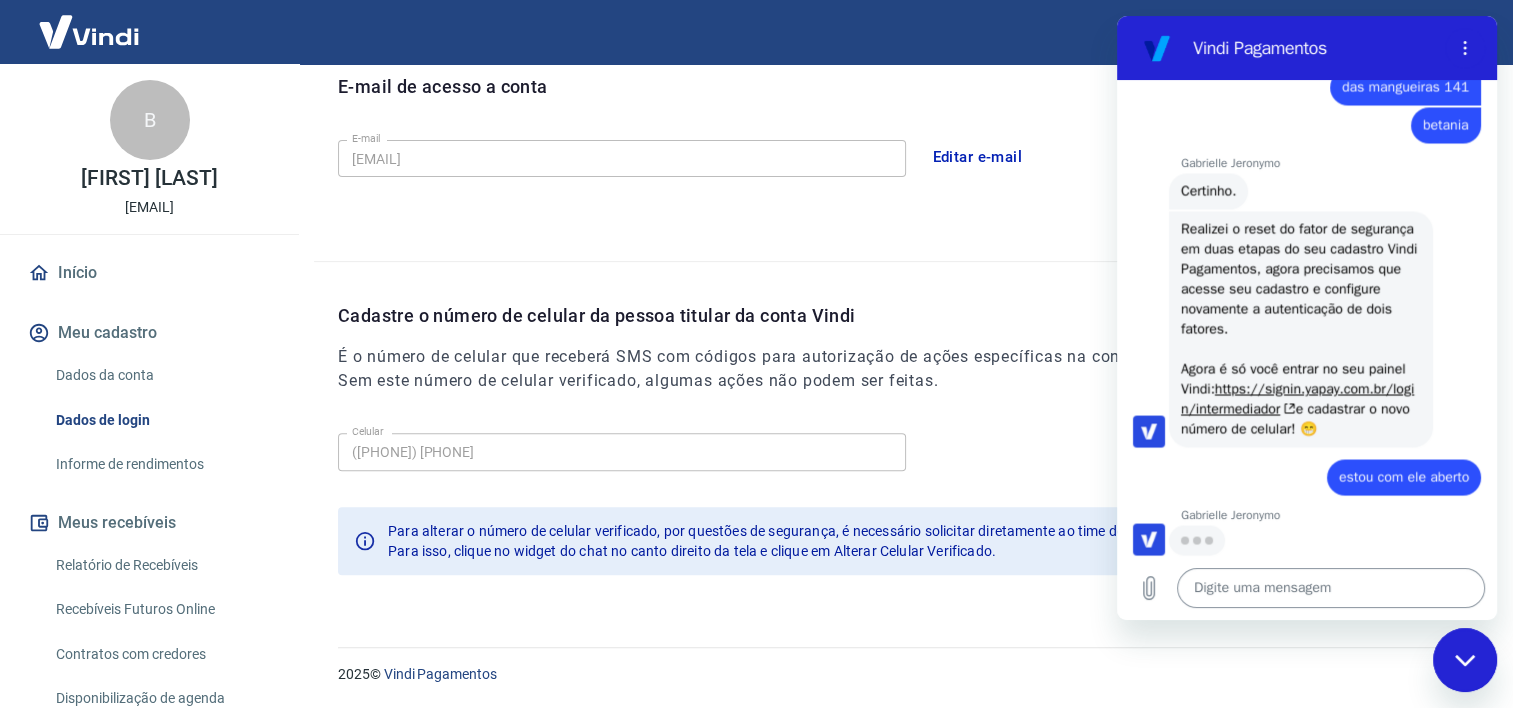 click at bounding box center [1331, 588] 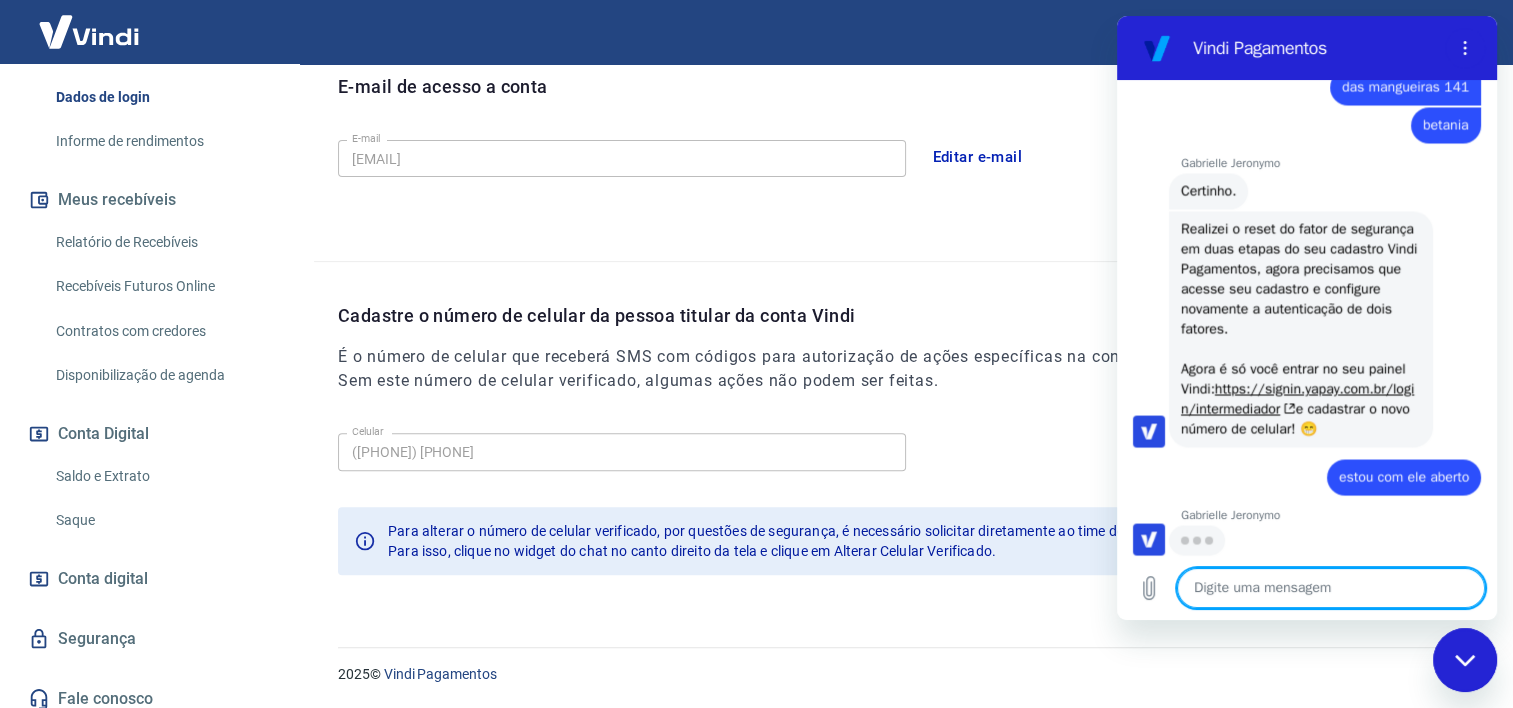 scroll, scrollTop: 335, scrollLeft: 0, axis: vertical 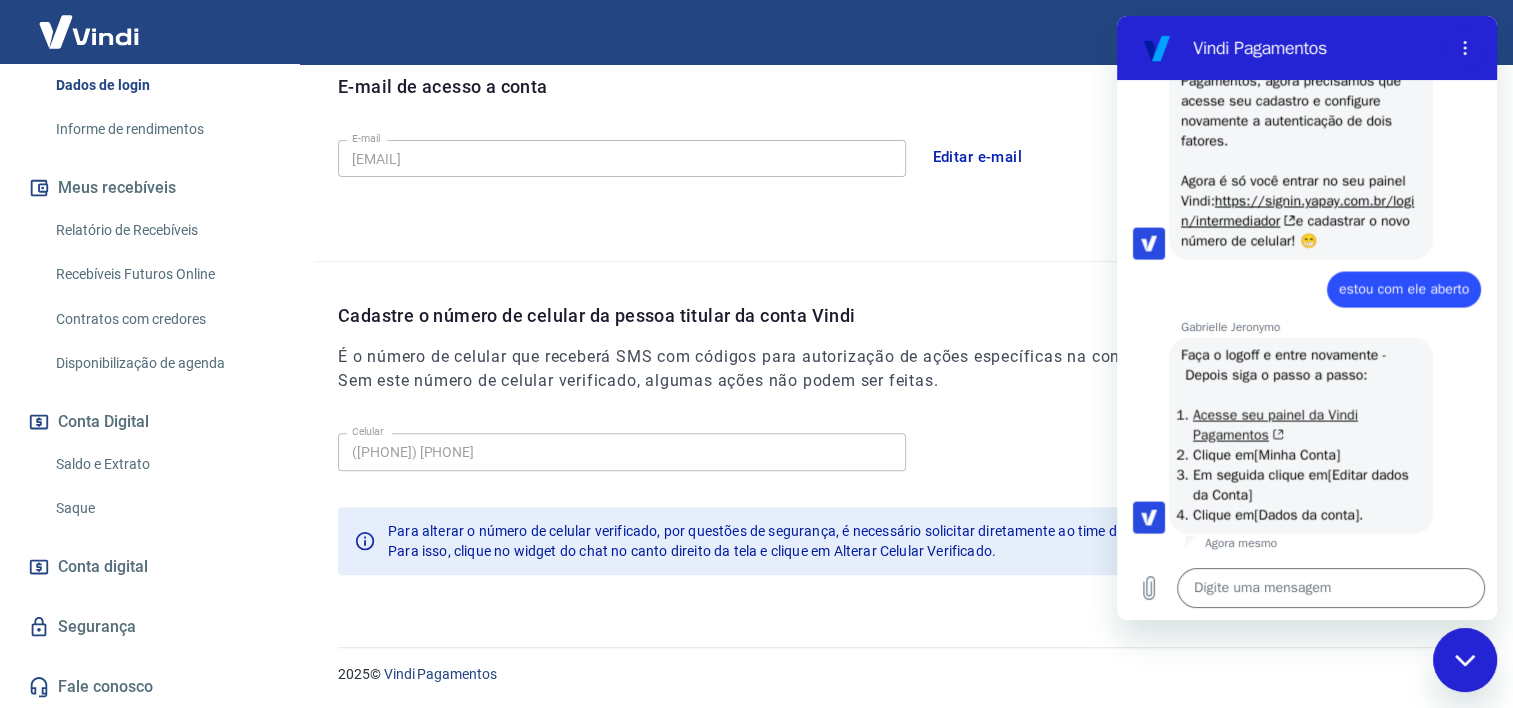 click on "Acesse seu painel da Vindi Pagamentos" at bounding box center [1275, 424] 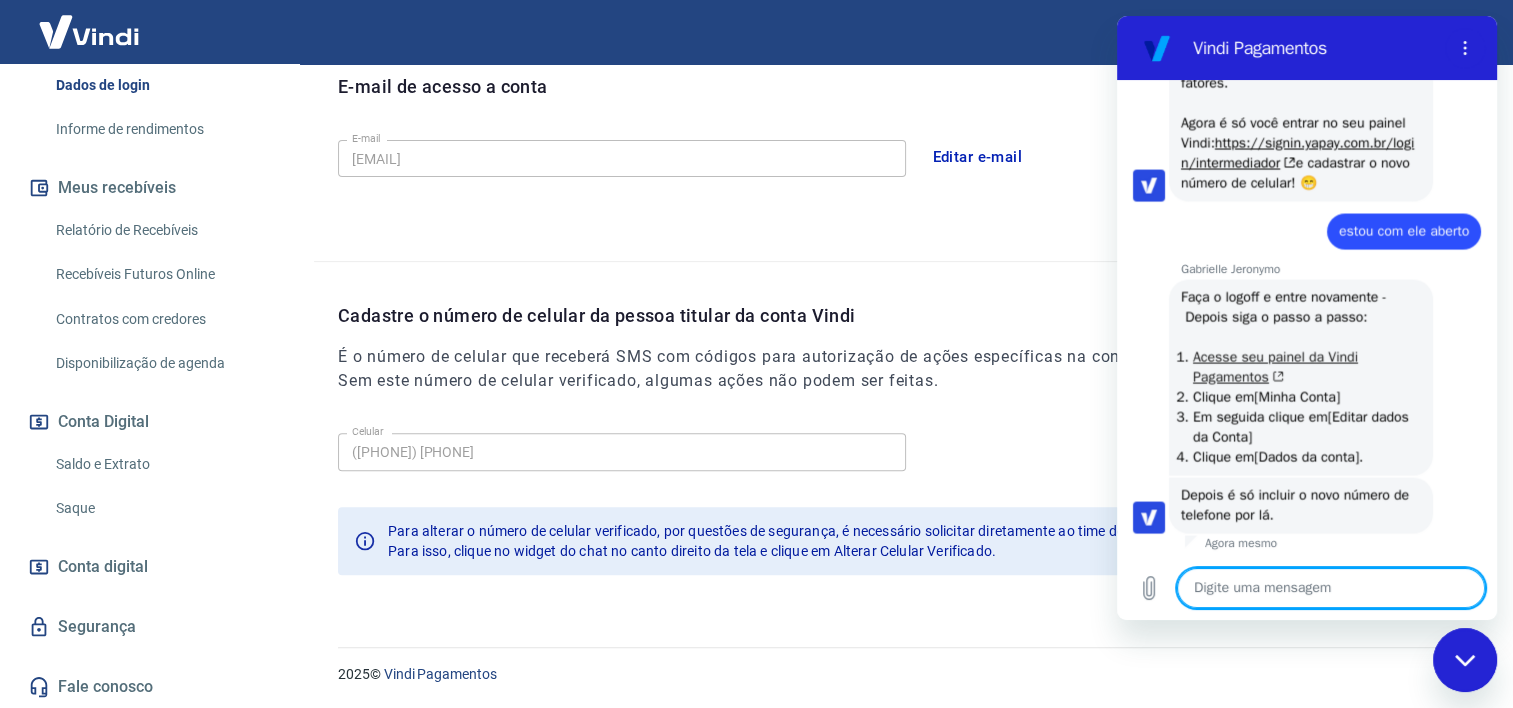 scroll, scrollTop: 4104, scrollLeft: 0, axis: vertical 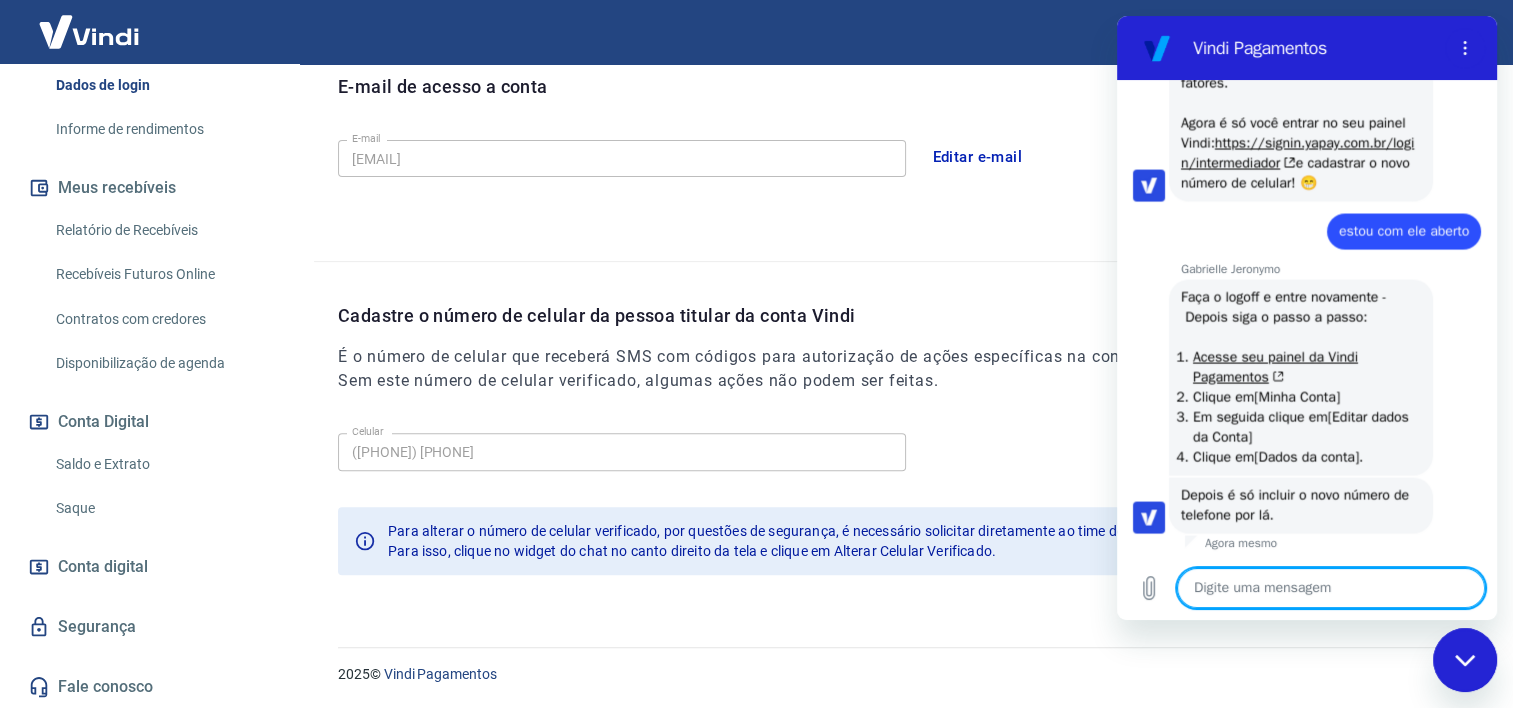 click on "Digite uma mensagem x" at bounding box center (1307, 588) 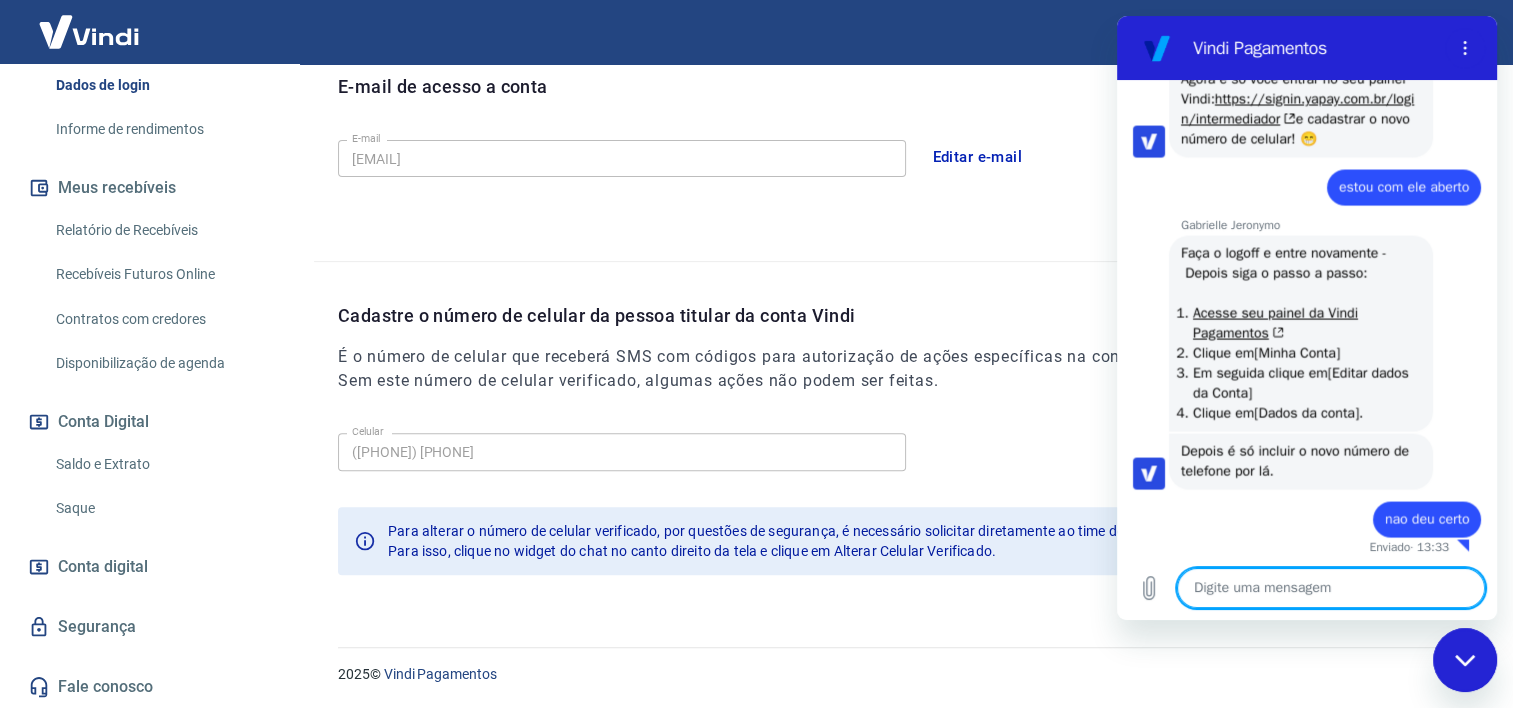 scroll, scrollTop: 4152, scrollLeft: 0, axis: vertical 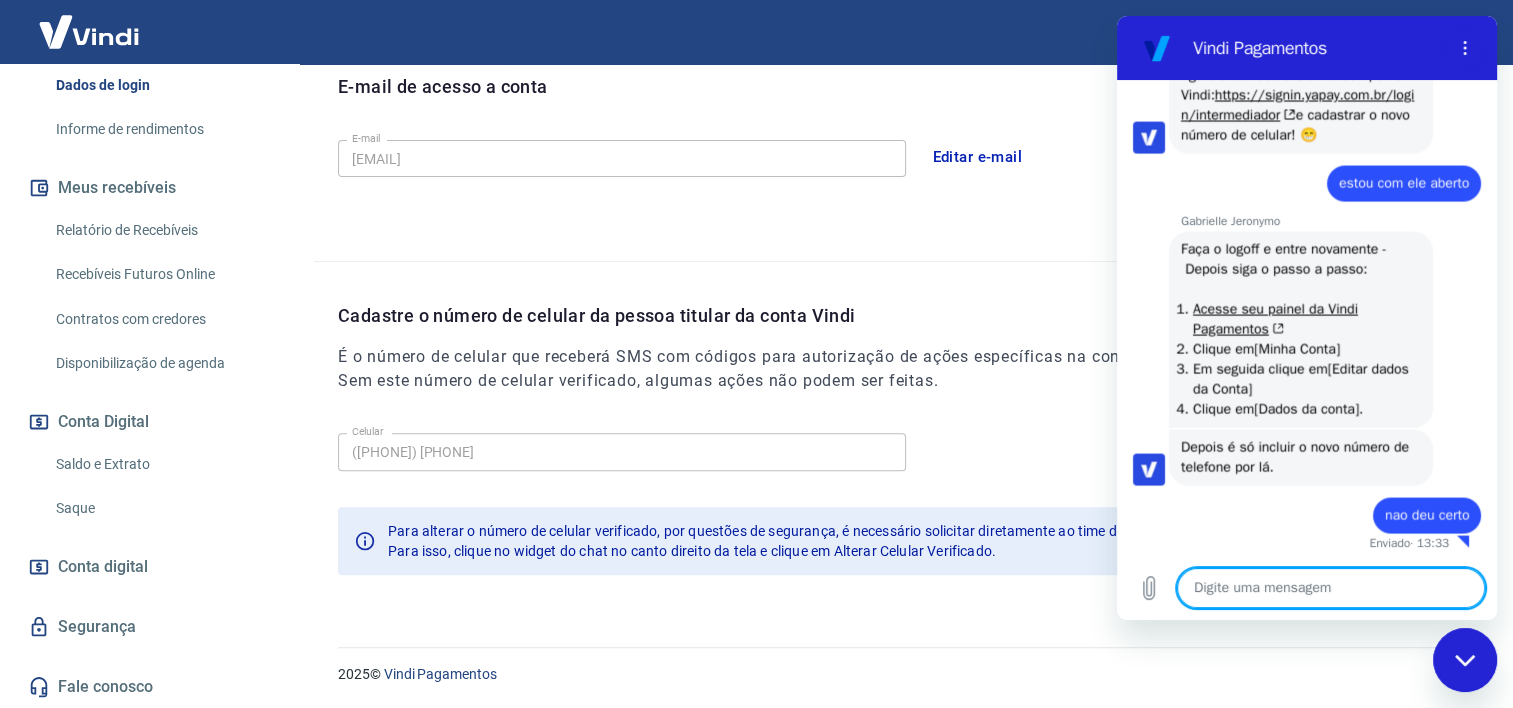 click at bounding box center [1331, 588] 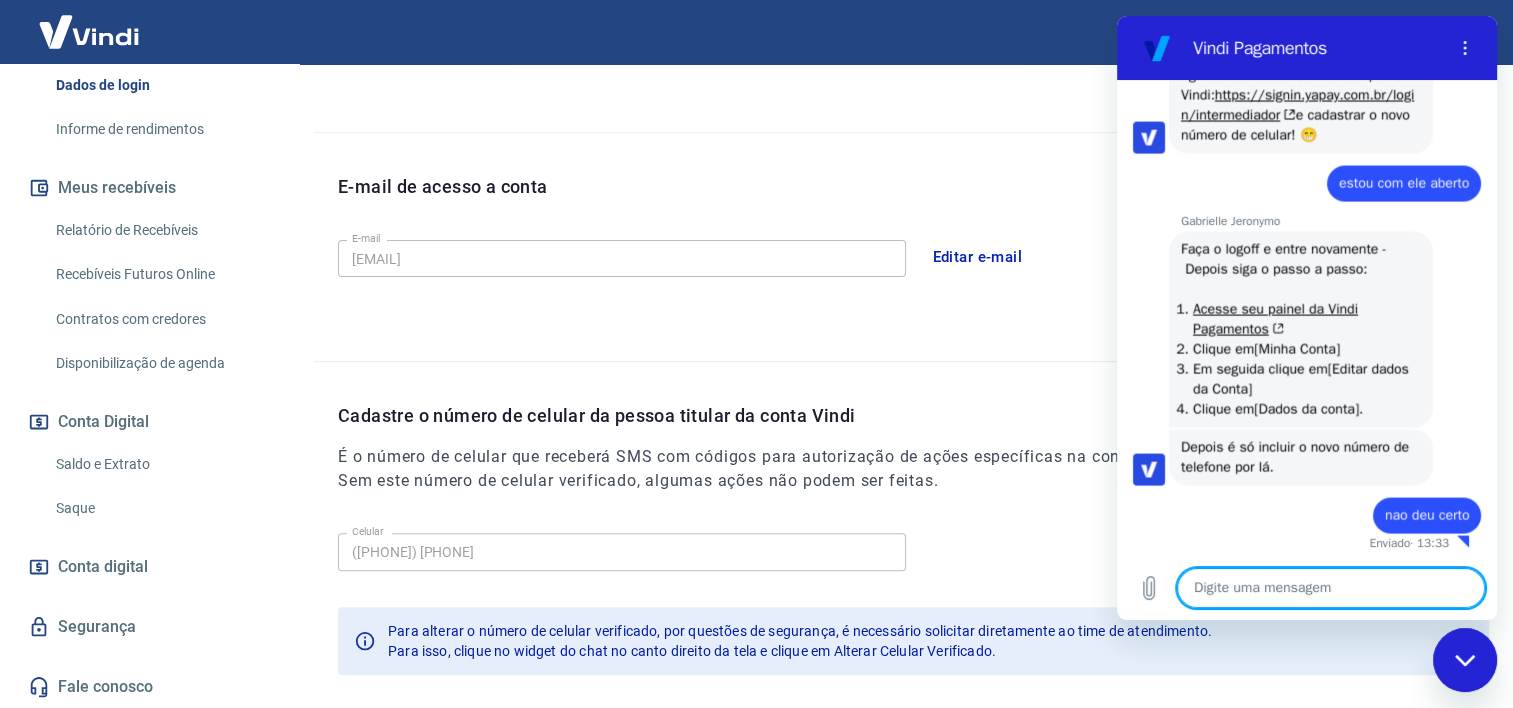 click at bounding box center (1331, 588) 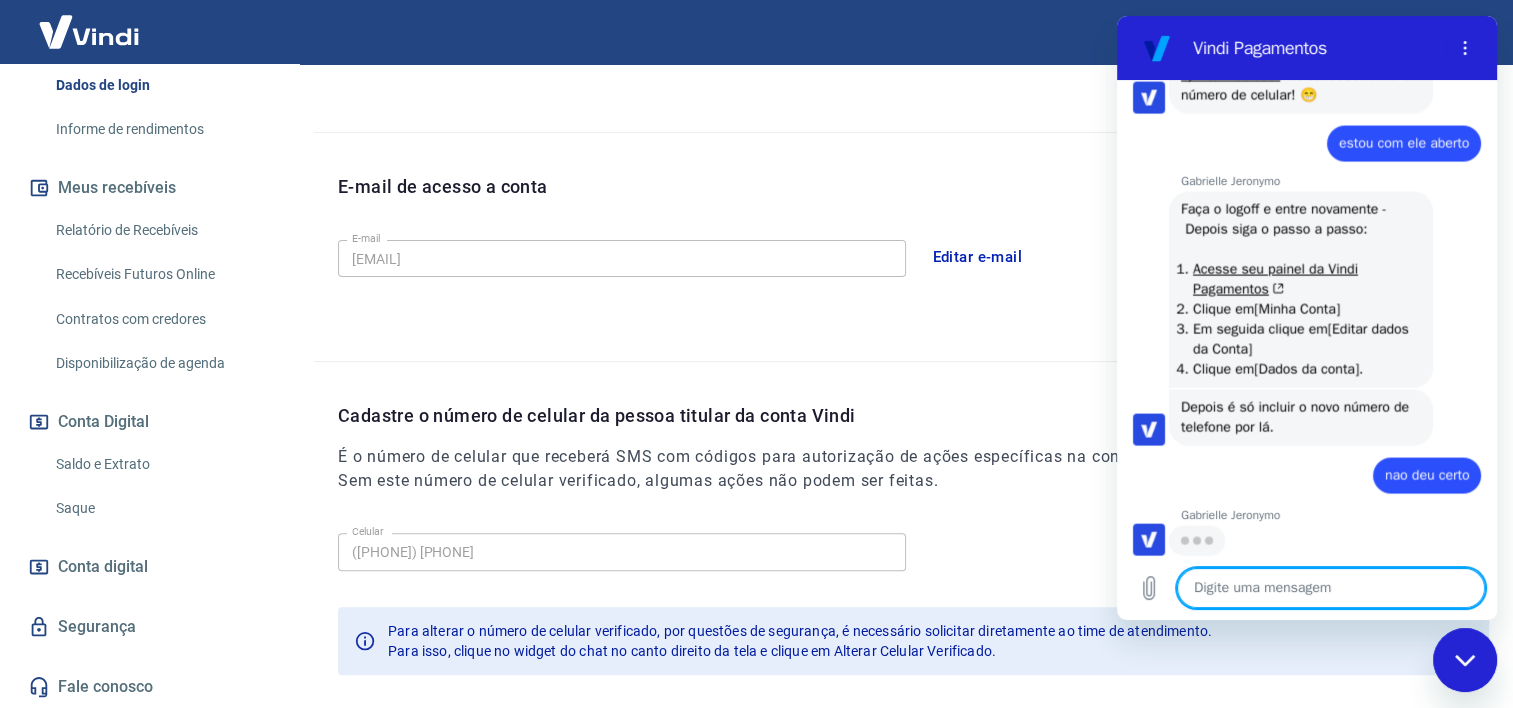 scroll, scrollTop: 4191, scrollLeft: 0, axis: vertical 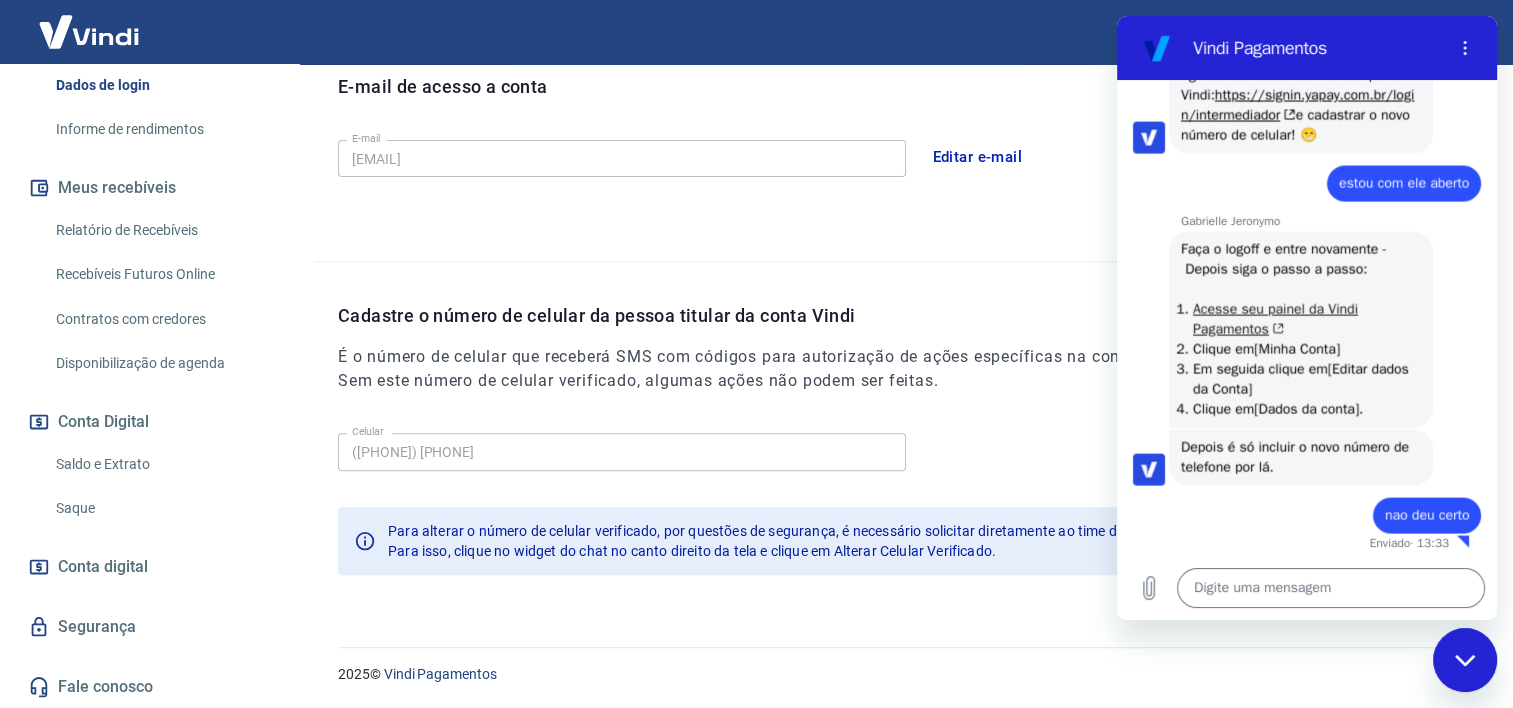 click on "Acesse seu painel da Vindi Pagamentos" at bounding box center [1275, 318] 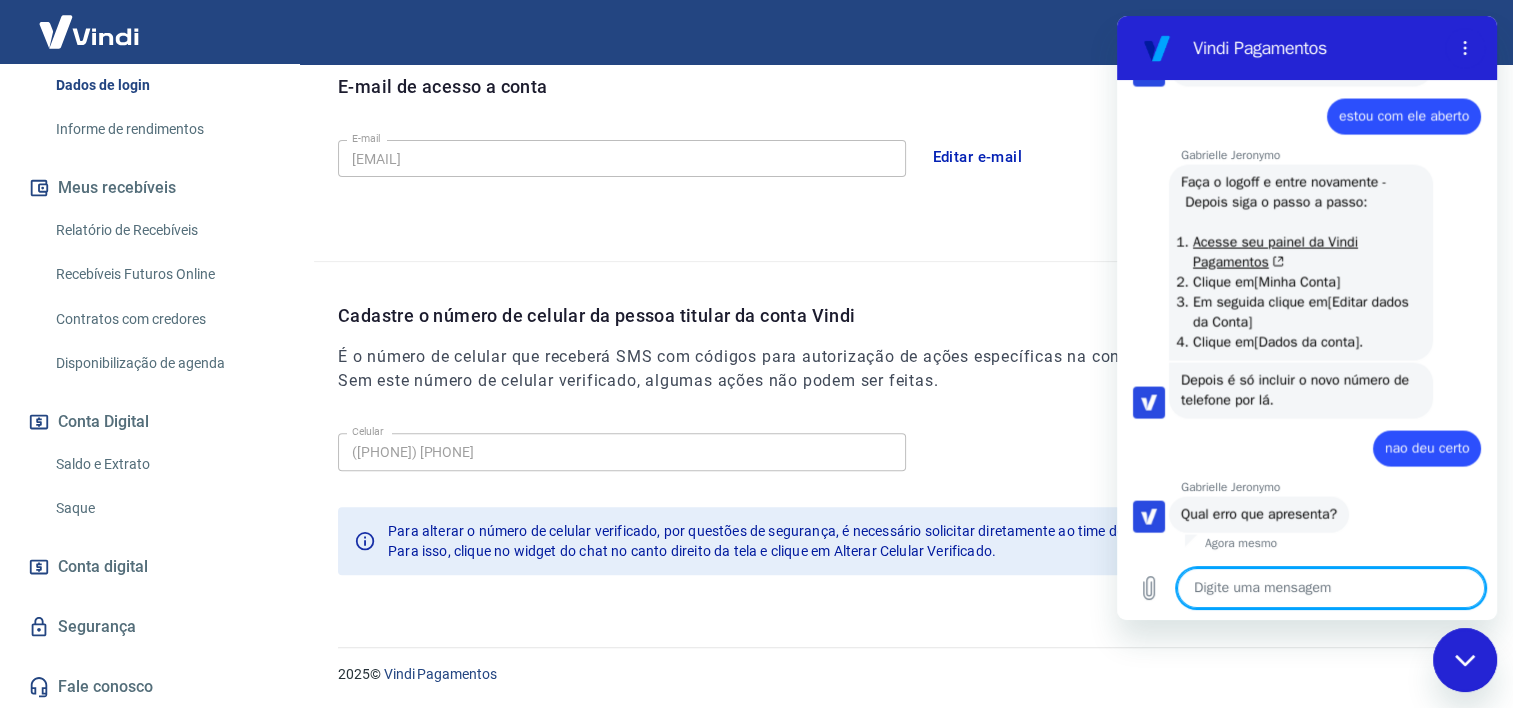 scroll, scrollTop: 4219, scrollLeft: 0, axis: vertical 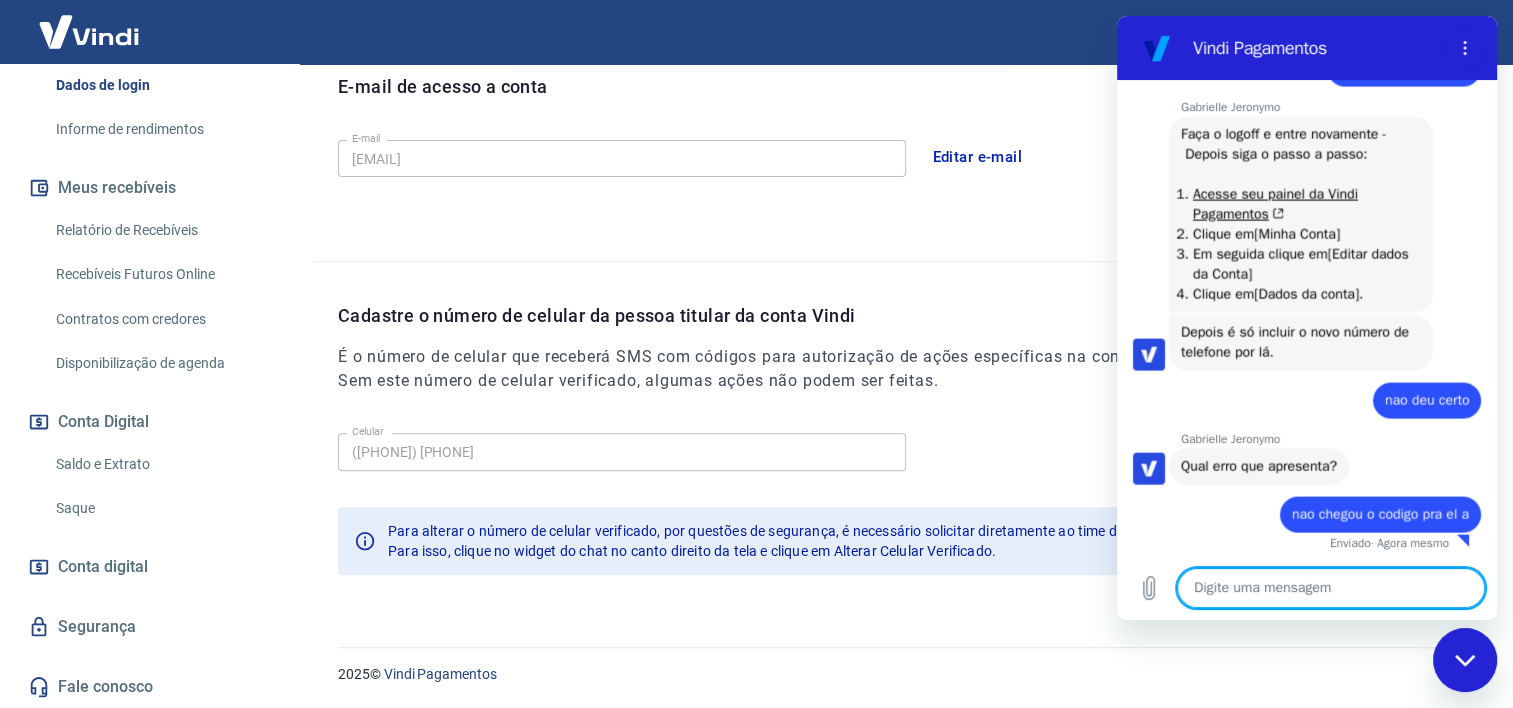 click at bounding box center [1331, 588] 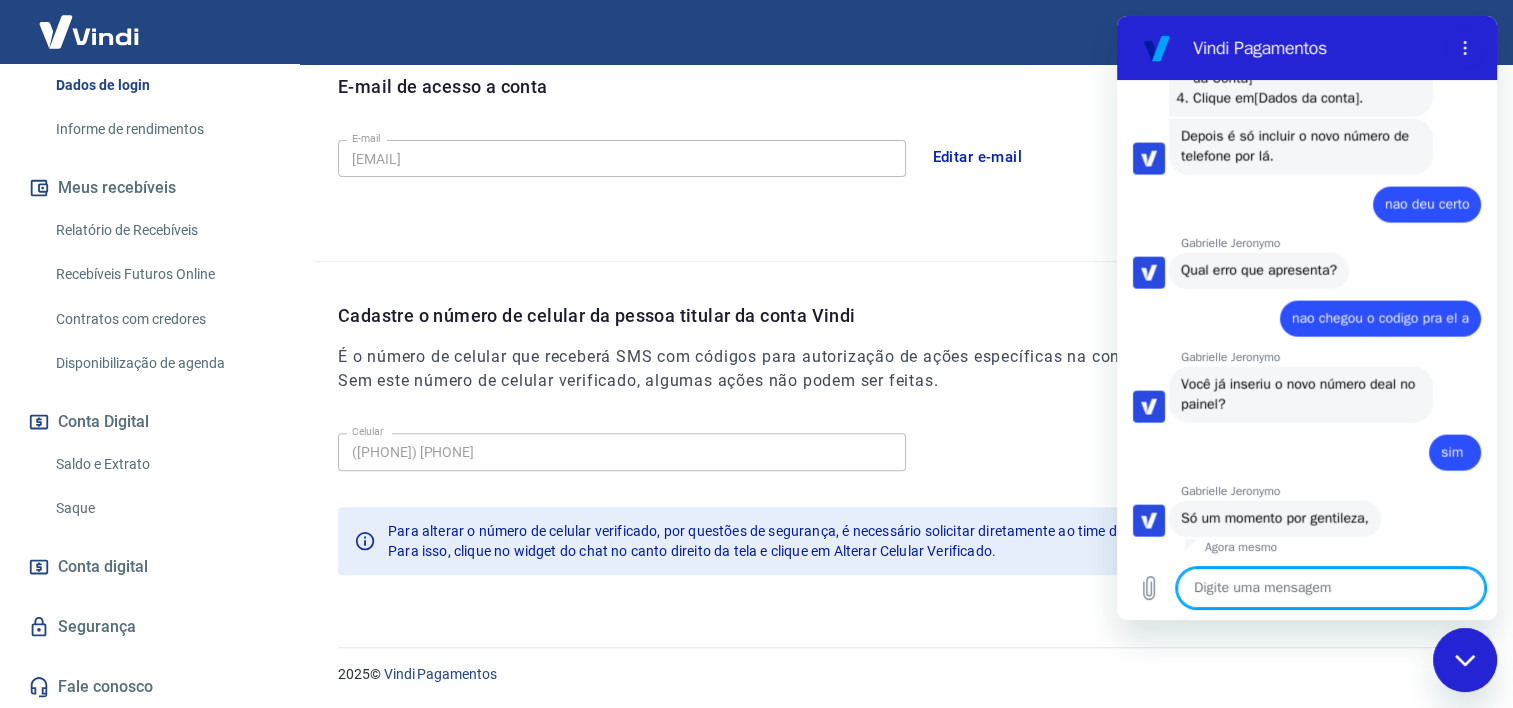 scroll, scrollTop: 4467, scrollLeft: 0, axis: vertical 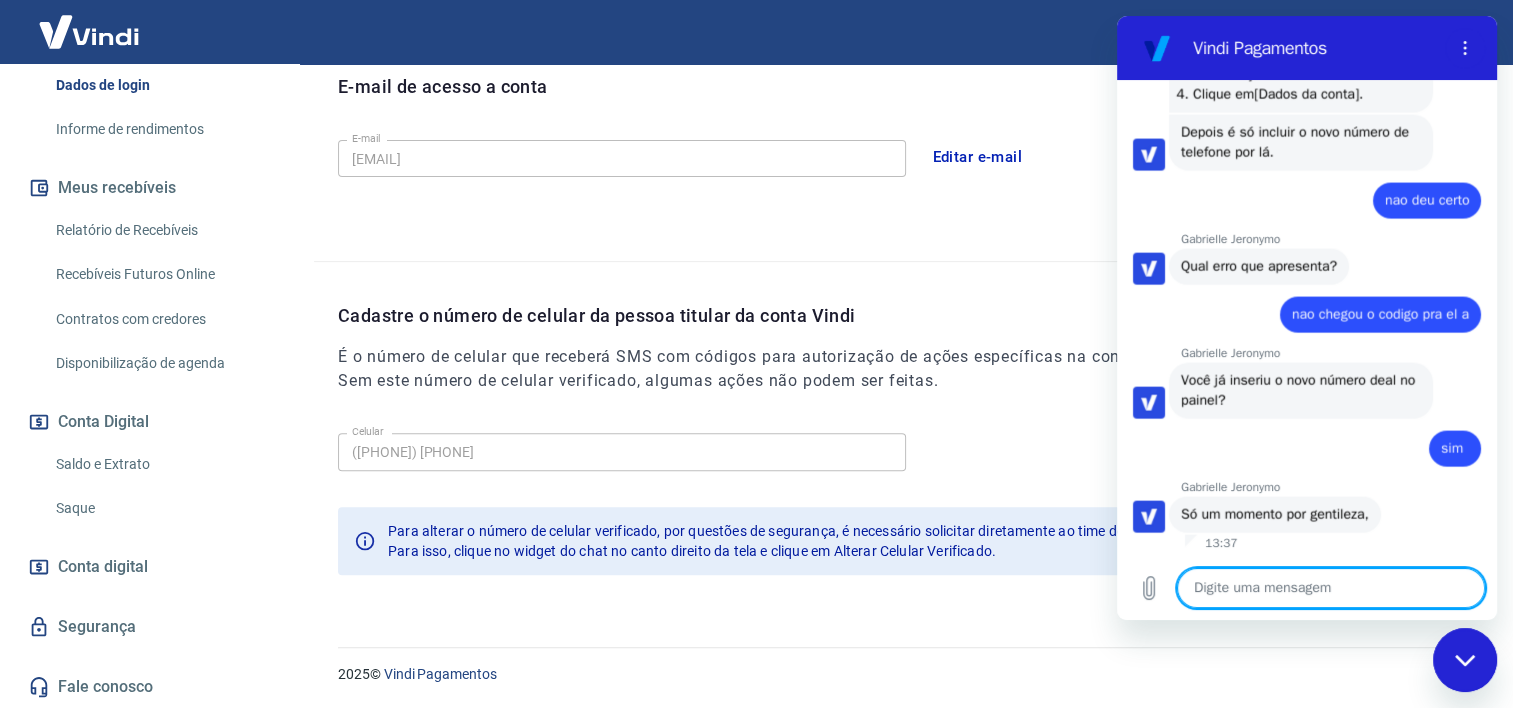 click at bounding box center [1331, 588] 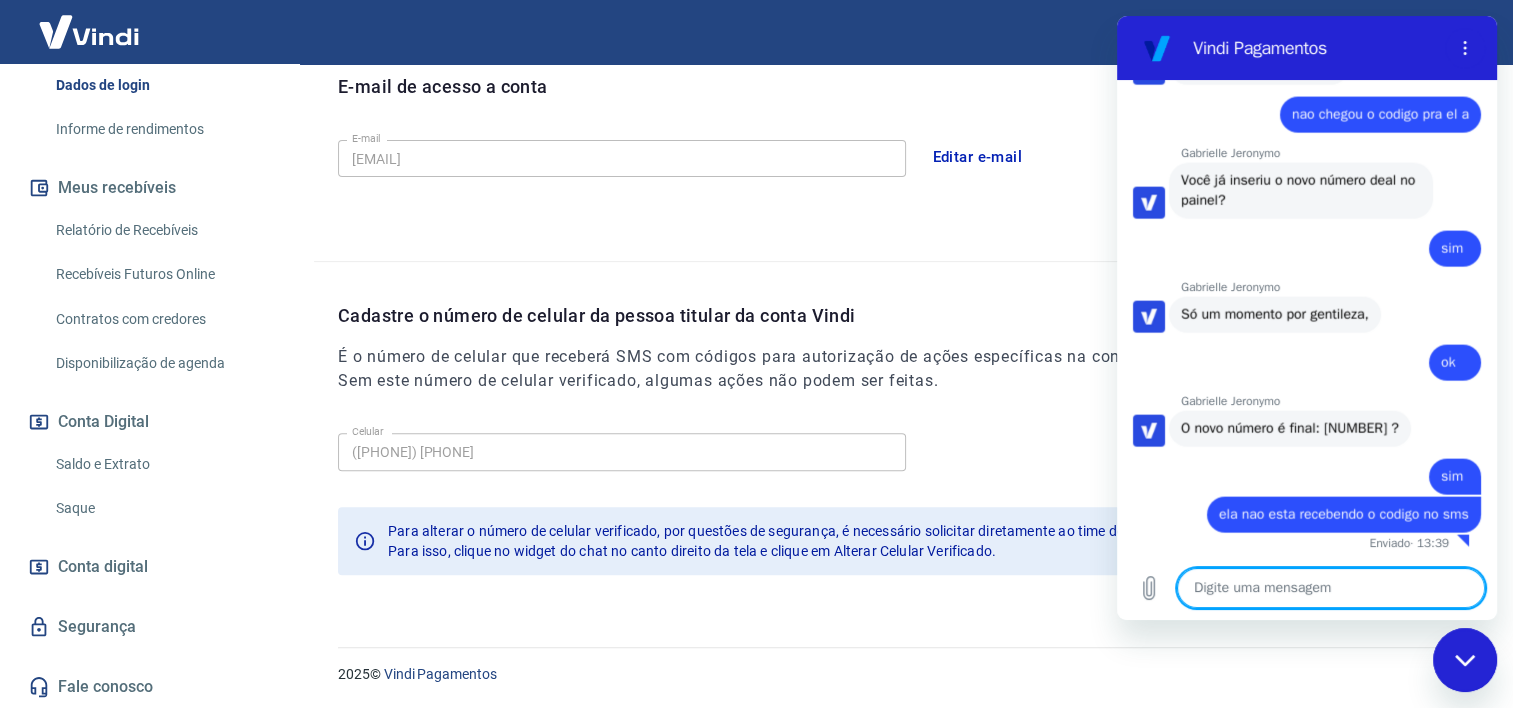 scroll, scrollTop: 4727, scrollLeft: 0, axis: vertical 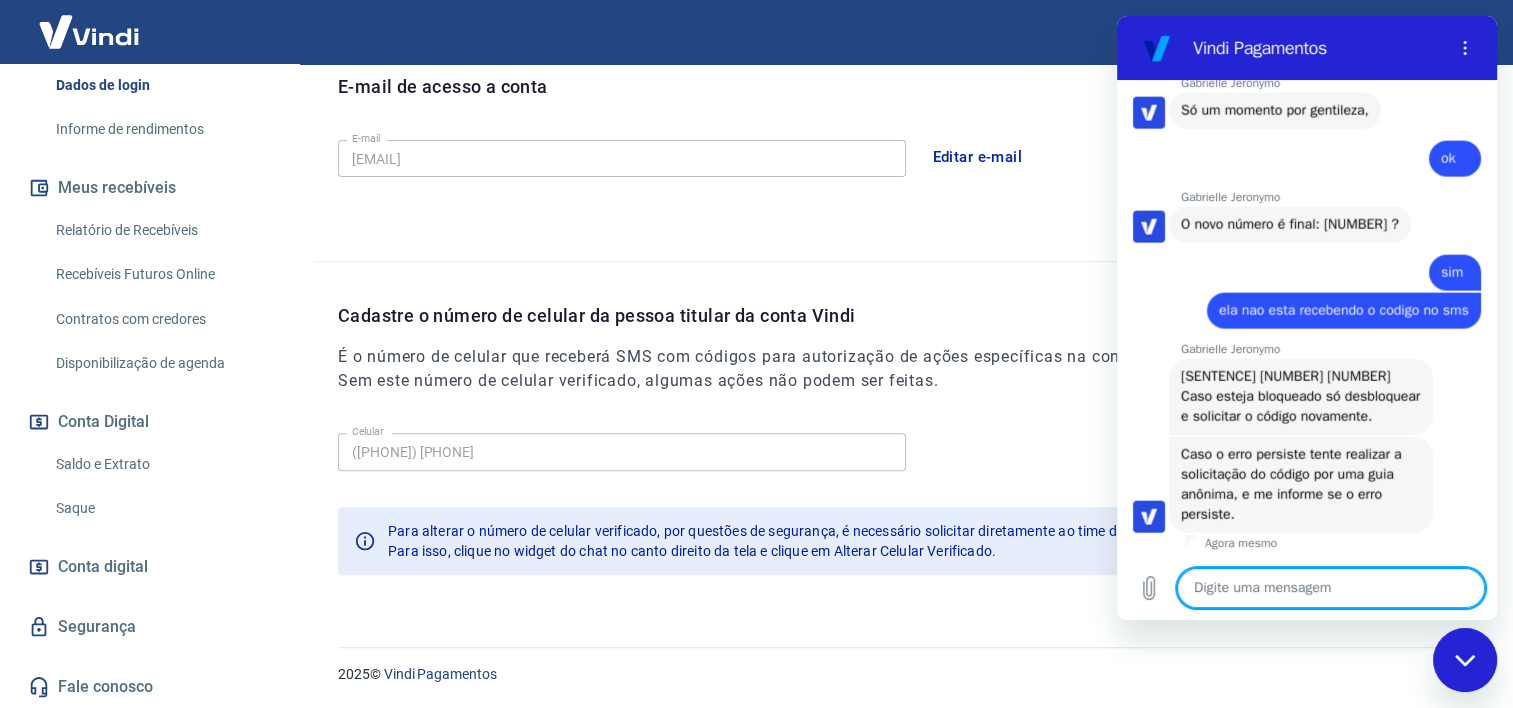 click at bounding box center (1331, 588) 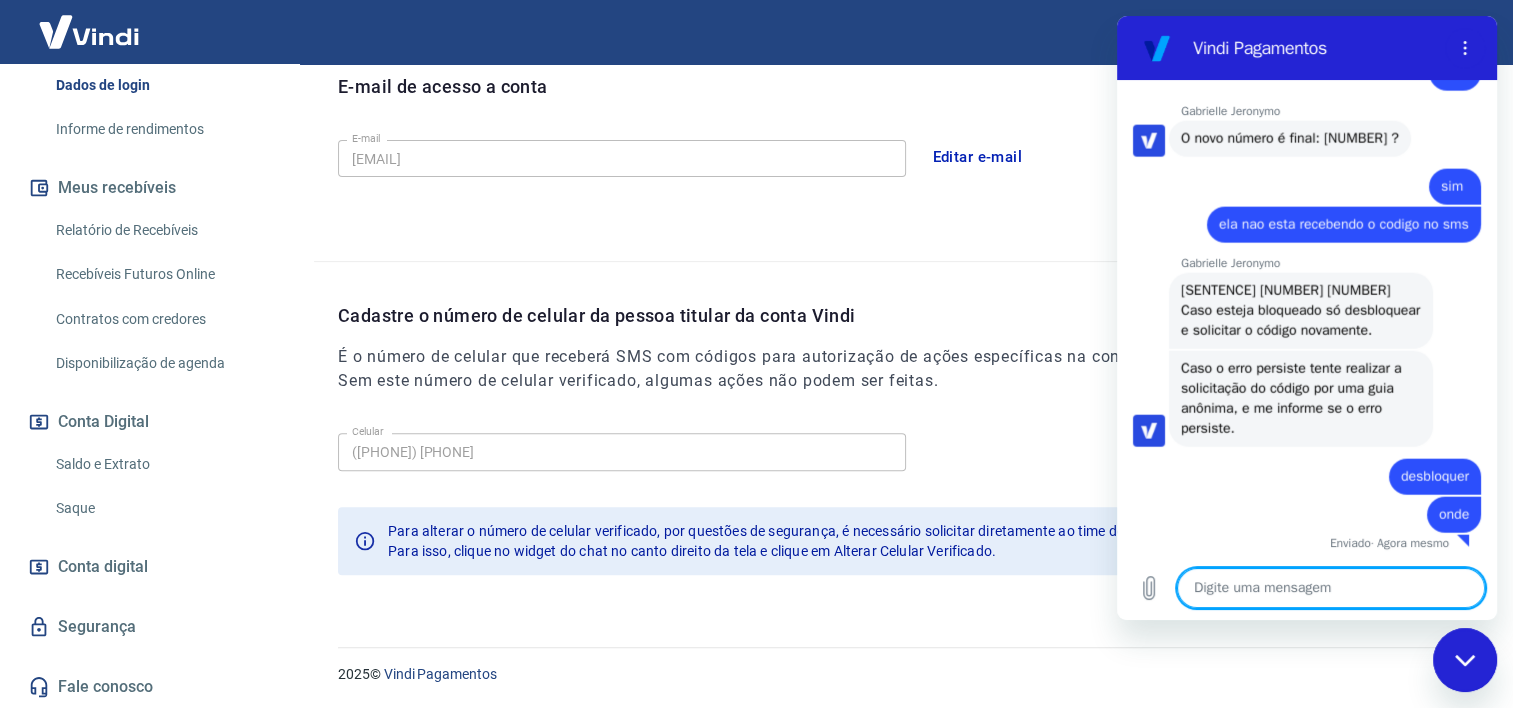 scroll, scrollTop: 5116, scrollLeft: 0, axis: vertical 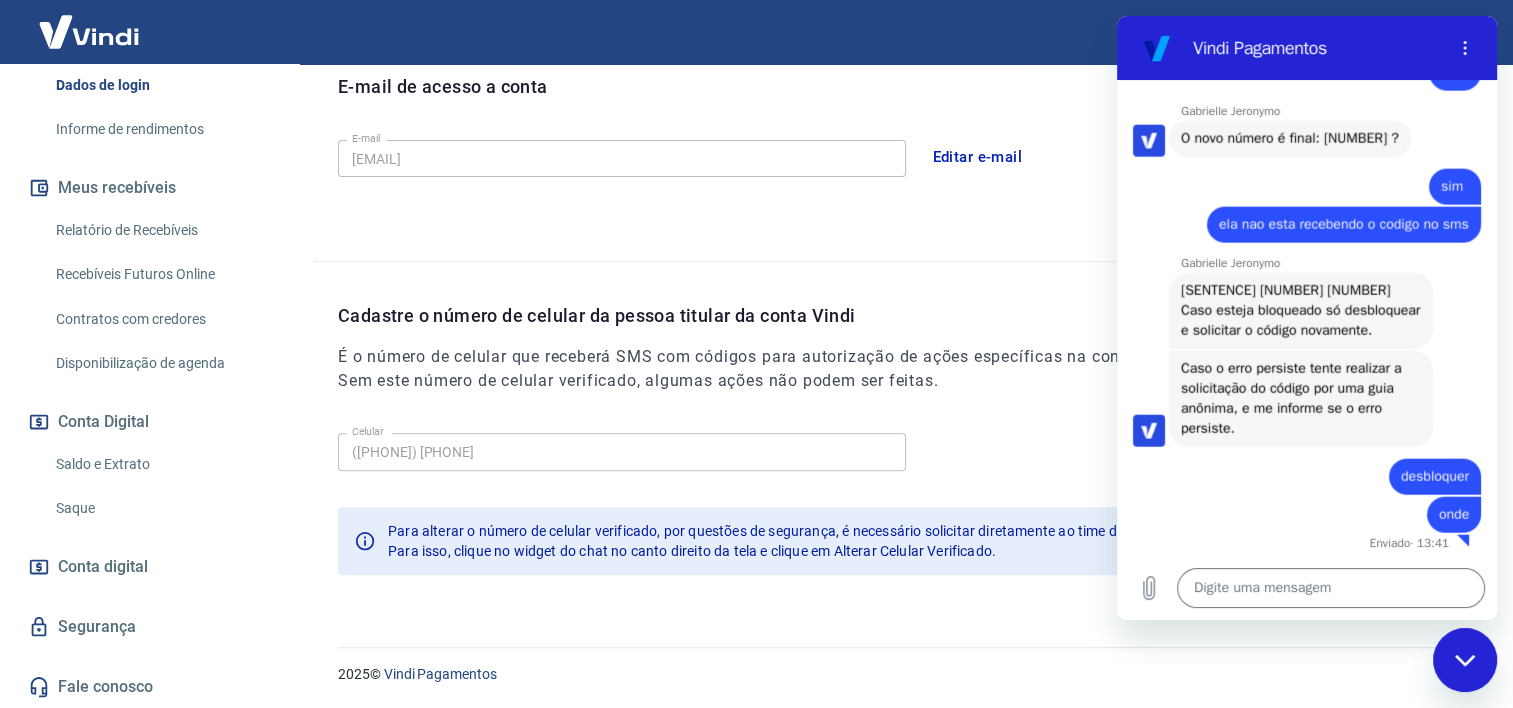 drag, startPoint x: 1181, startPoint y: 191, endPoint x: 1344, endPoint y: 192, distance: 163.00307 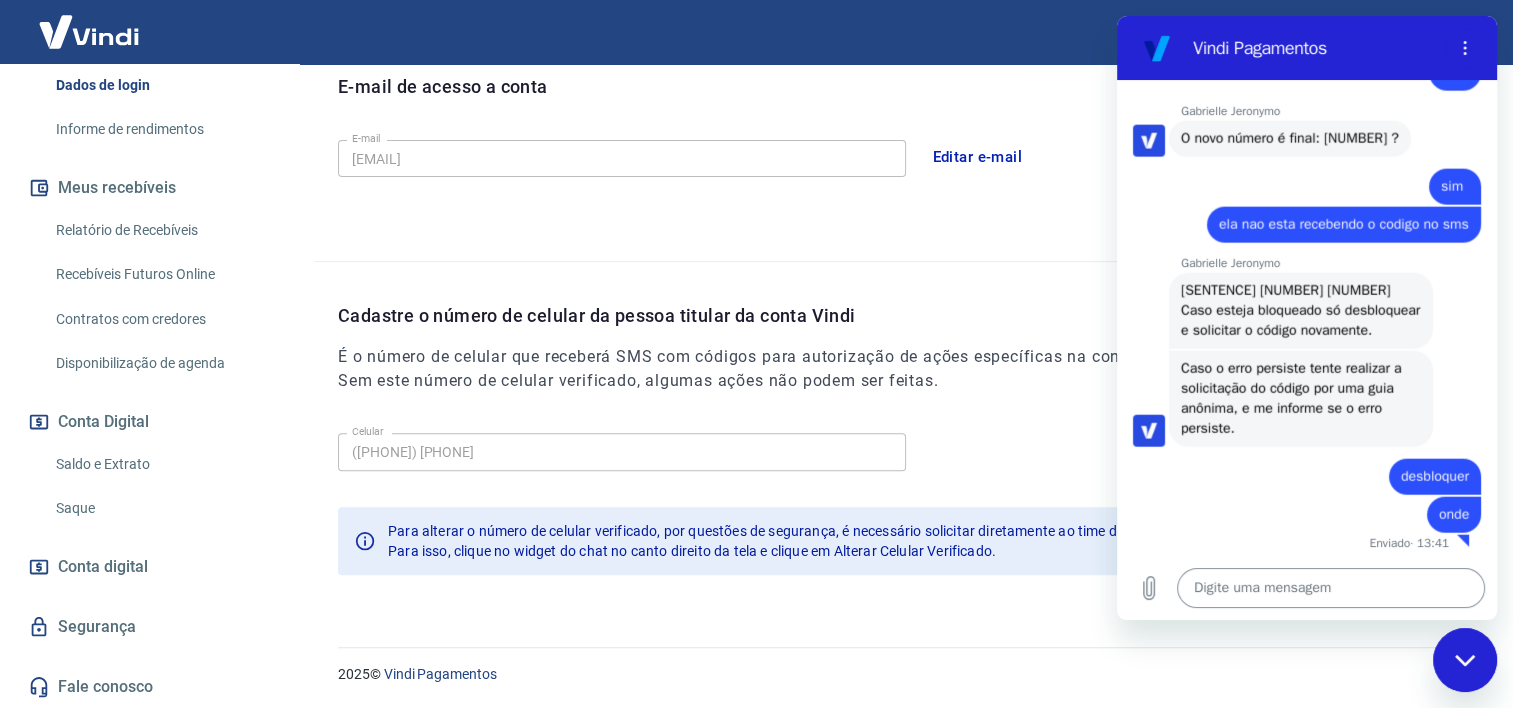 click at bounding box center (1331, 588) 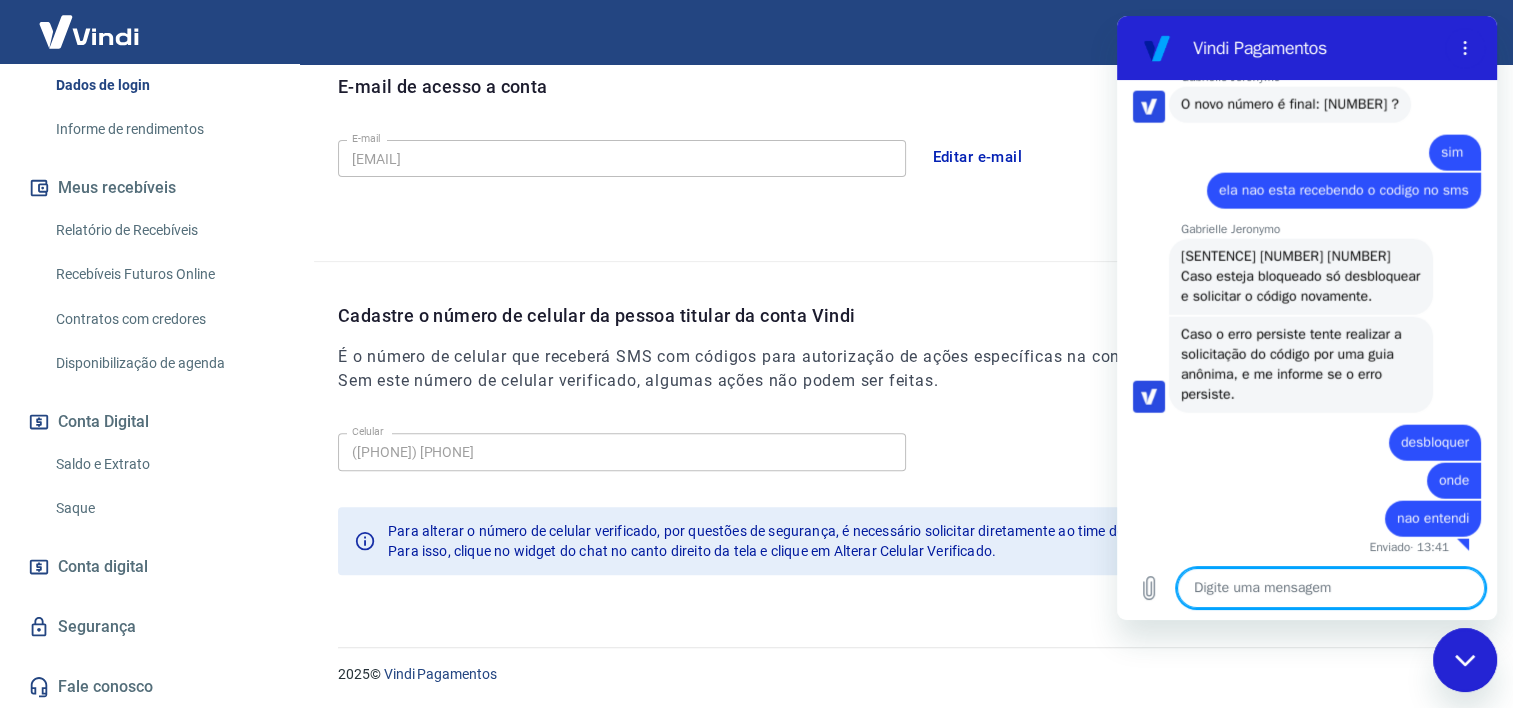 scroll, scrollTop: 5155, scrollLeft: 0, axis: vertical 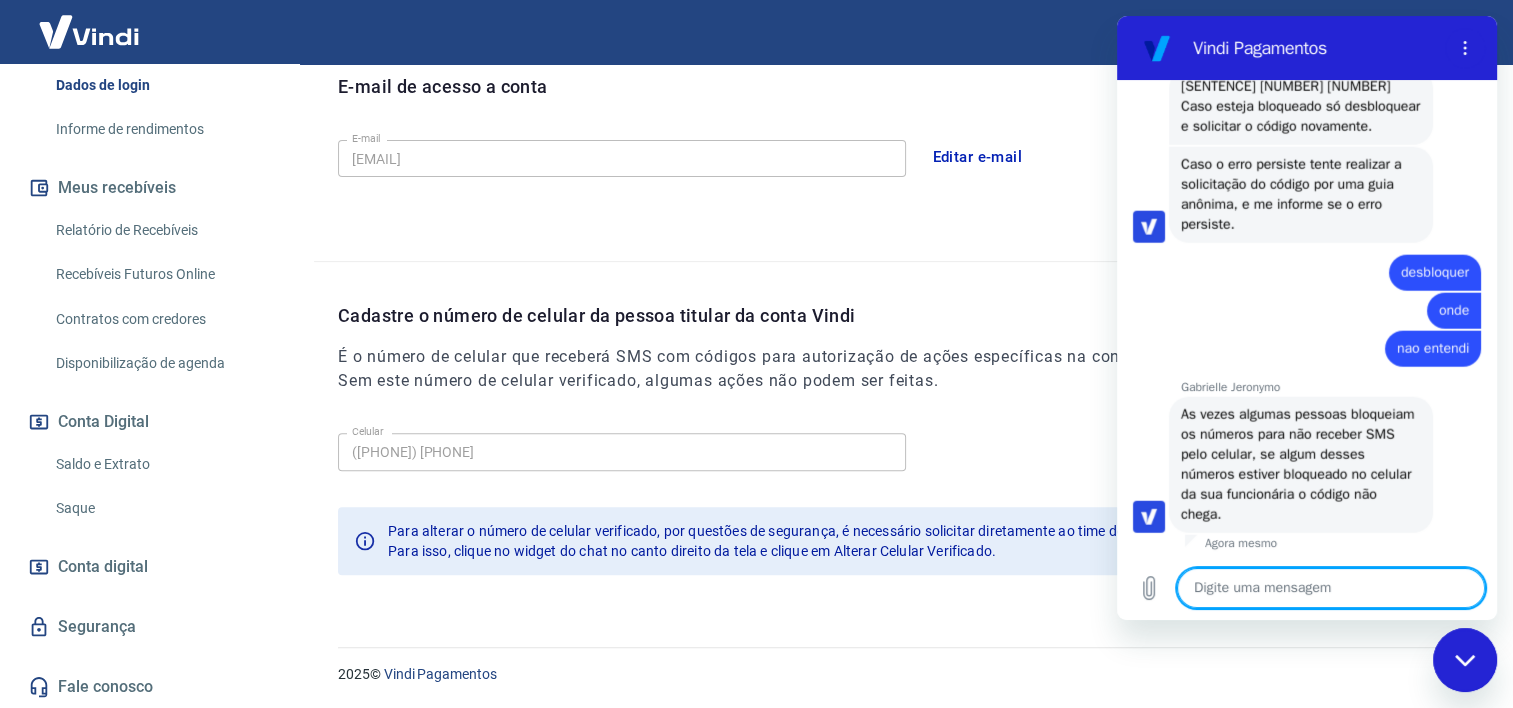 click at bounding box center (1331, 588) 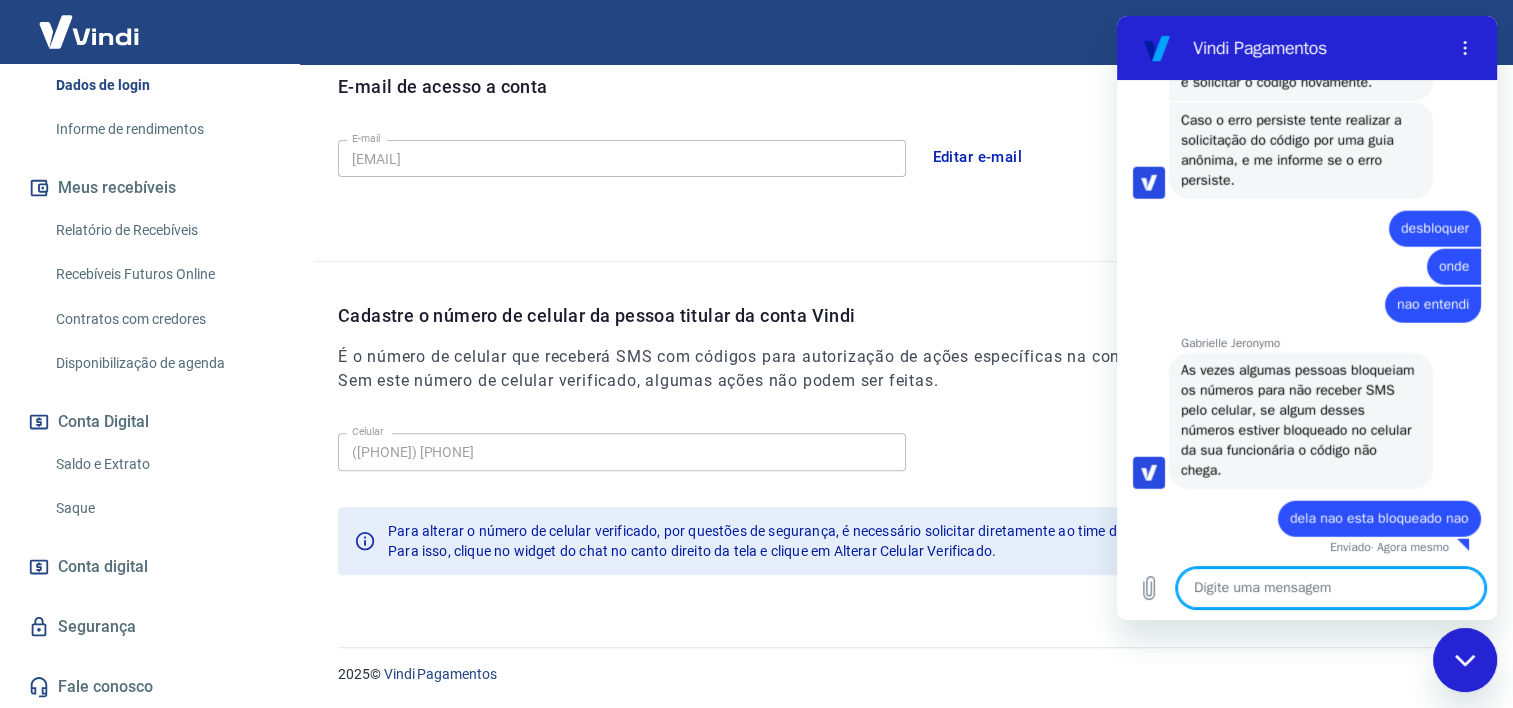 scroll, scrollTop: 5368, scrollLeft: 0, axis: vertical 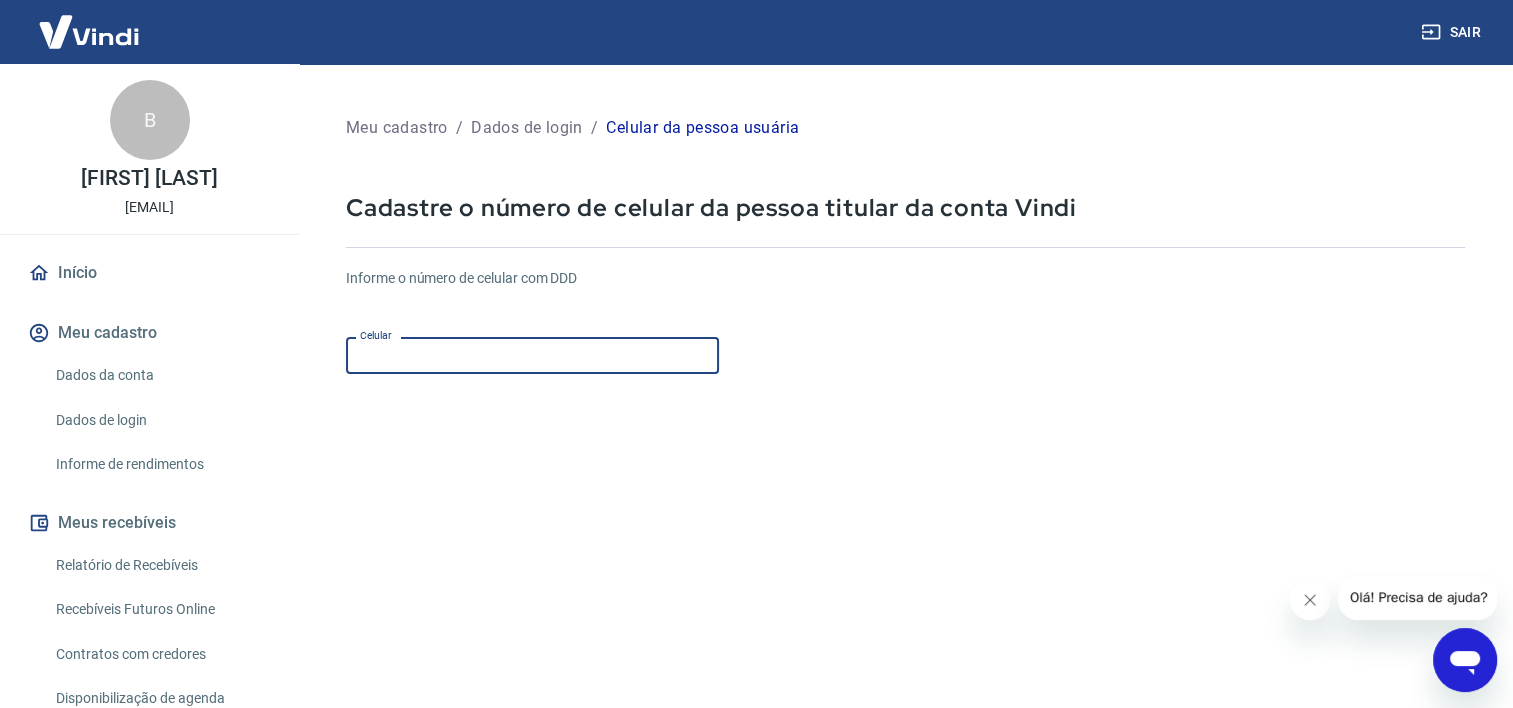 click on "Celular" at bounding box center [532, 355] 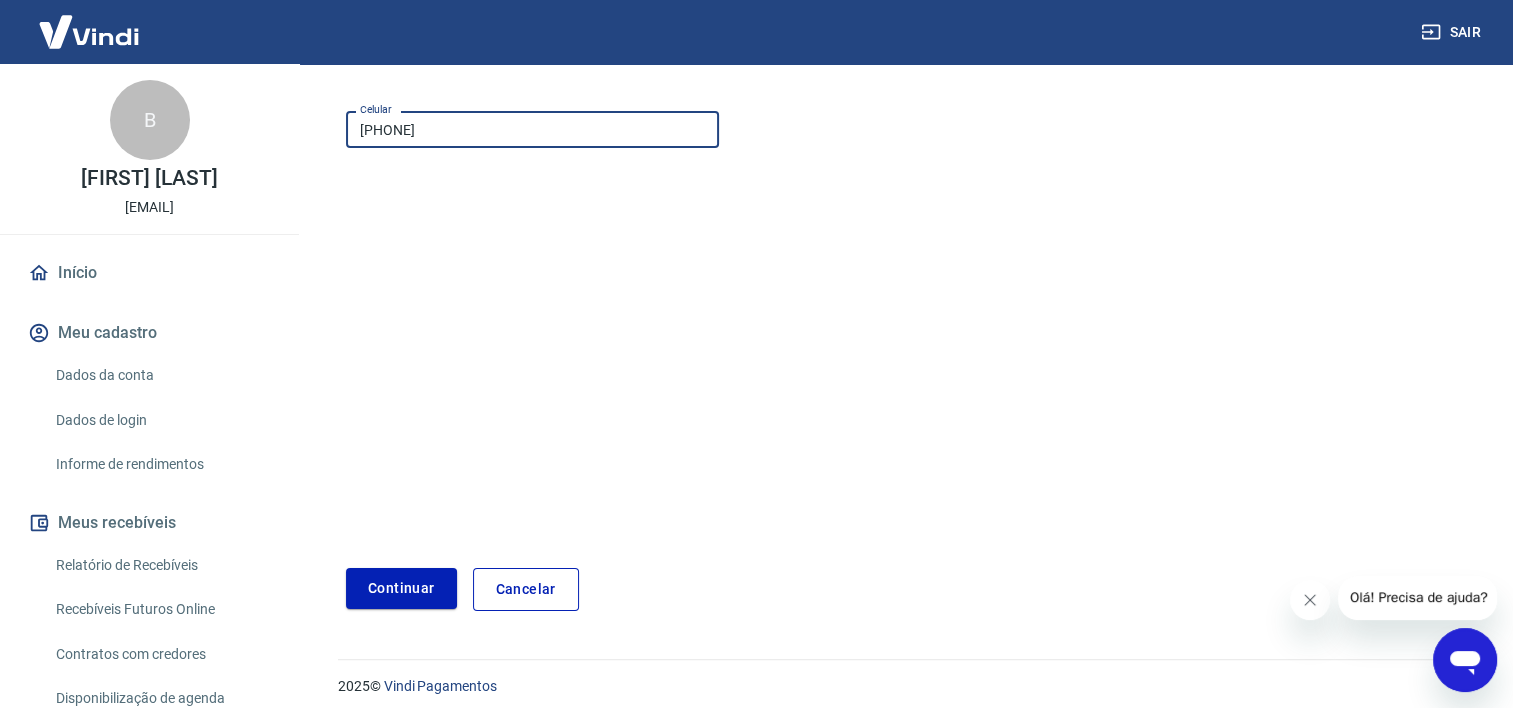 scroll, scrollTop: 238, scrollLeft: 0, axis: vertical 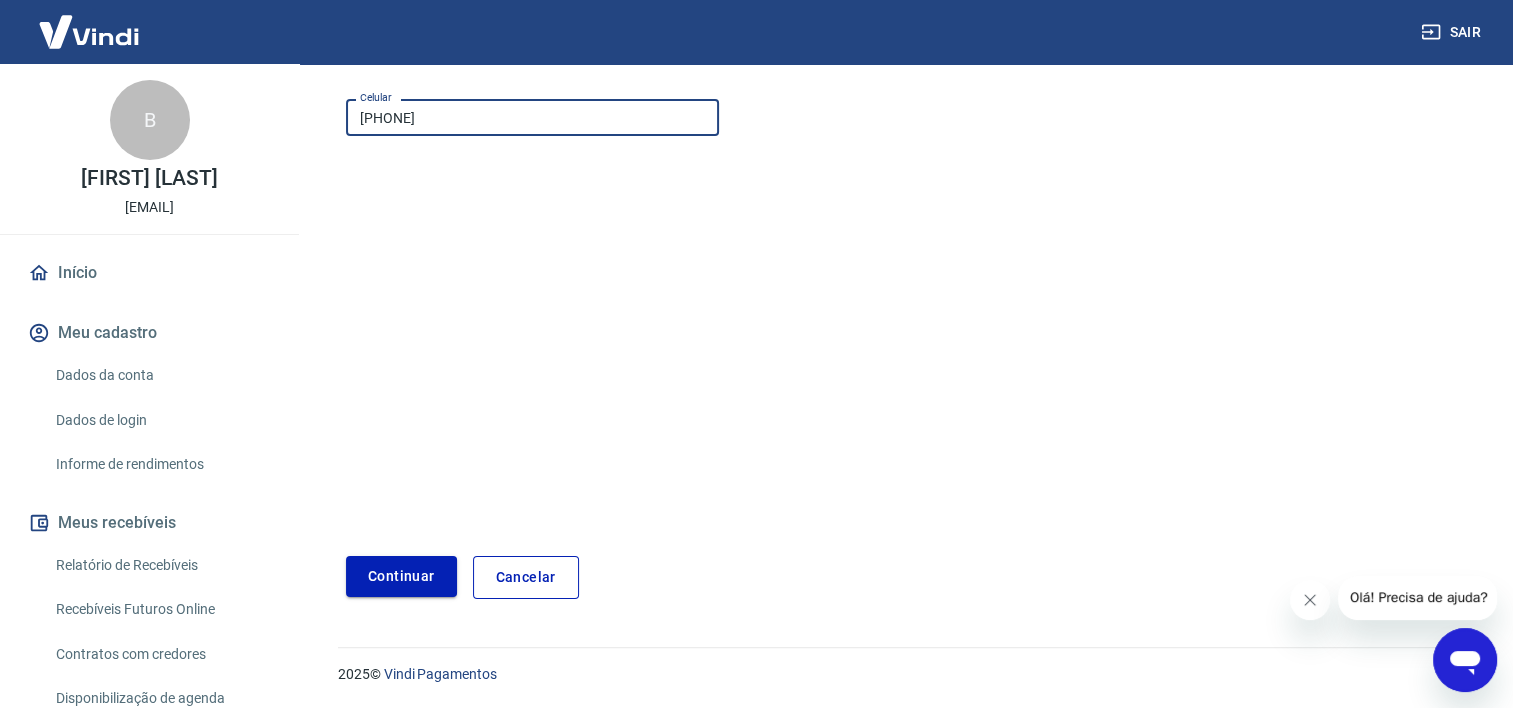 type on "[PHONE]" 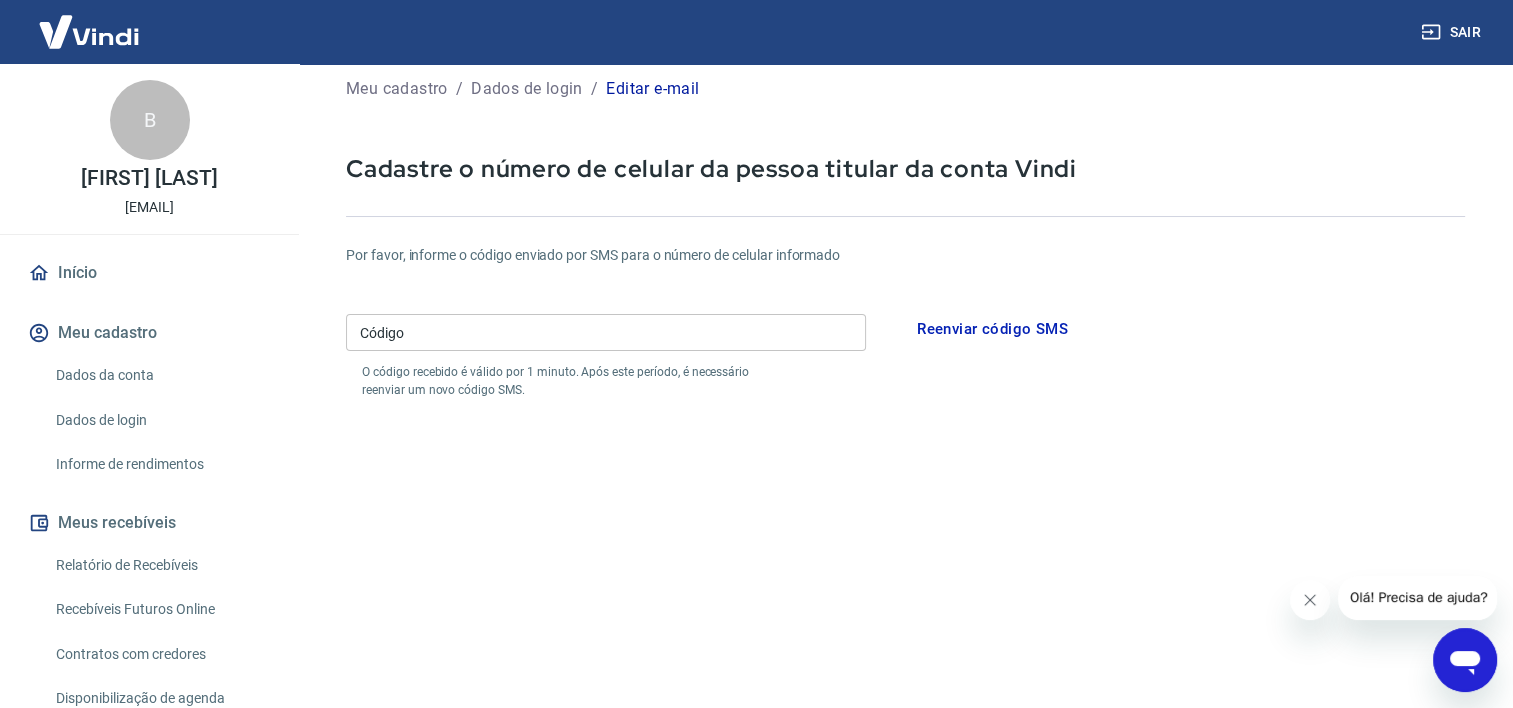 scroll, scrollTop: 38, scrollLeft: 0, axis: vertical 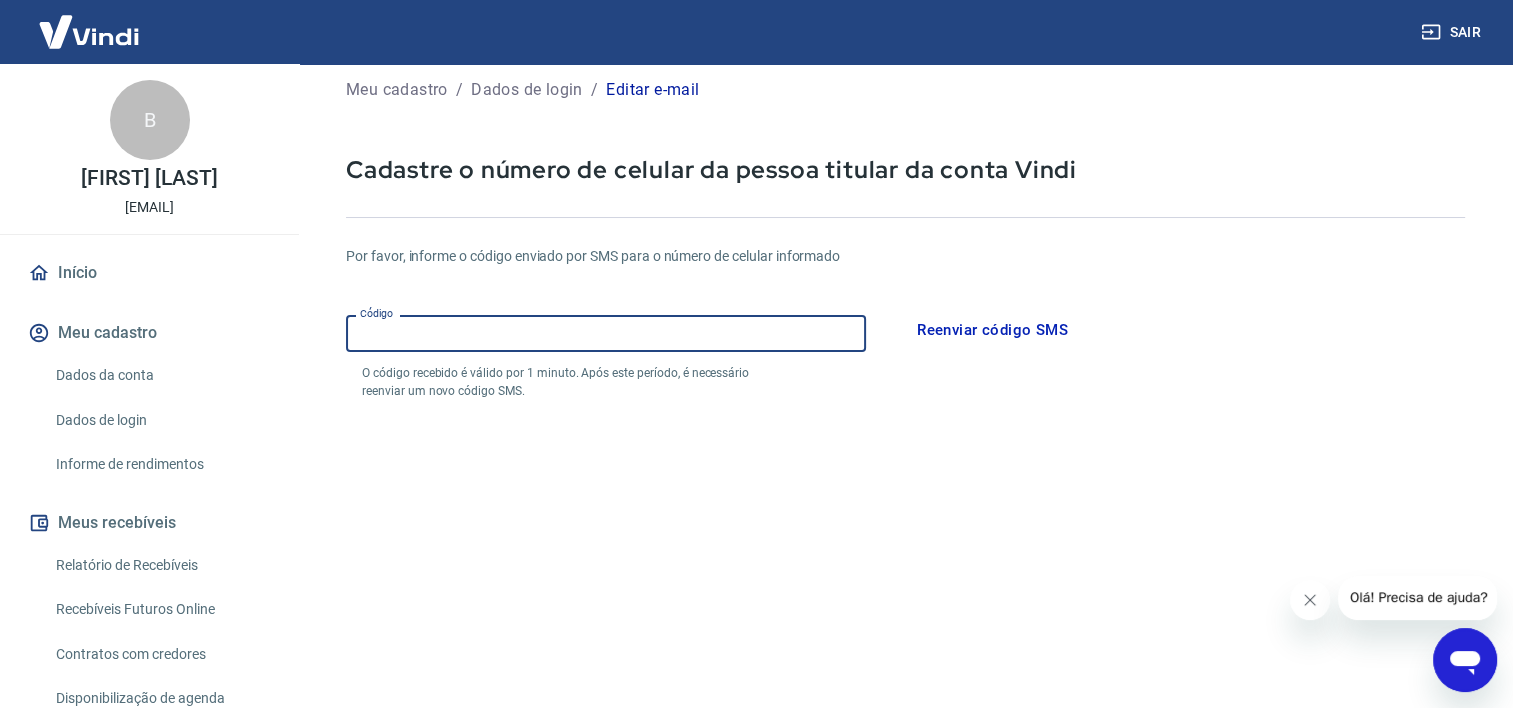 click on "Código" at bounding box center [606, 333] 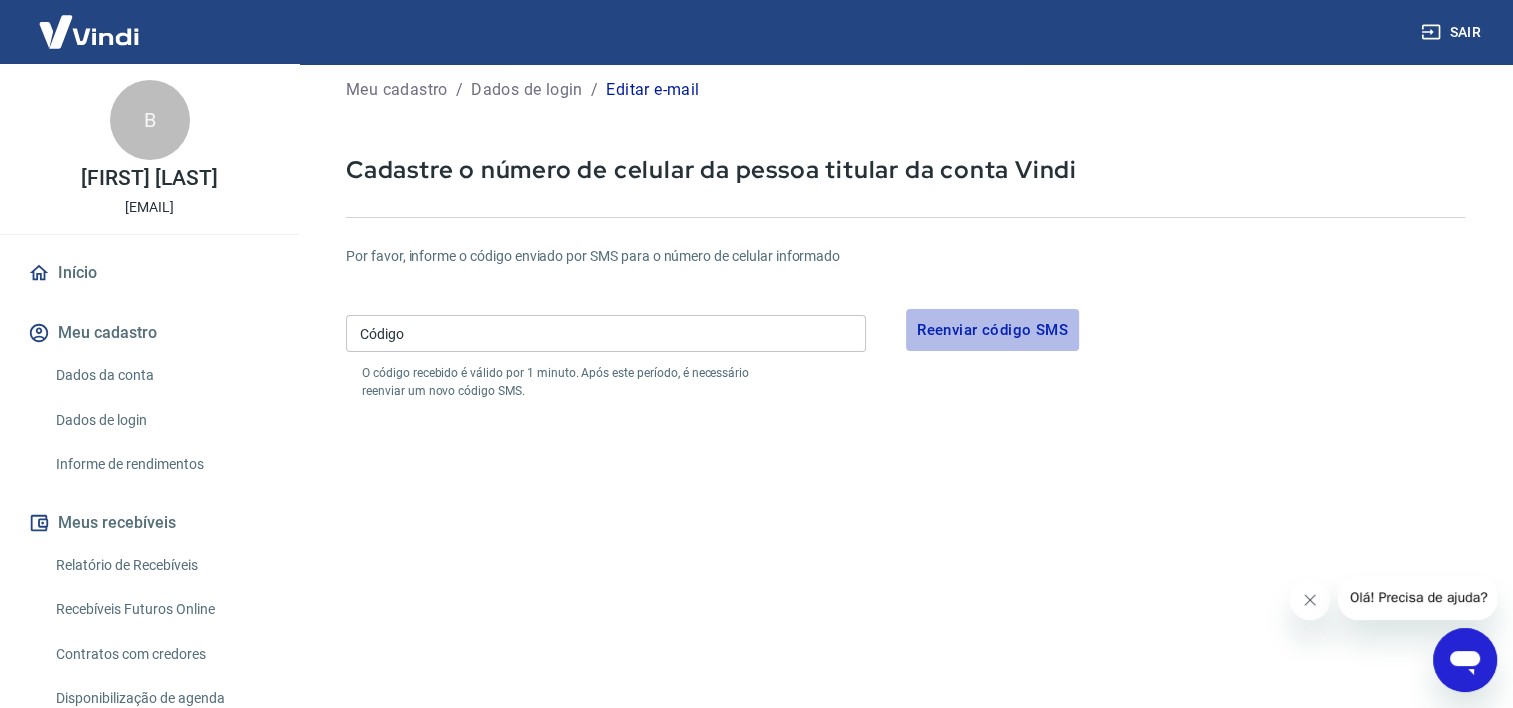 click on "Reenviar código SMS" at bounding box center (992, 330) 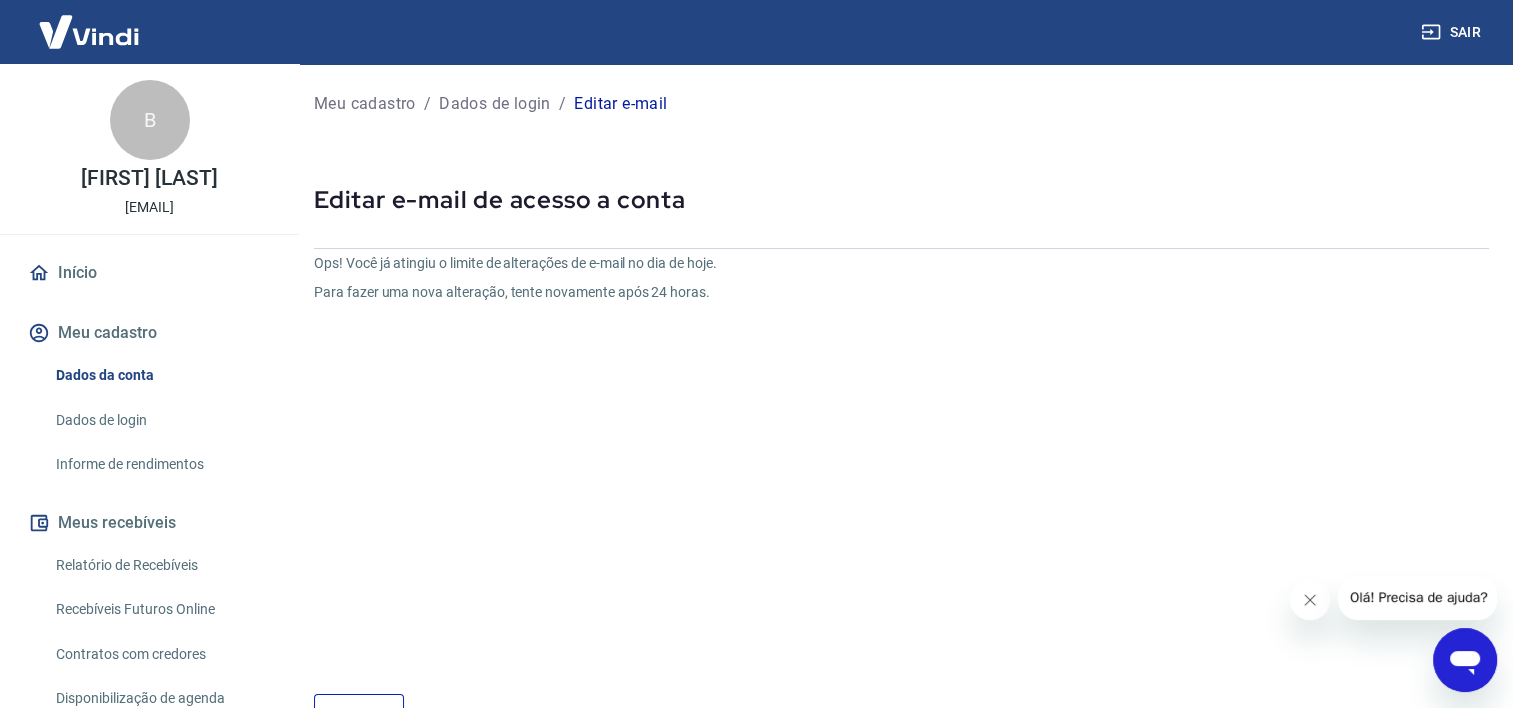 scroll, scrollTop: 140, scrollLeft: 0, axis: vertical 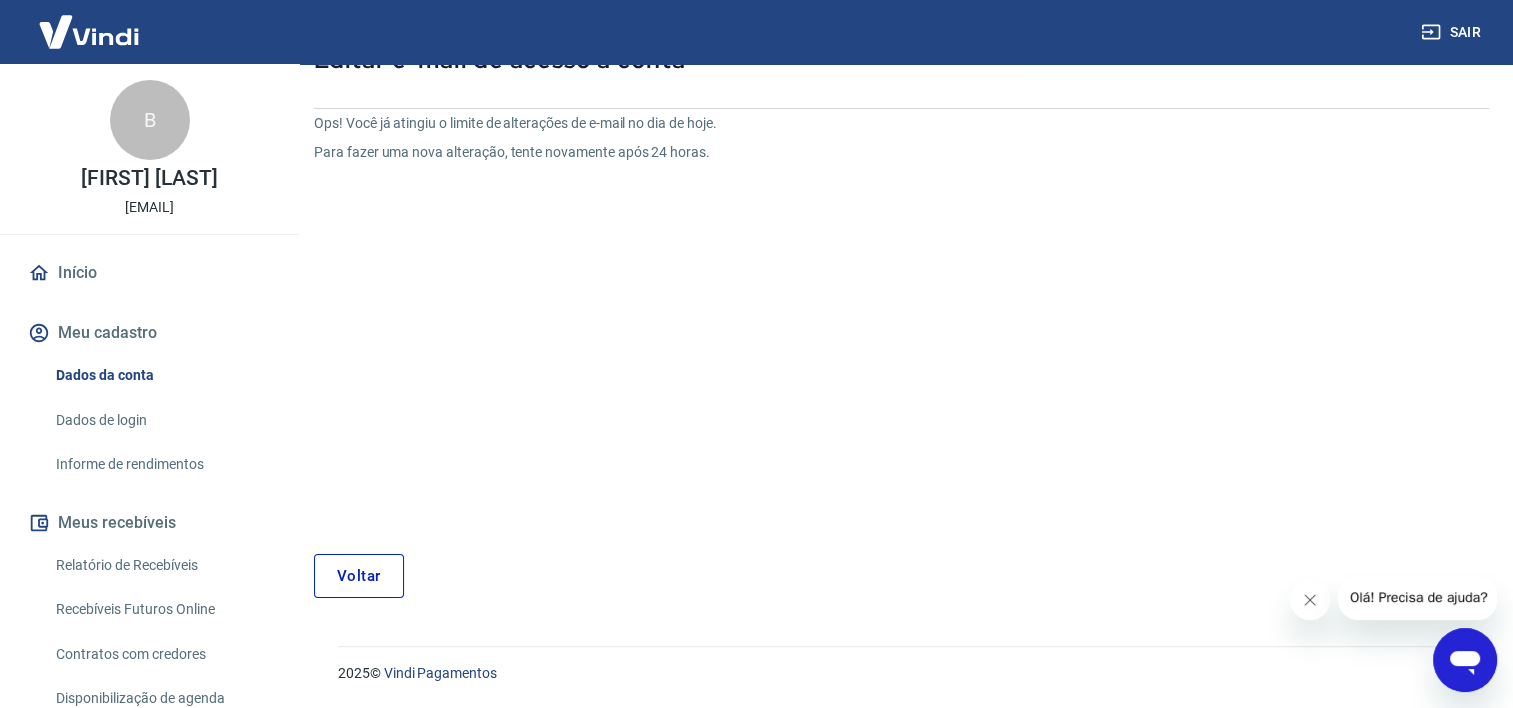 click on "Voltar" at bounding box center (359, 576) 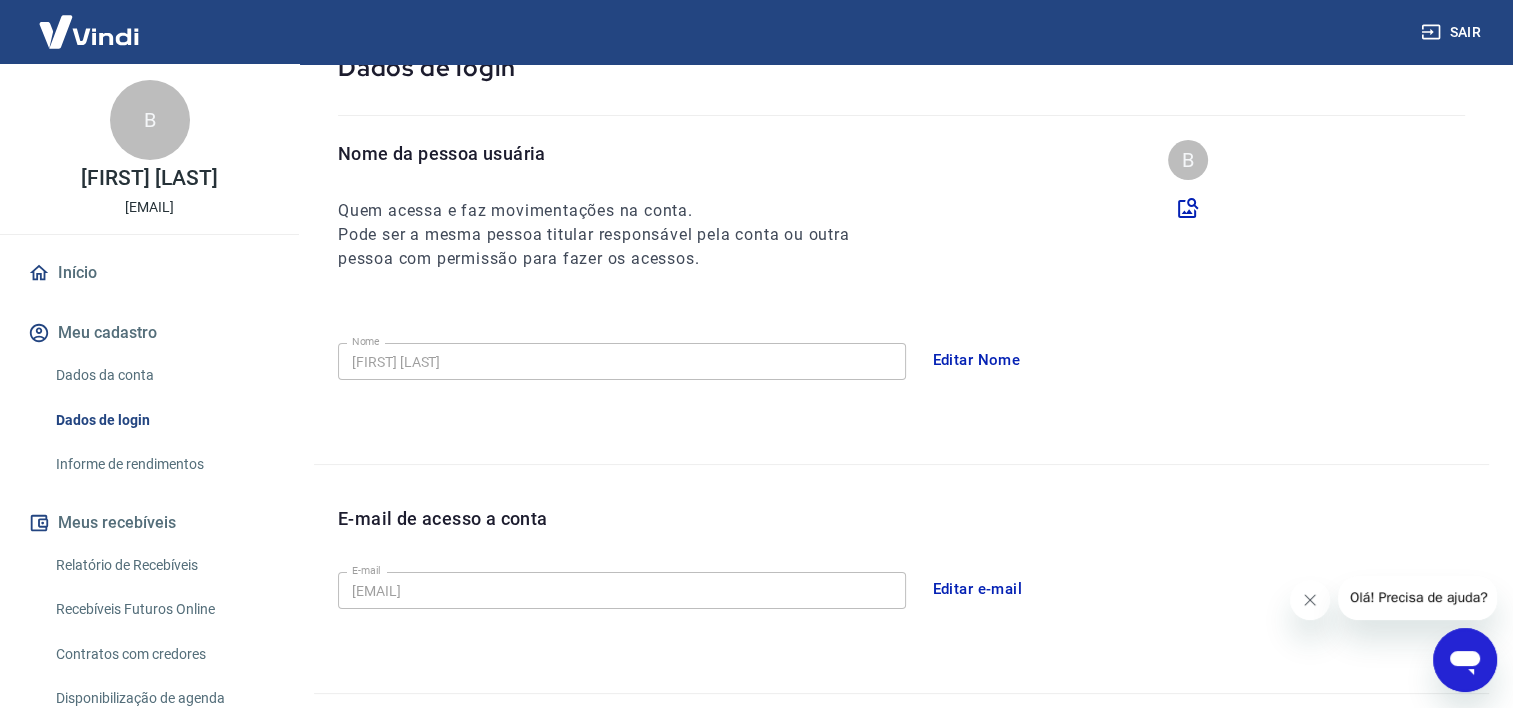 scroll, scrollTop: 504, scrollLeft: 0, axis: vertical 